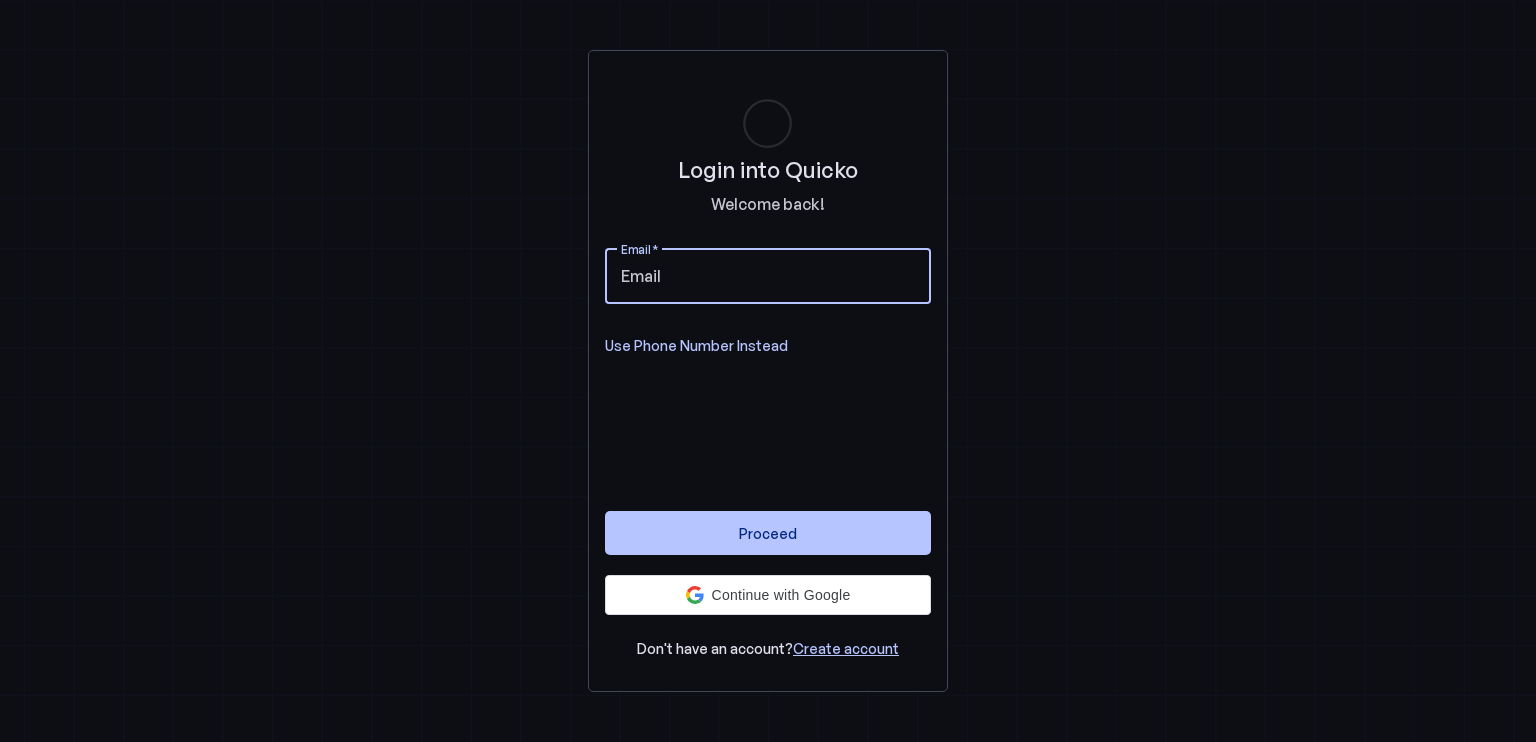 scroll, scrollTop: 0, scrollLeft: 0, axis: both 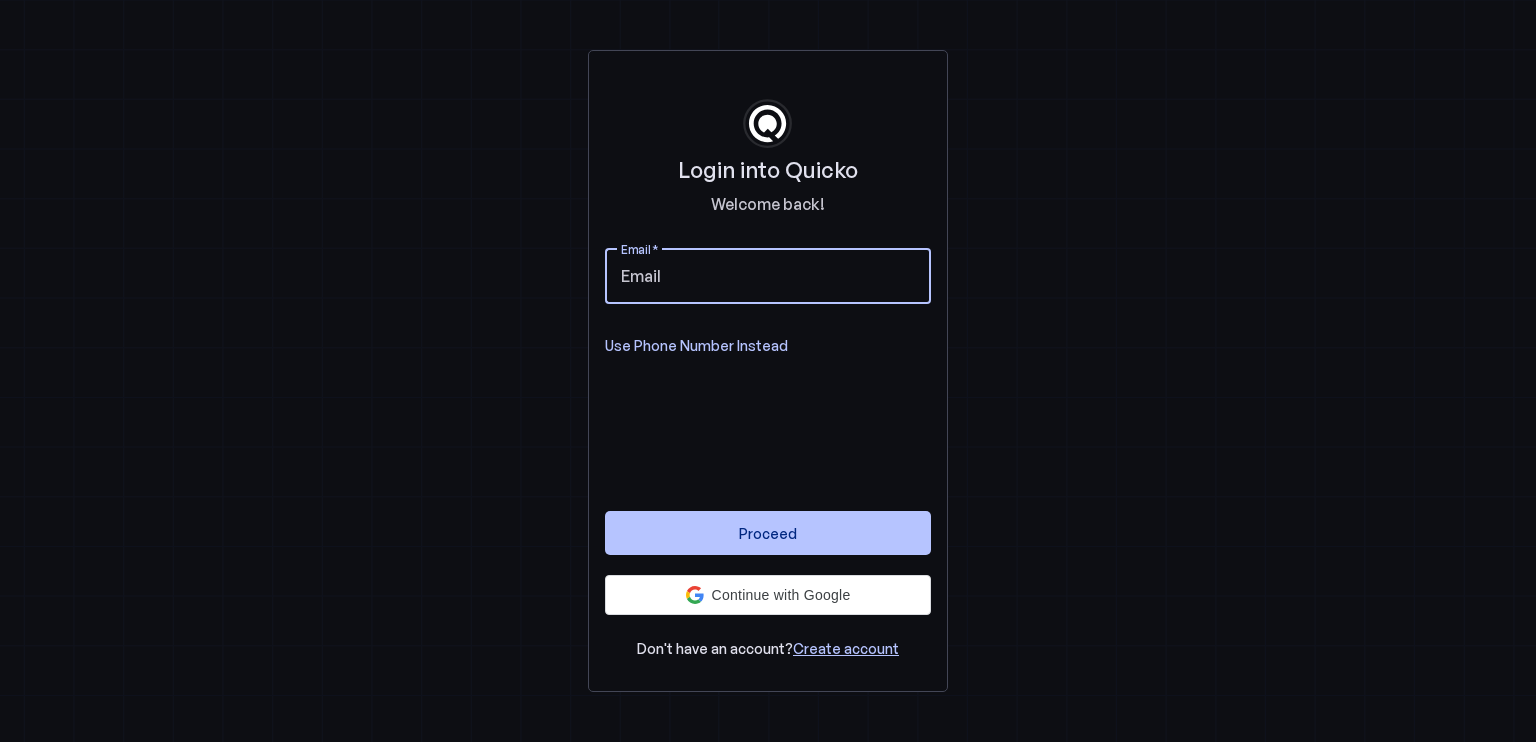 click on "Email" at bounding box center (768, 276) 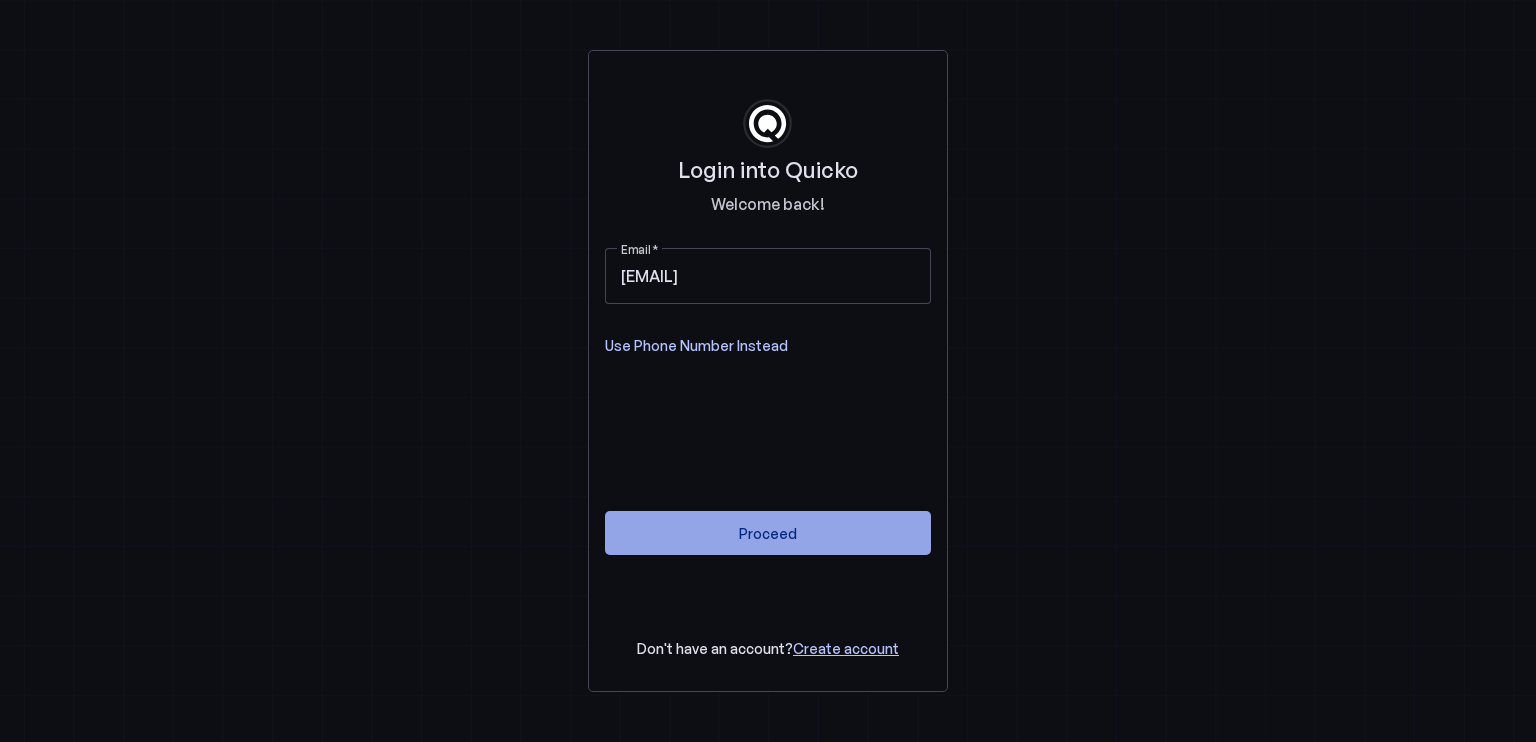 click at bounding box center [768, 533] 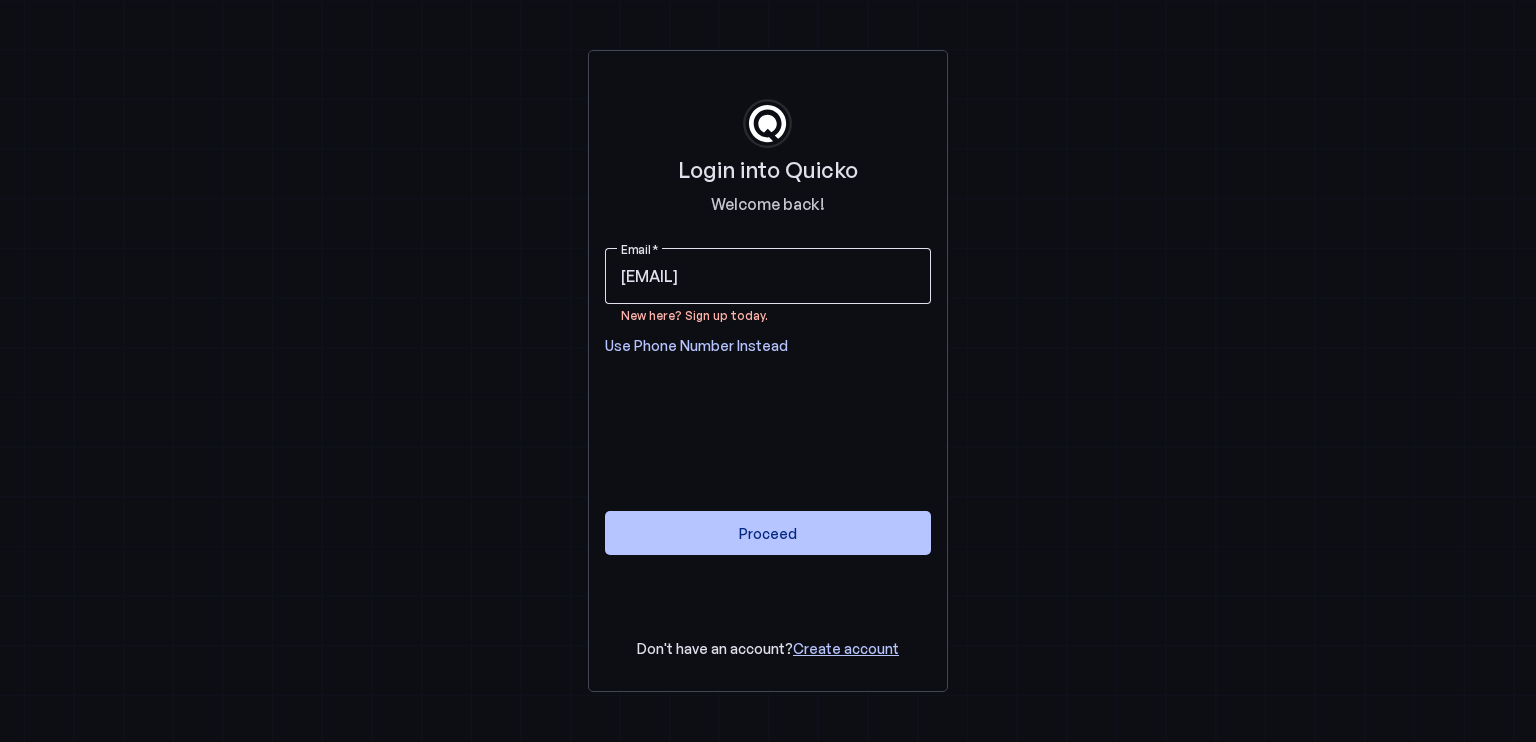 click on "sutradharmadhusudan@gmail.com" at bounding box center (768, 276) 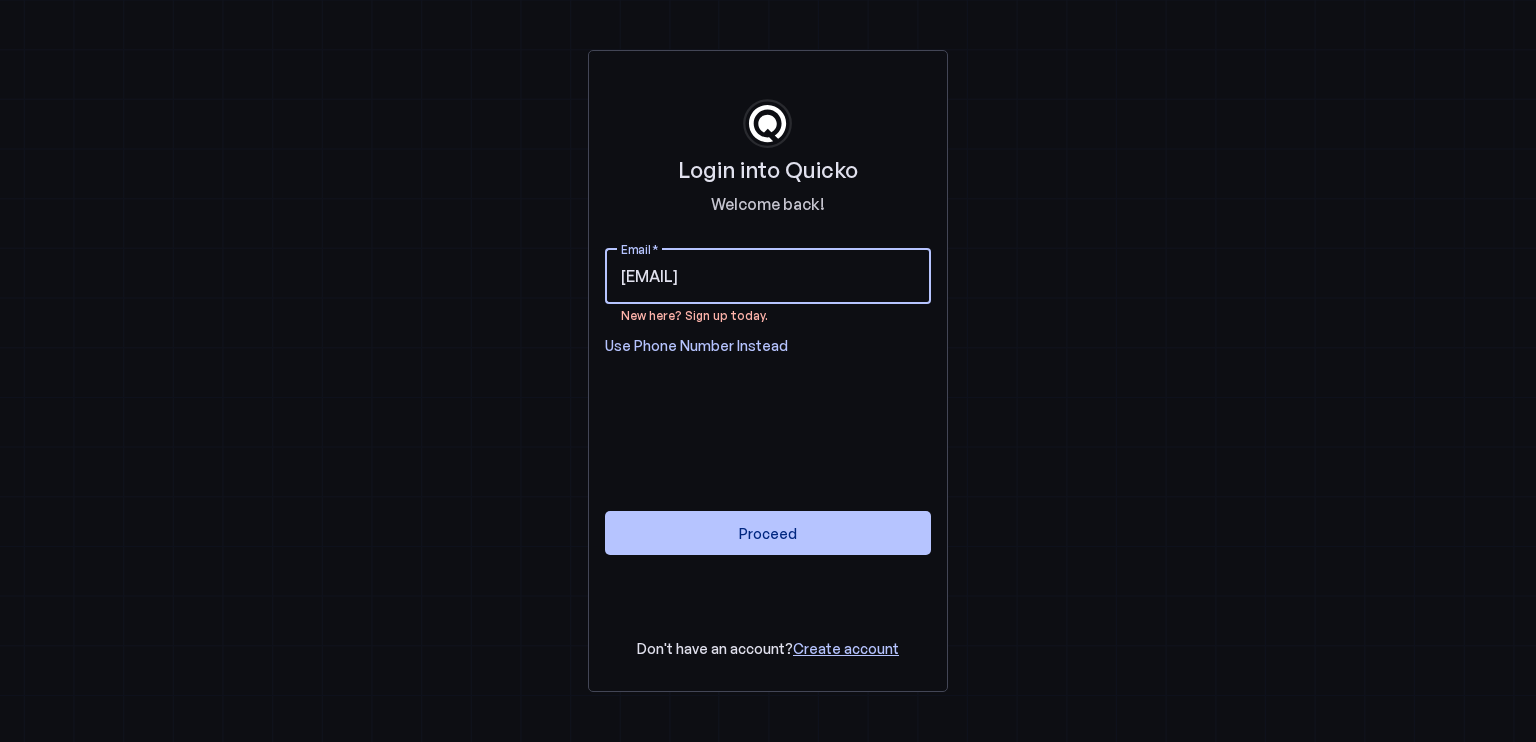 click on "sutradharmadhusudan@gmail.com" at bounding box center (768, 276) 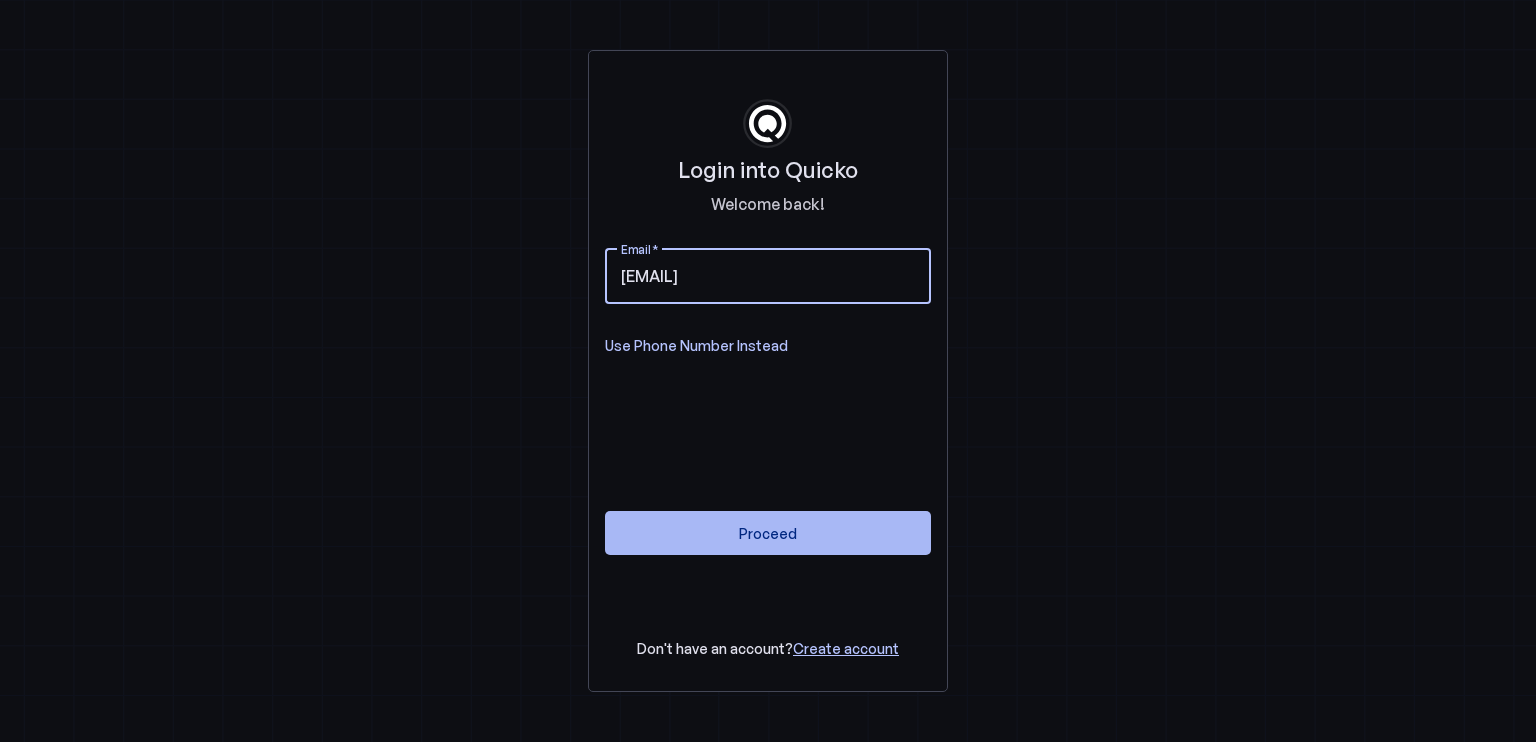 type on "dost.madhu@gmail.com" 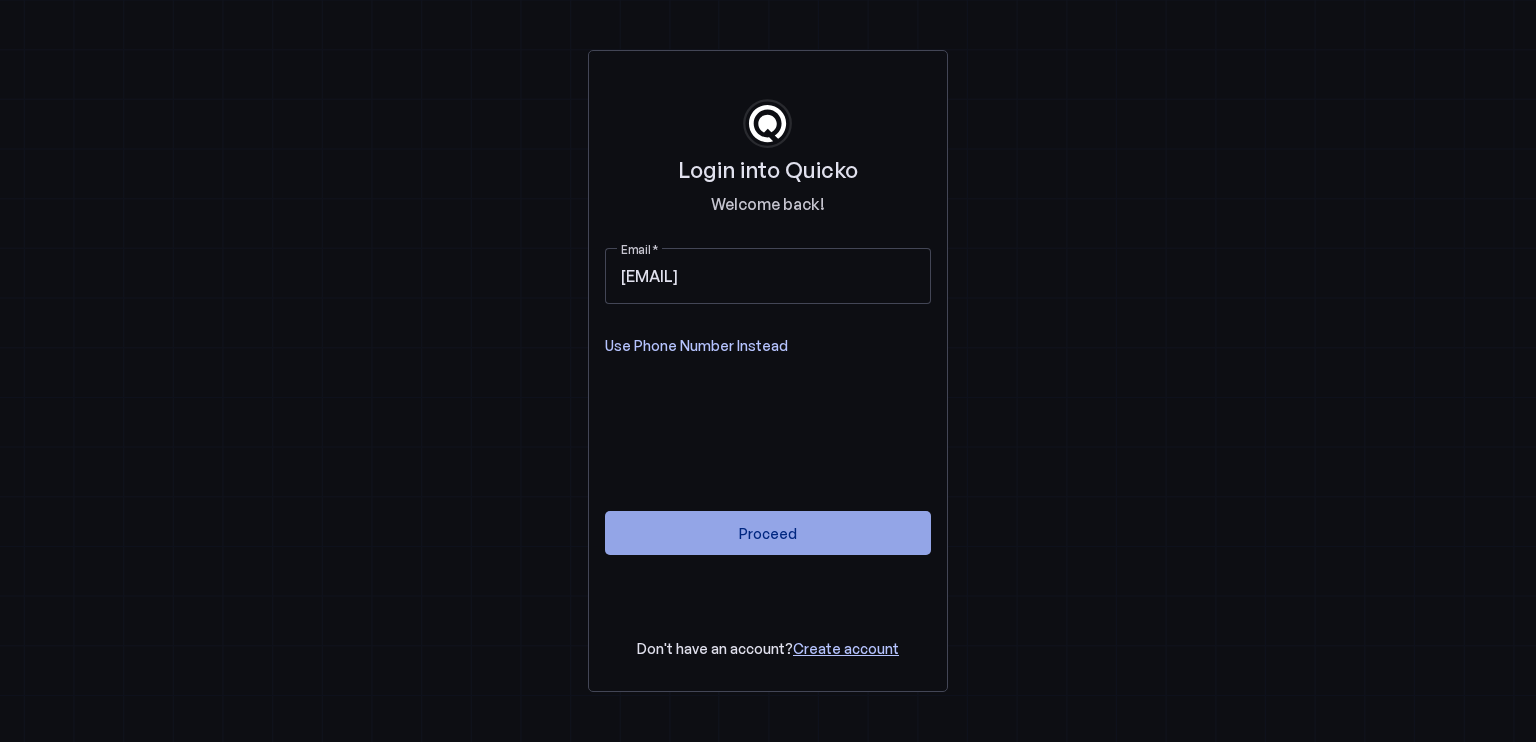 click at bounding box center (768, 533) 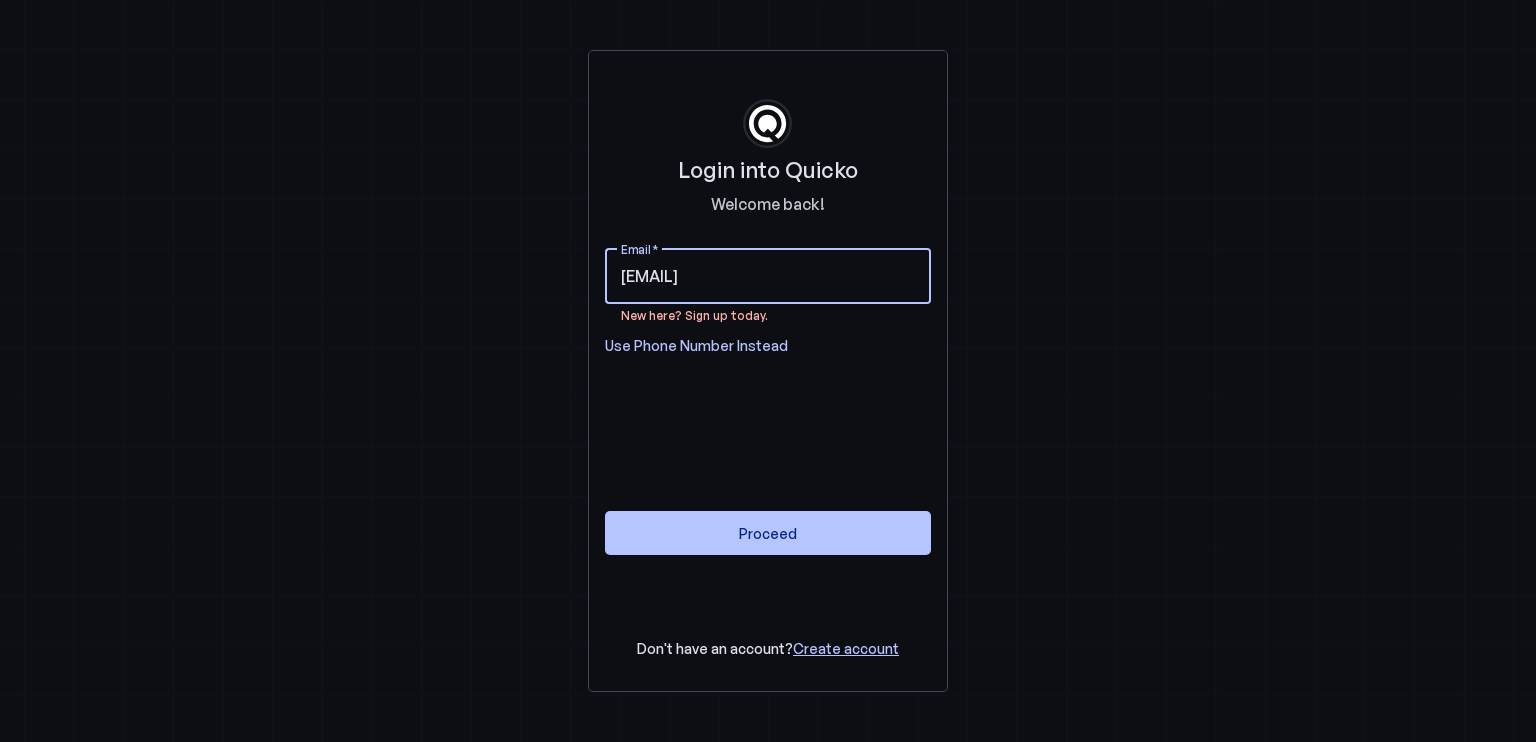 drag, startPoint x: 825, startPoint y: 272, endPoint x: 564, endPoint y: 283, distance: 261.2317 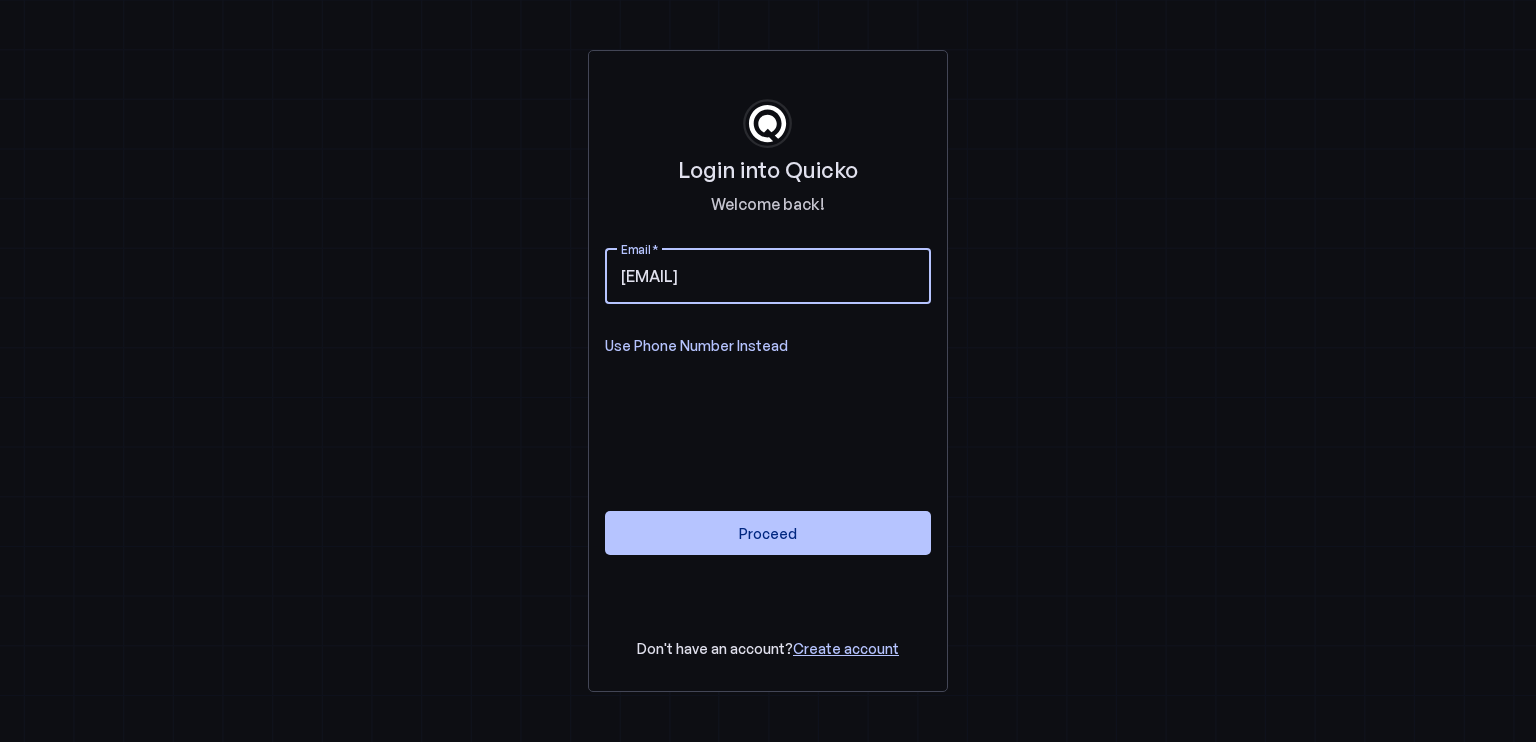 click on "sutradharmadhusudan@gmail.com" at bounding box center [768, 276] 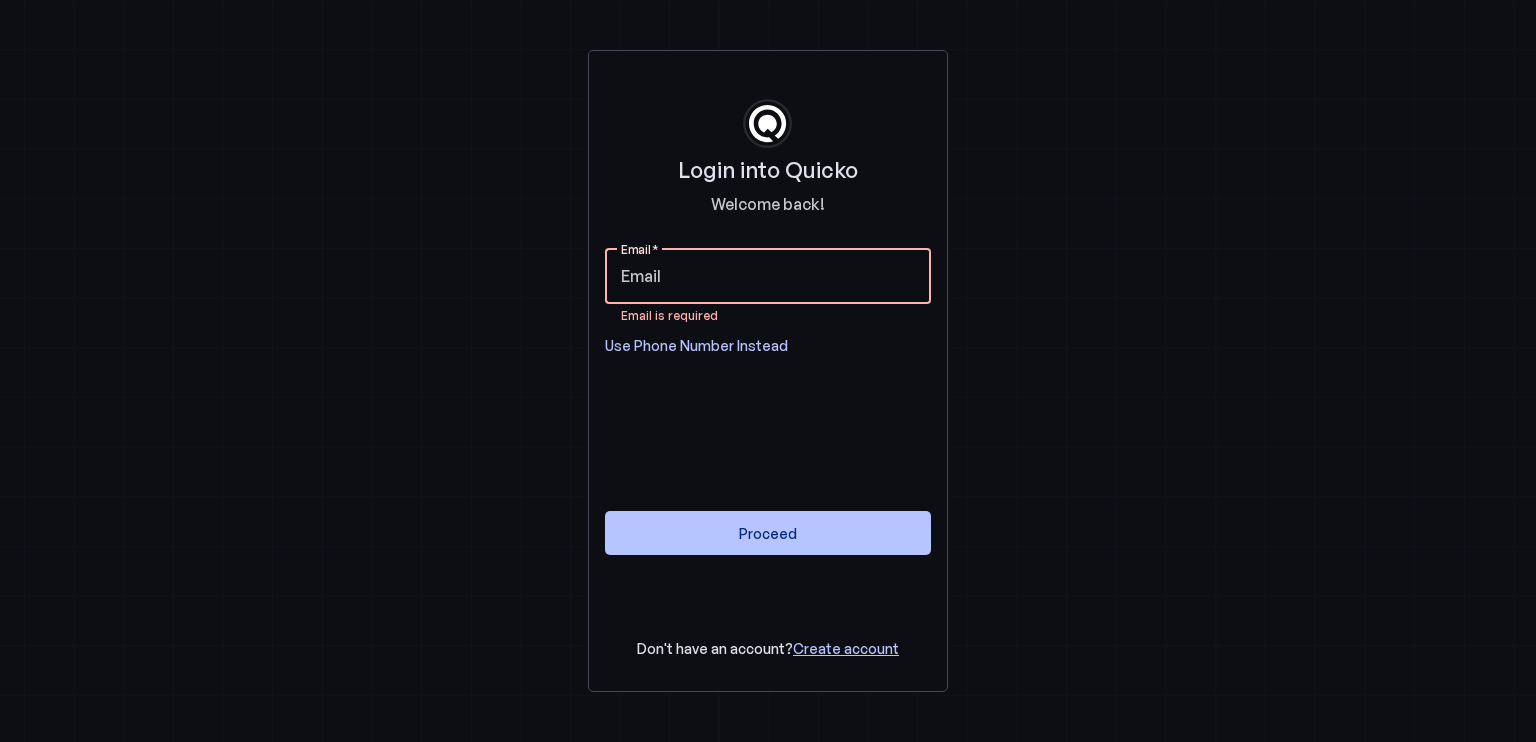 click on "Email" at bounding box center [768, 276] 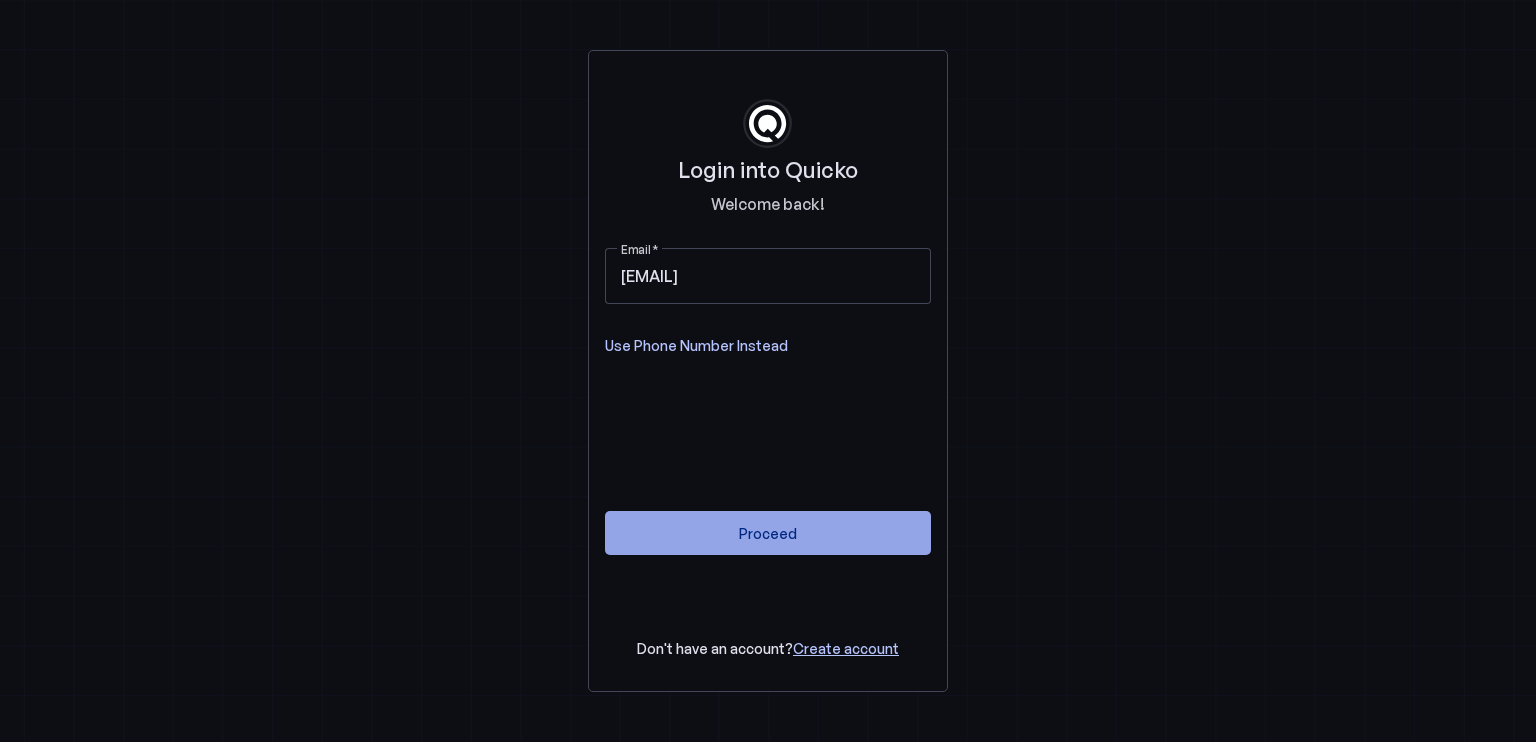 click at bounding box center (768, 533) 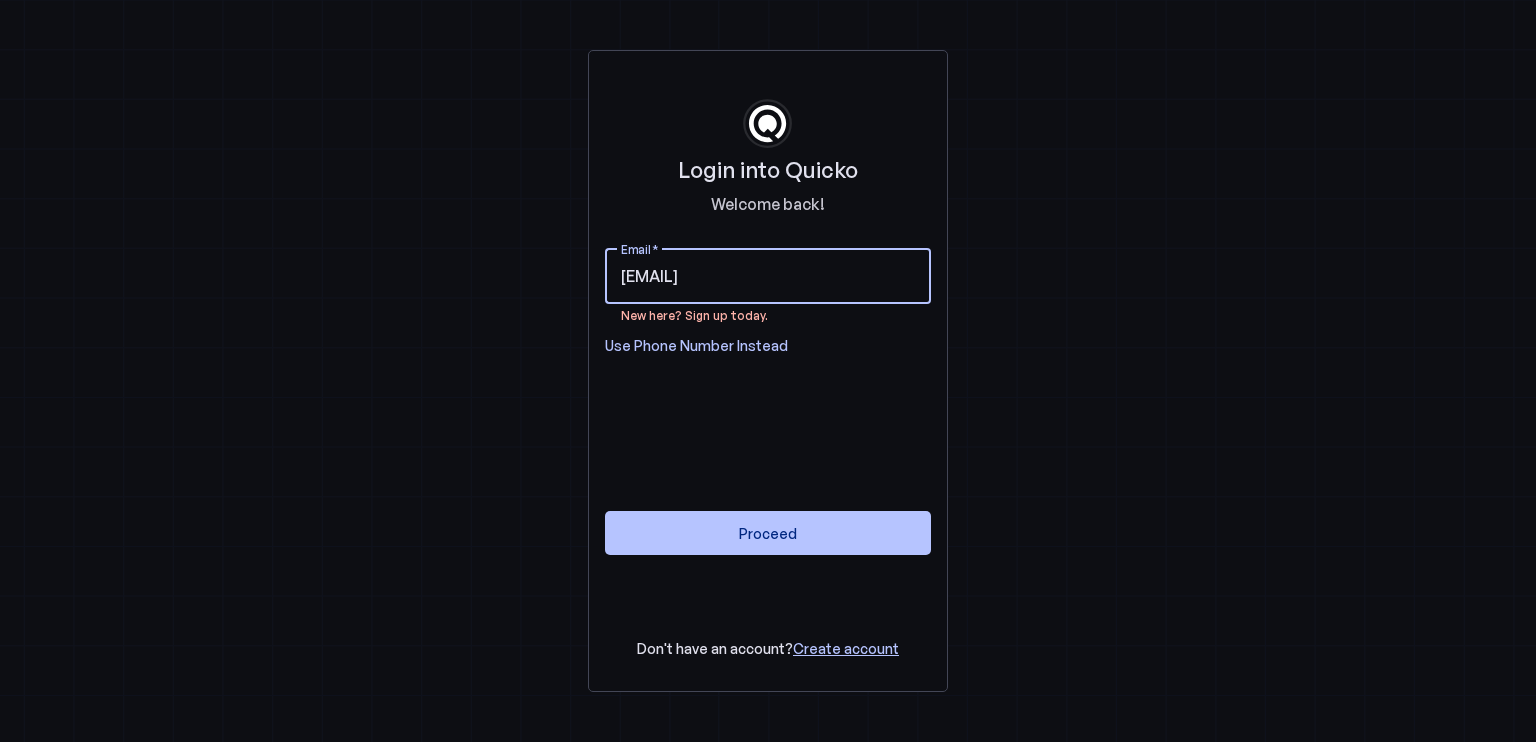 drag, startPoint x: 788, startPoint y: 272, endPoint x: 520, endPoint y: 272, distance: 268 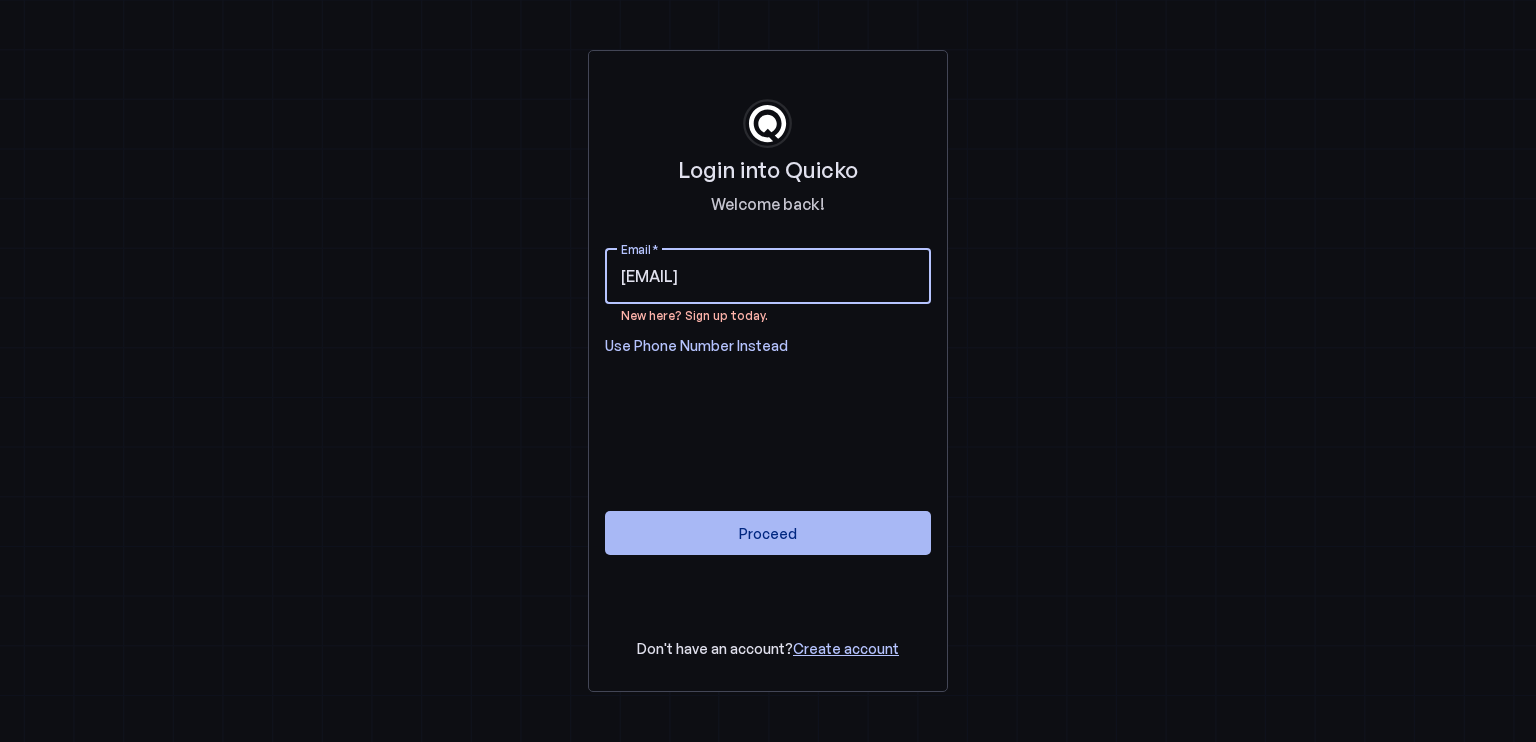 click at bounding box center [768, 533] 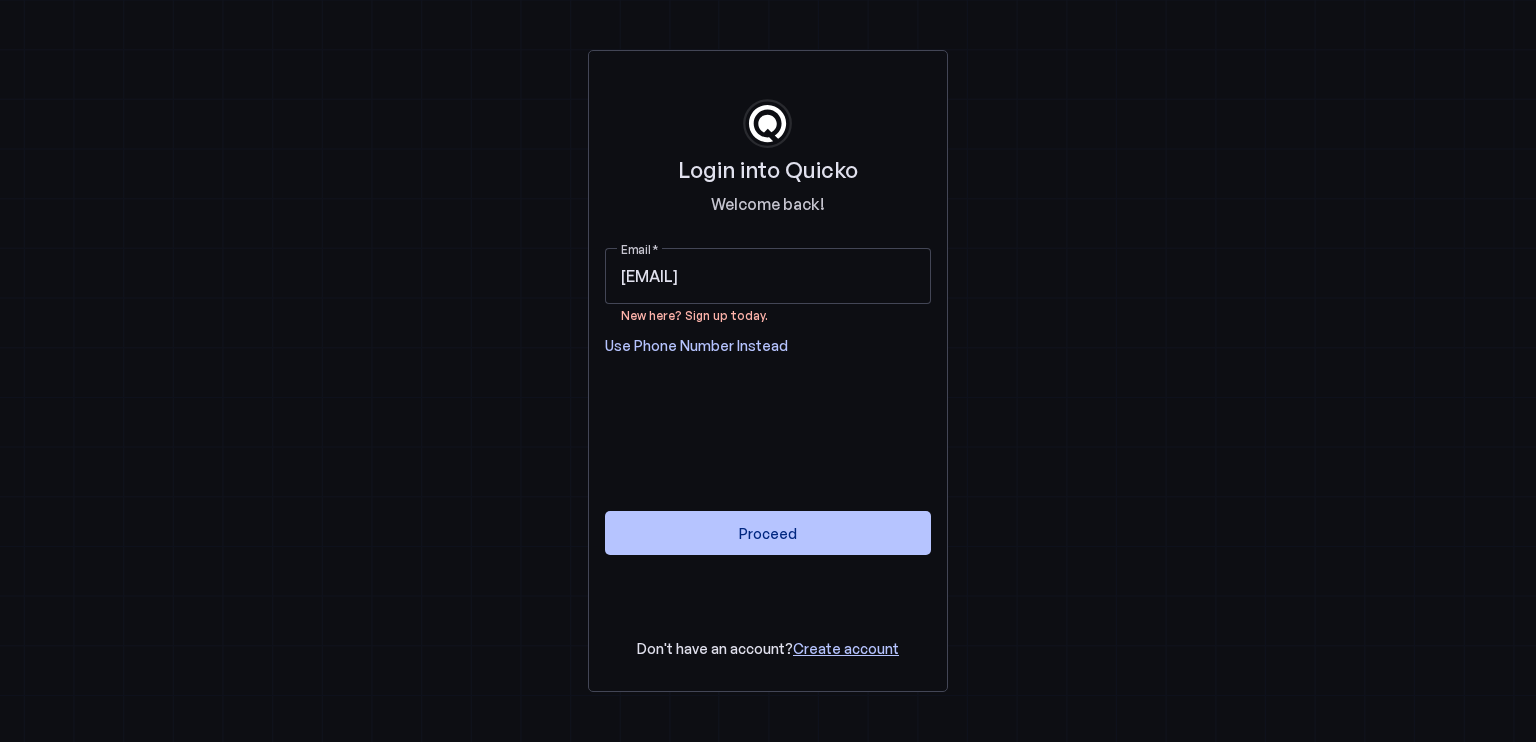 click at bounding box center (768, 533) 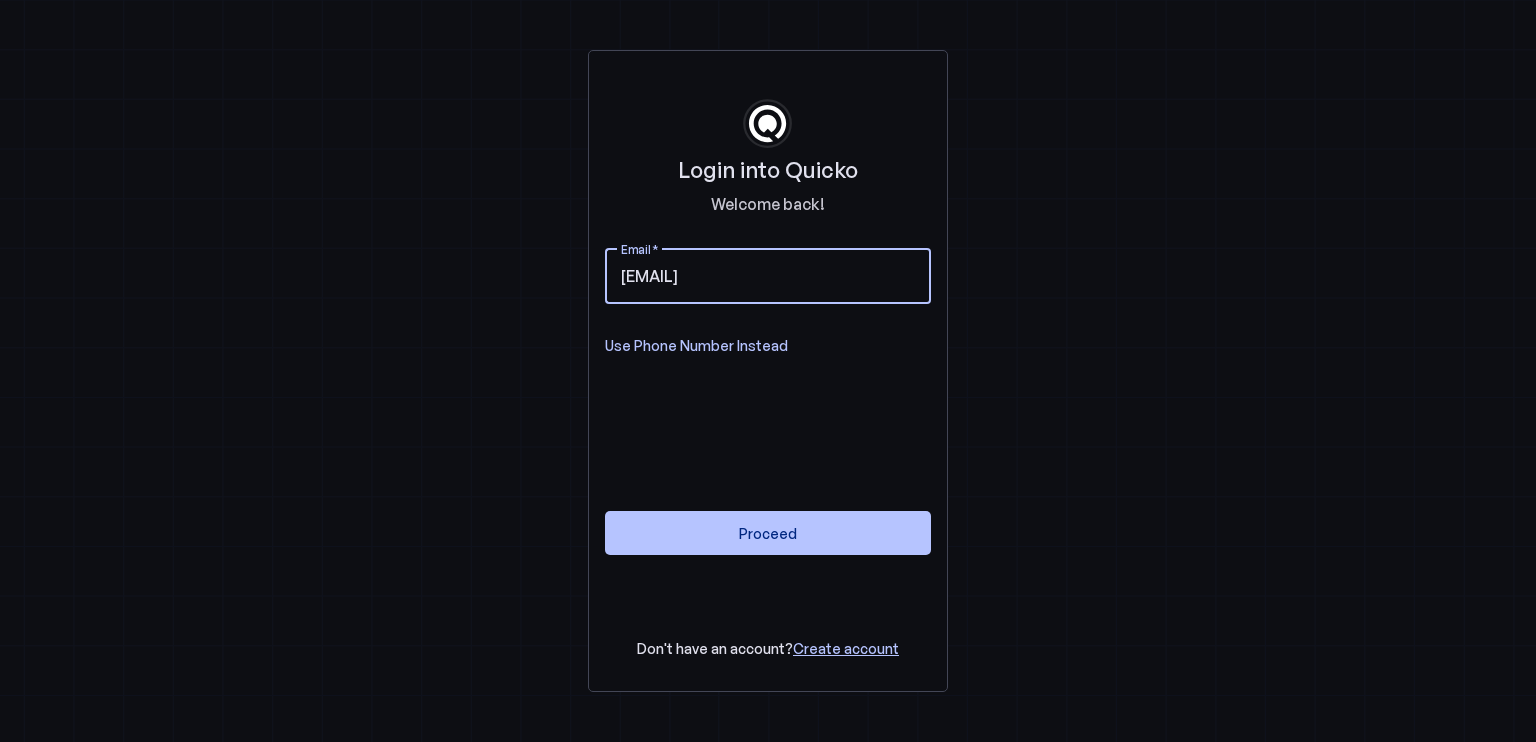 type on "dostmadhufreefire@gmail.com" 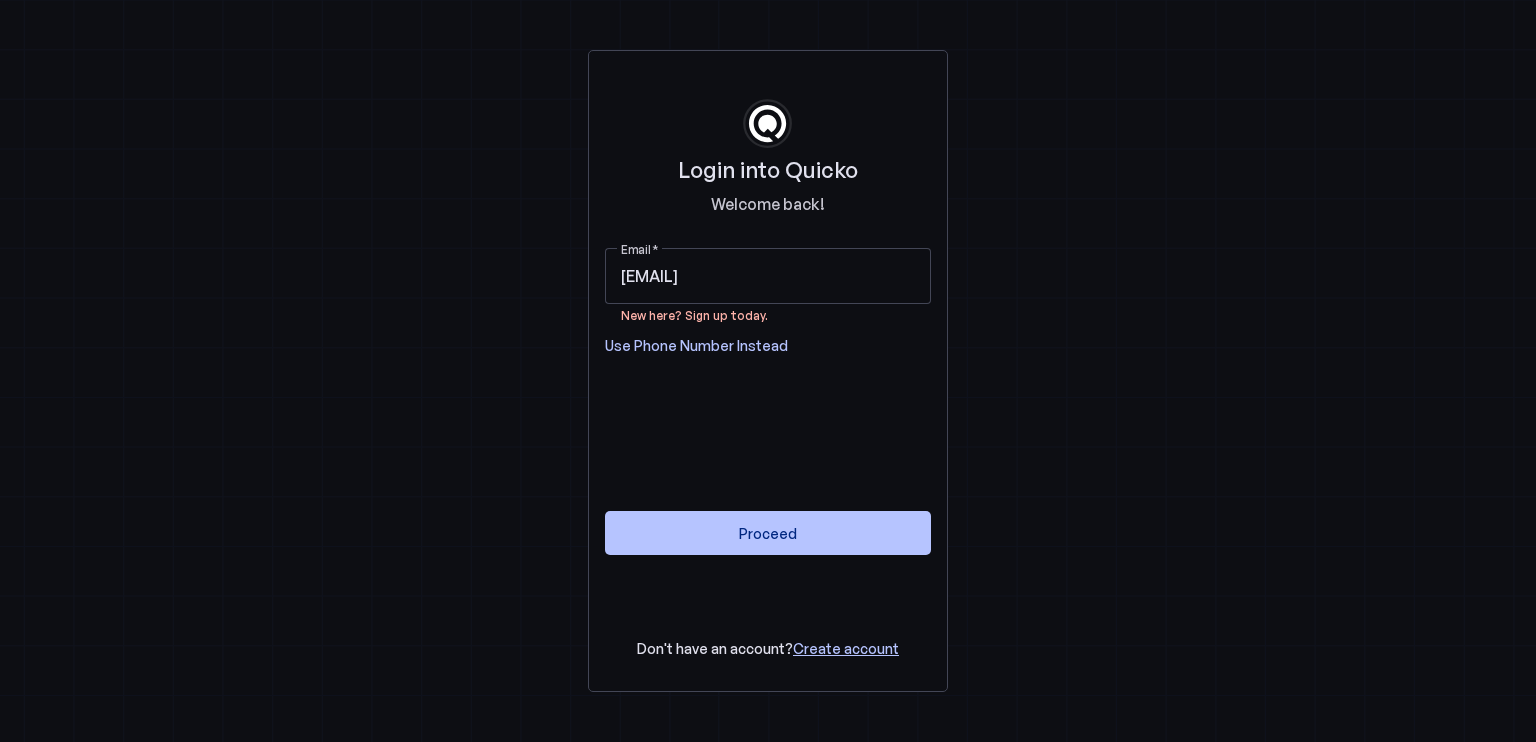 click on "Use Phone Number Instead" at bounding box center (696, 346) 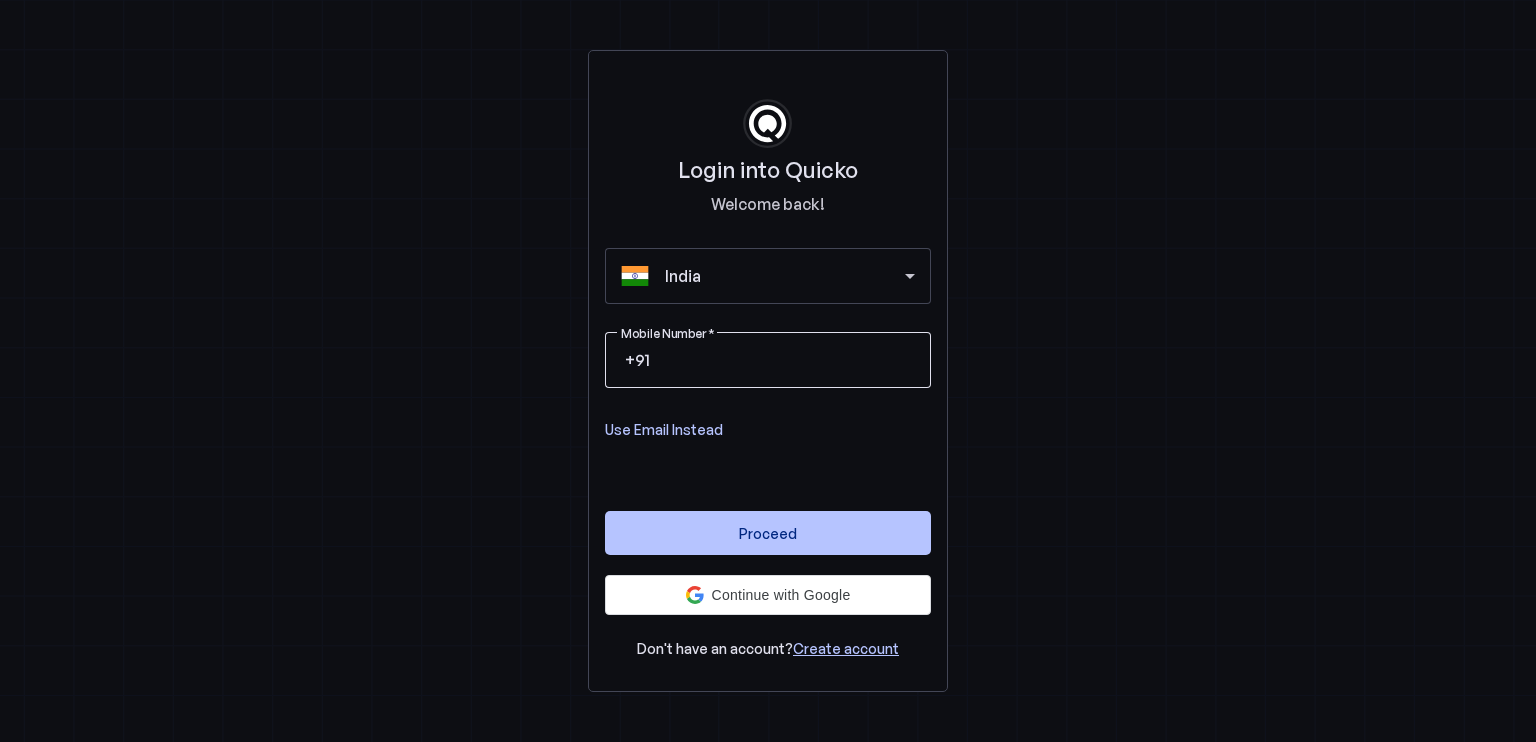 click at bounding box center (784, 360) 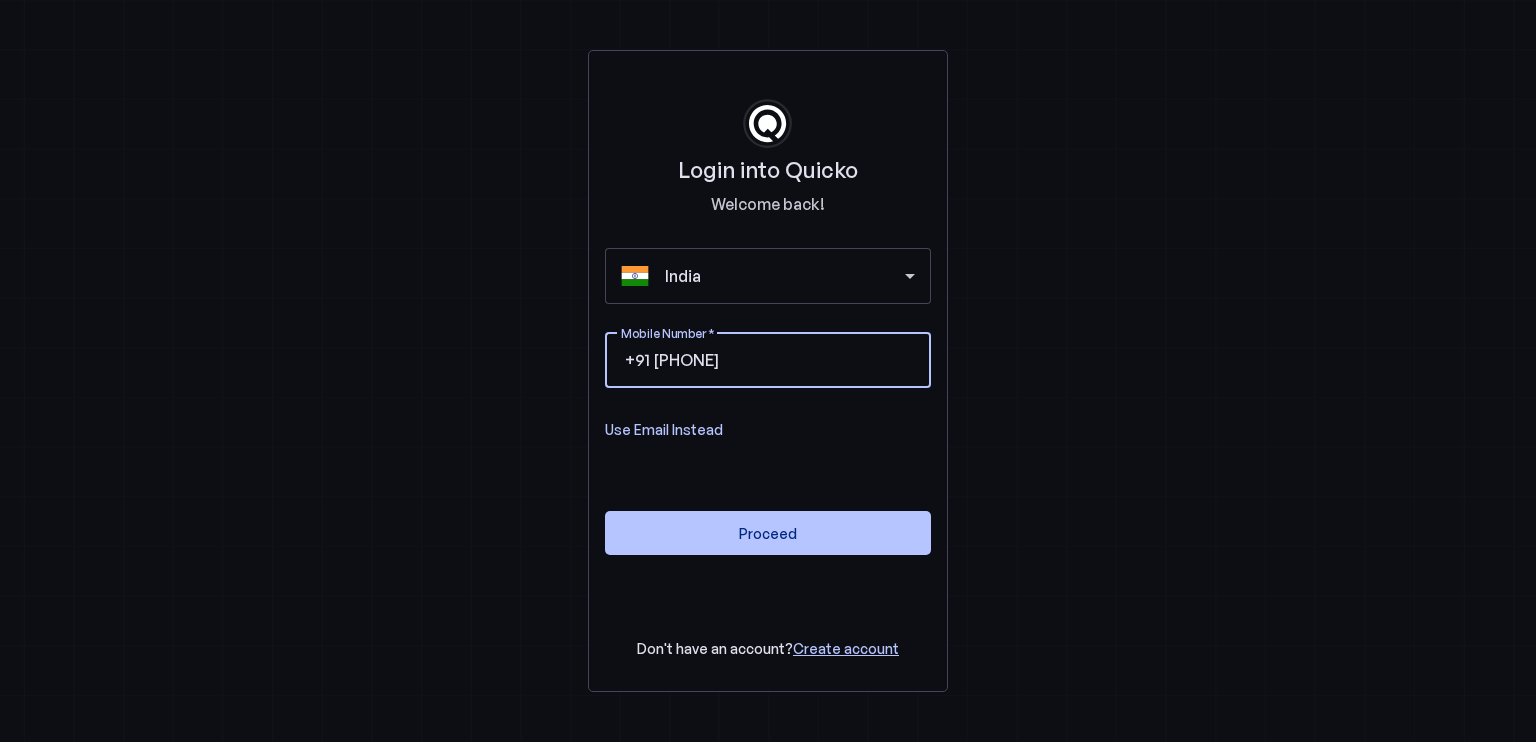 click on "09614476764" at bounding box center [784, 360] 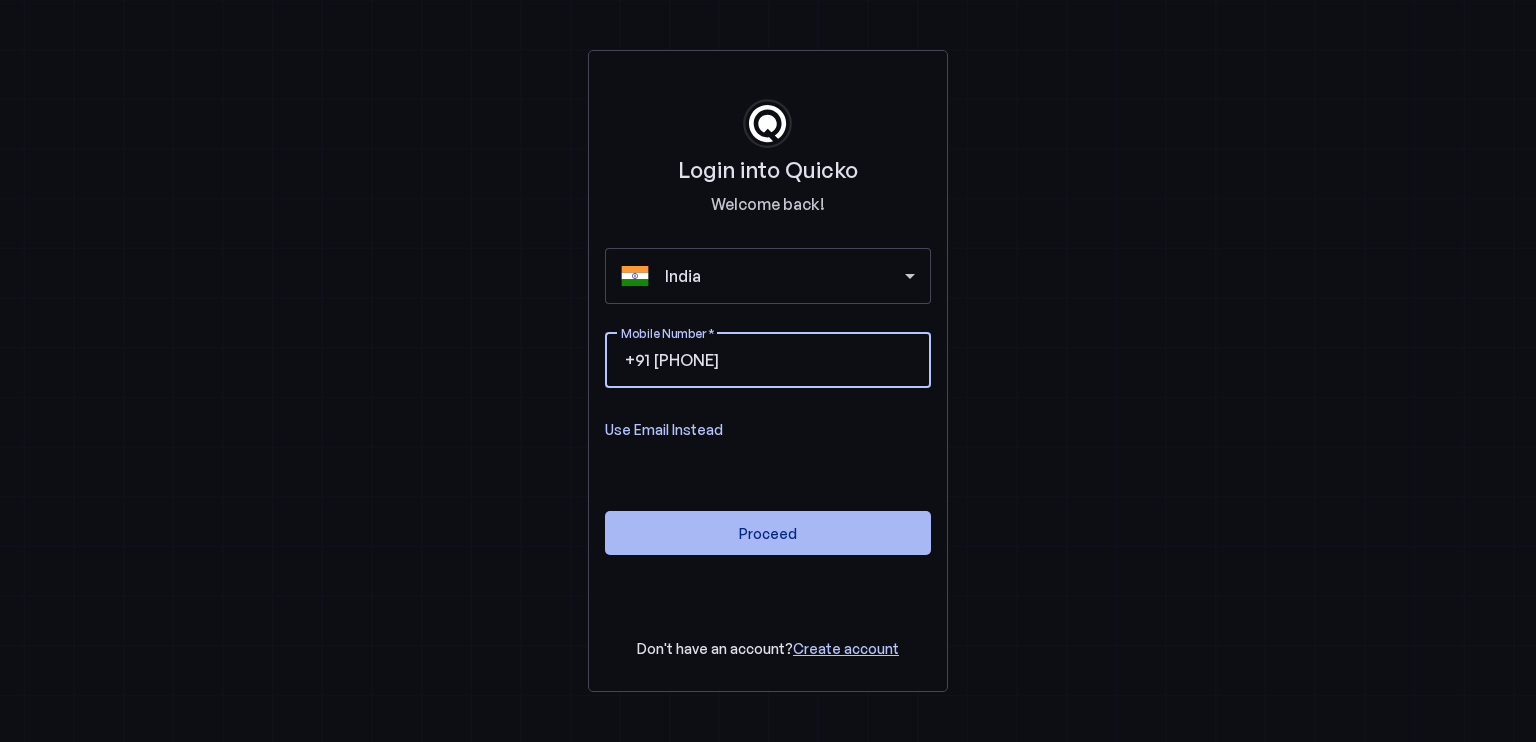 type on "9614476764" 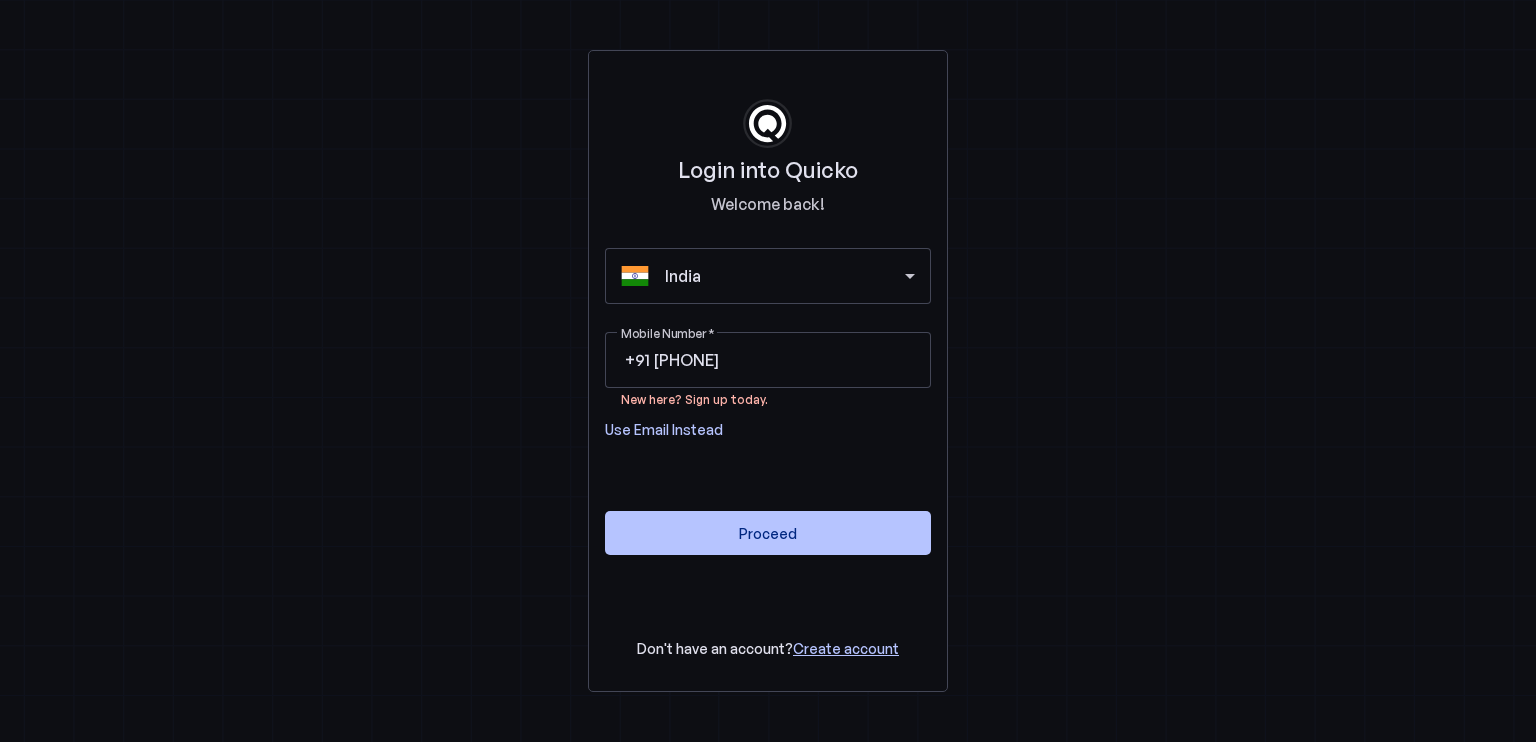 click on "Login into Quicko  Welcome back!  India Mobile Number  +91 9614476764 New here? Sign up today. Use Email Instead Proceed Don't have an account?  Create account" at bounding box center [768, 371] 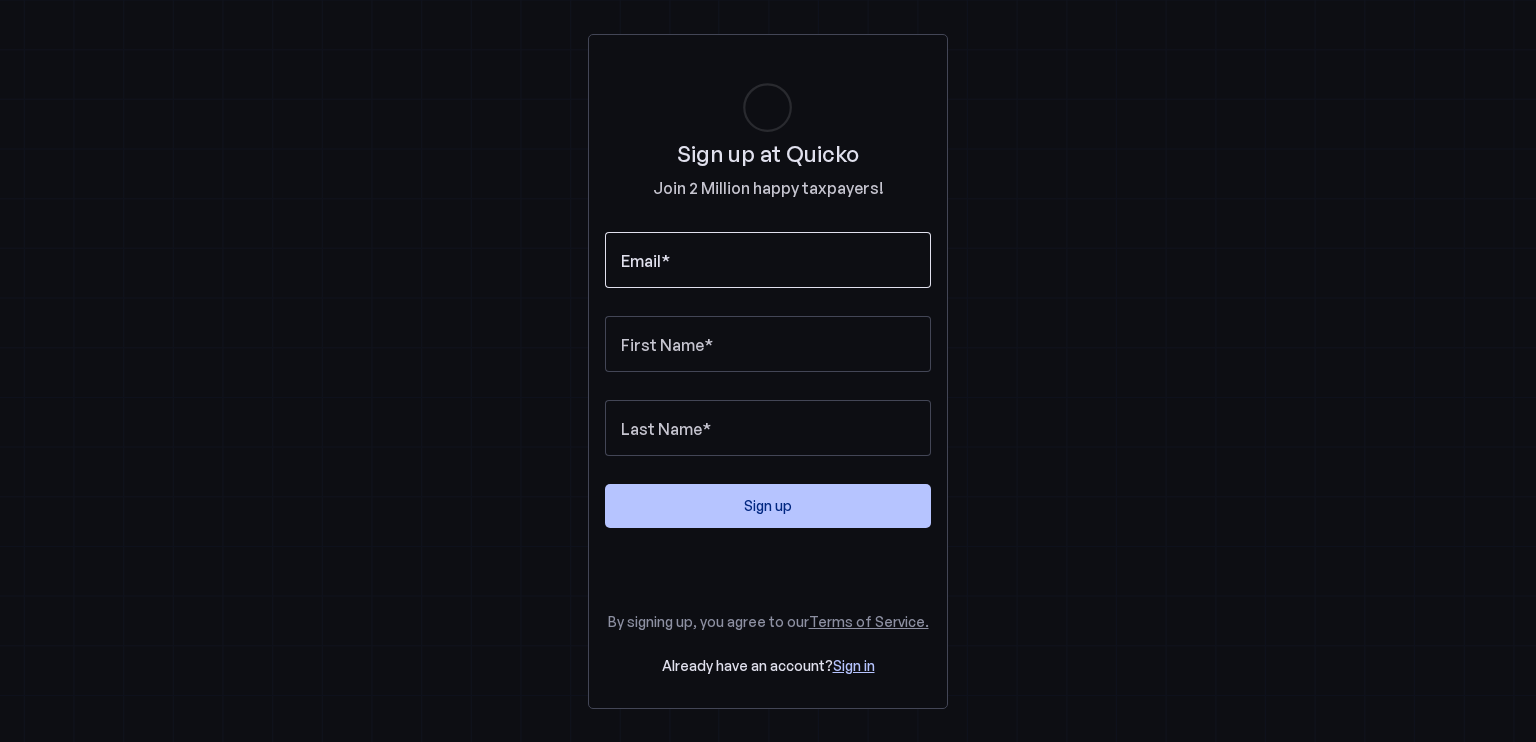 click on "Email" at bounding box center (768, 260) 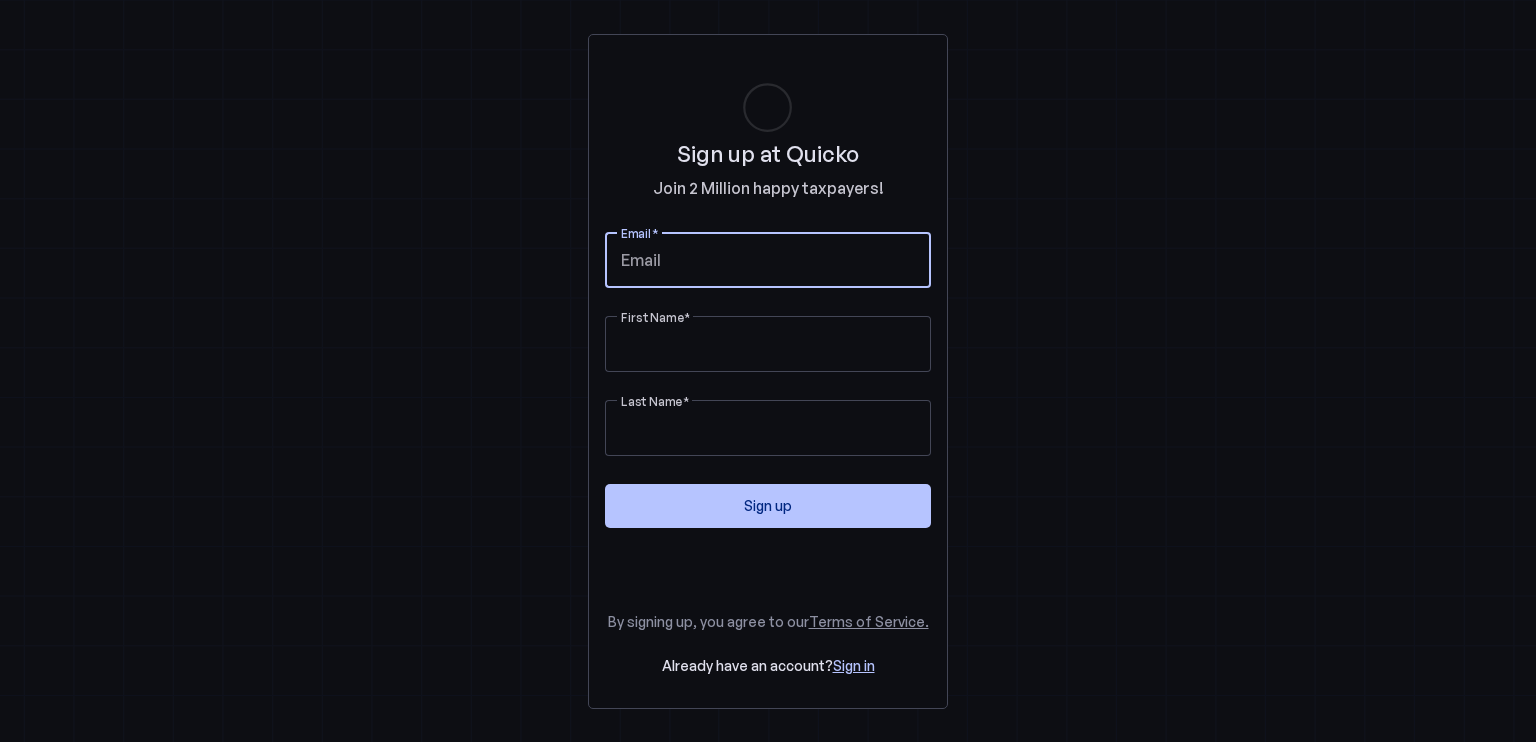 type on "dost.madhu@gmail.com" 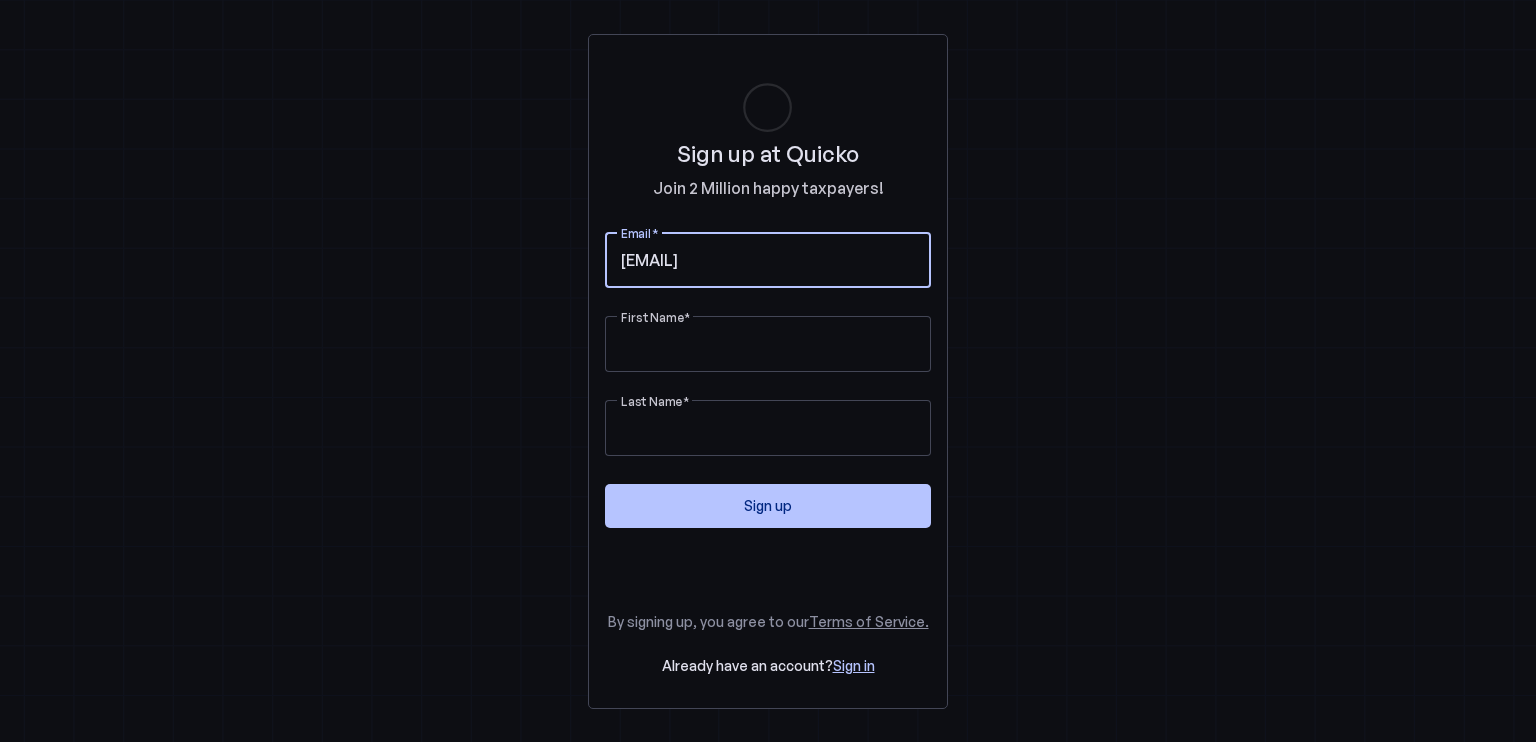 type on "[NAME]" 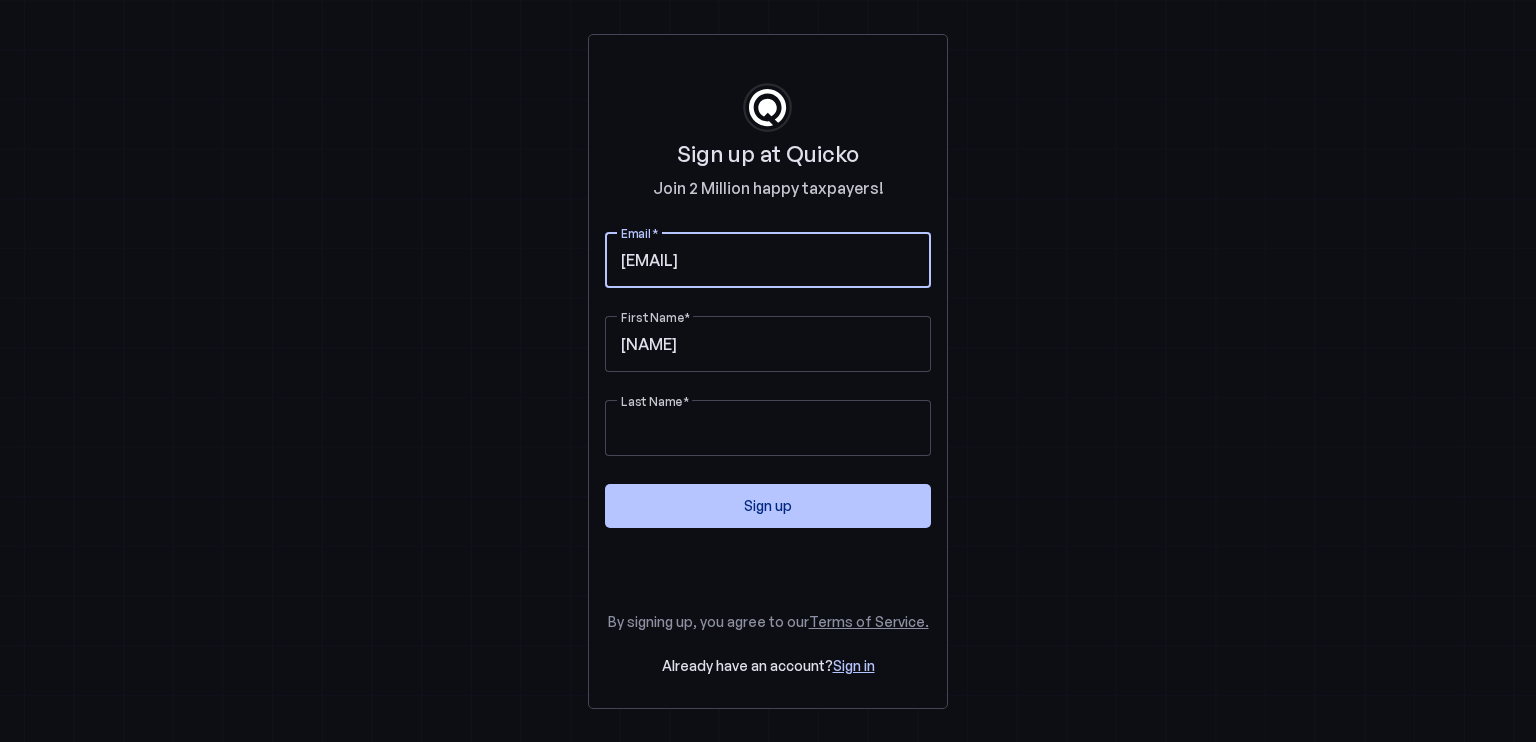 type on "[LAST_NAME]" 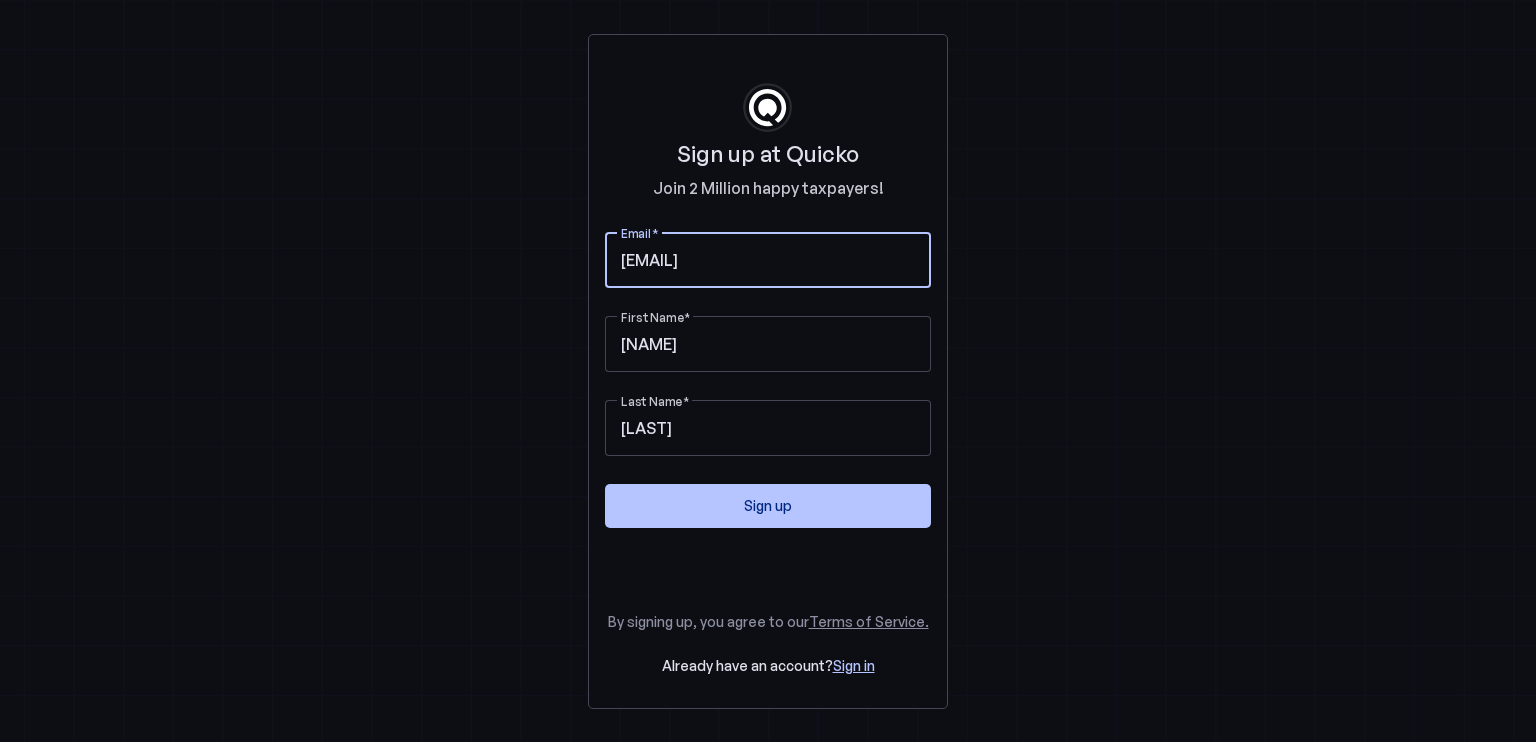 drag, startPoint x: 772, startPoint y: 257, endPoint x: 578, endPoint y: 257, distance: 194 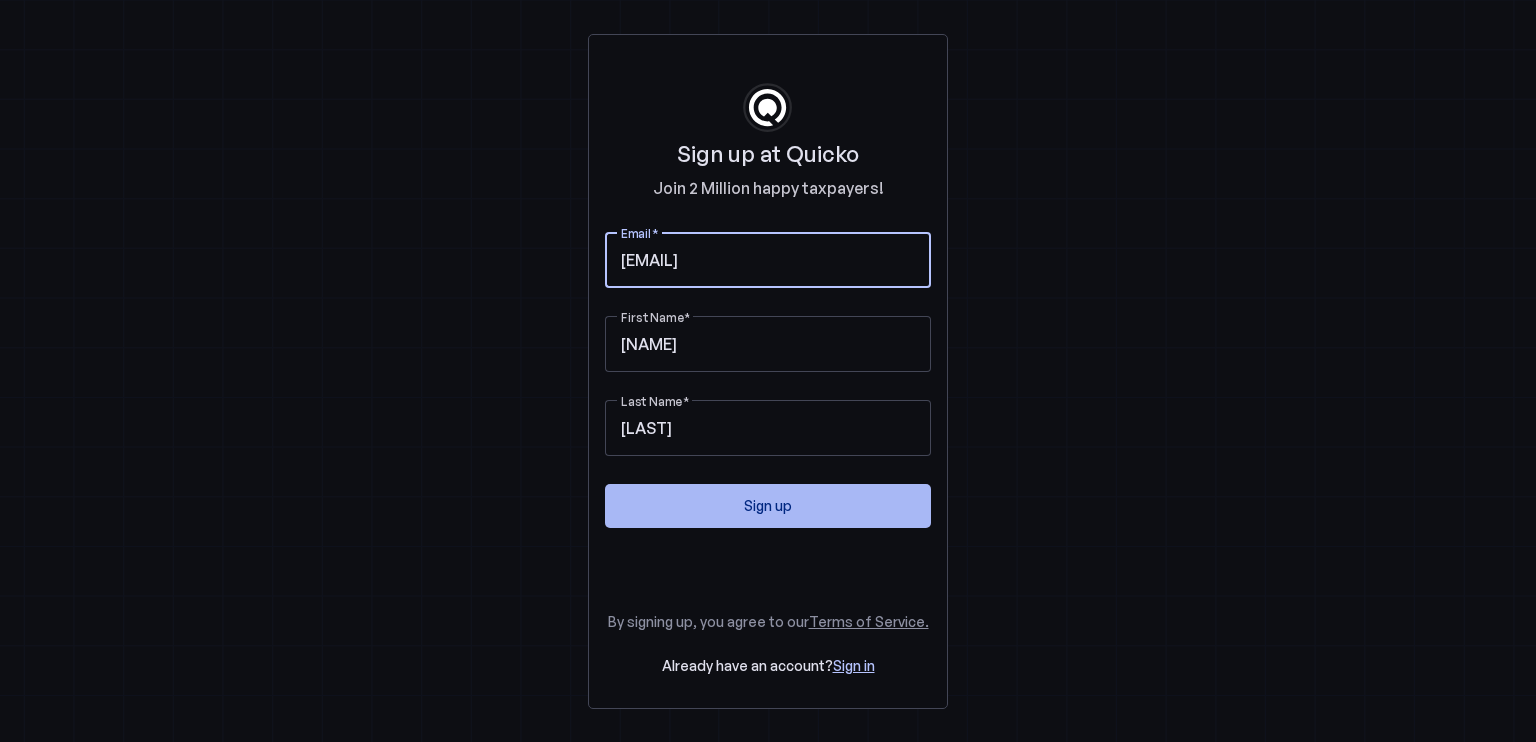 type on "DOST.MADHU@GMAIL.COM" 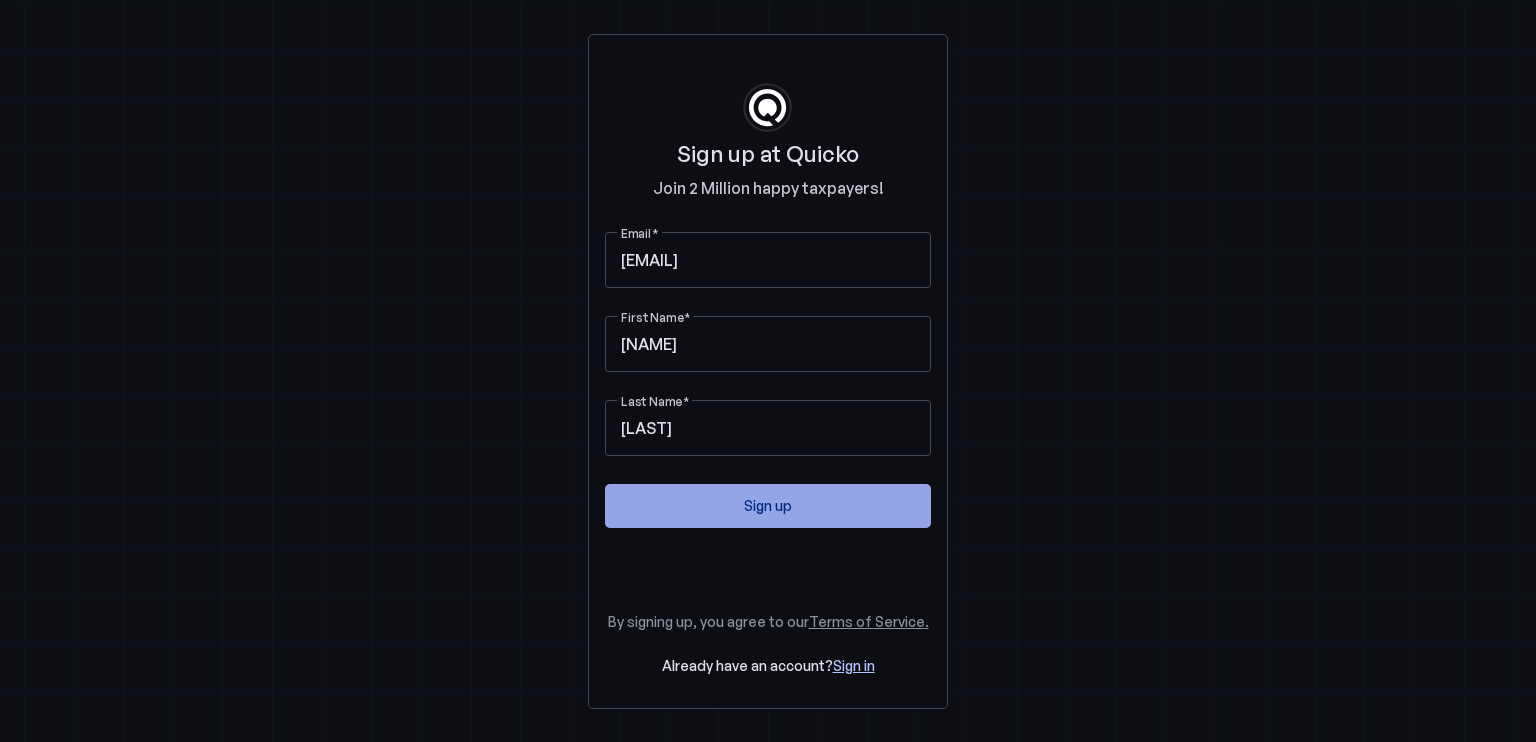 click on "Sign up" at bounding box center [768, 505] 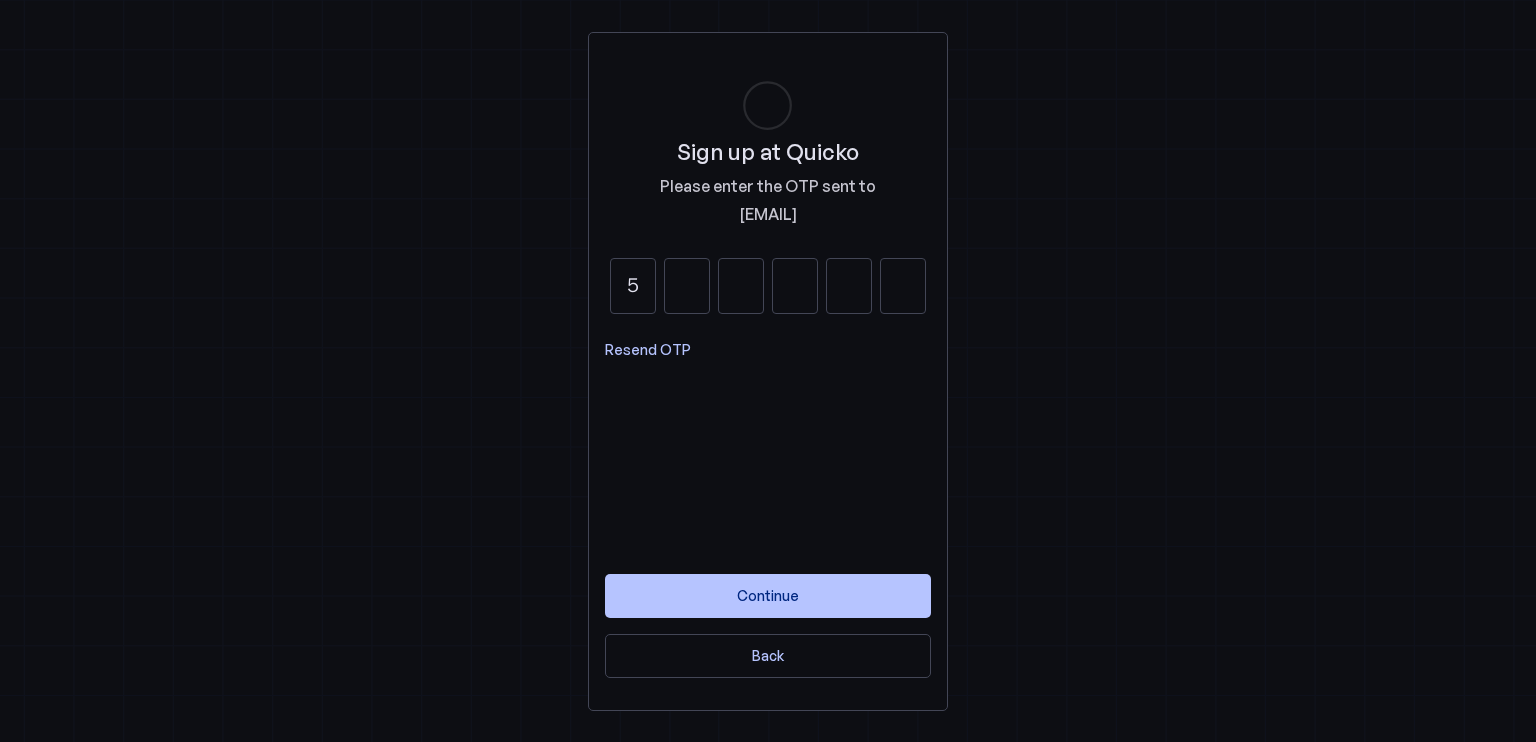 type on "5" 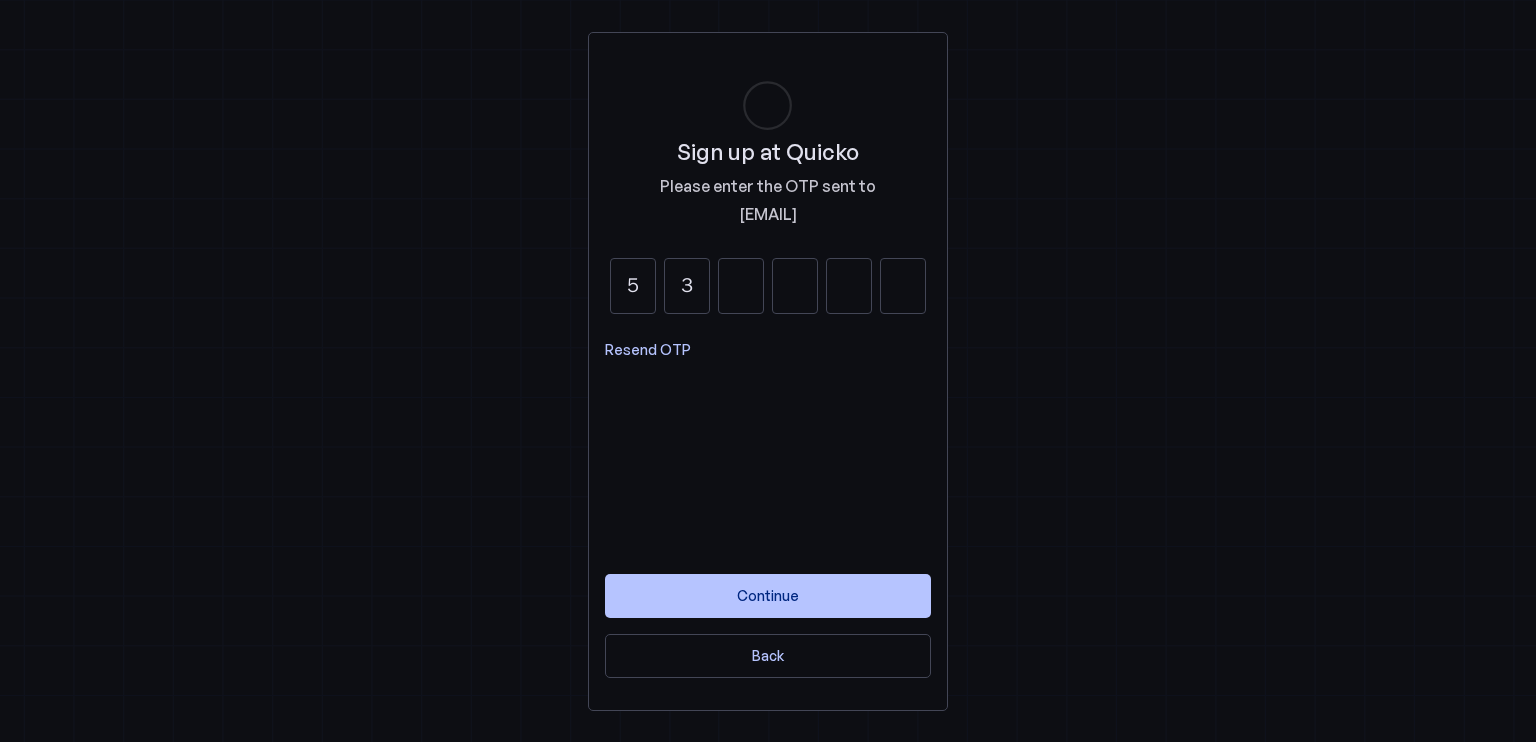 type on "3" 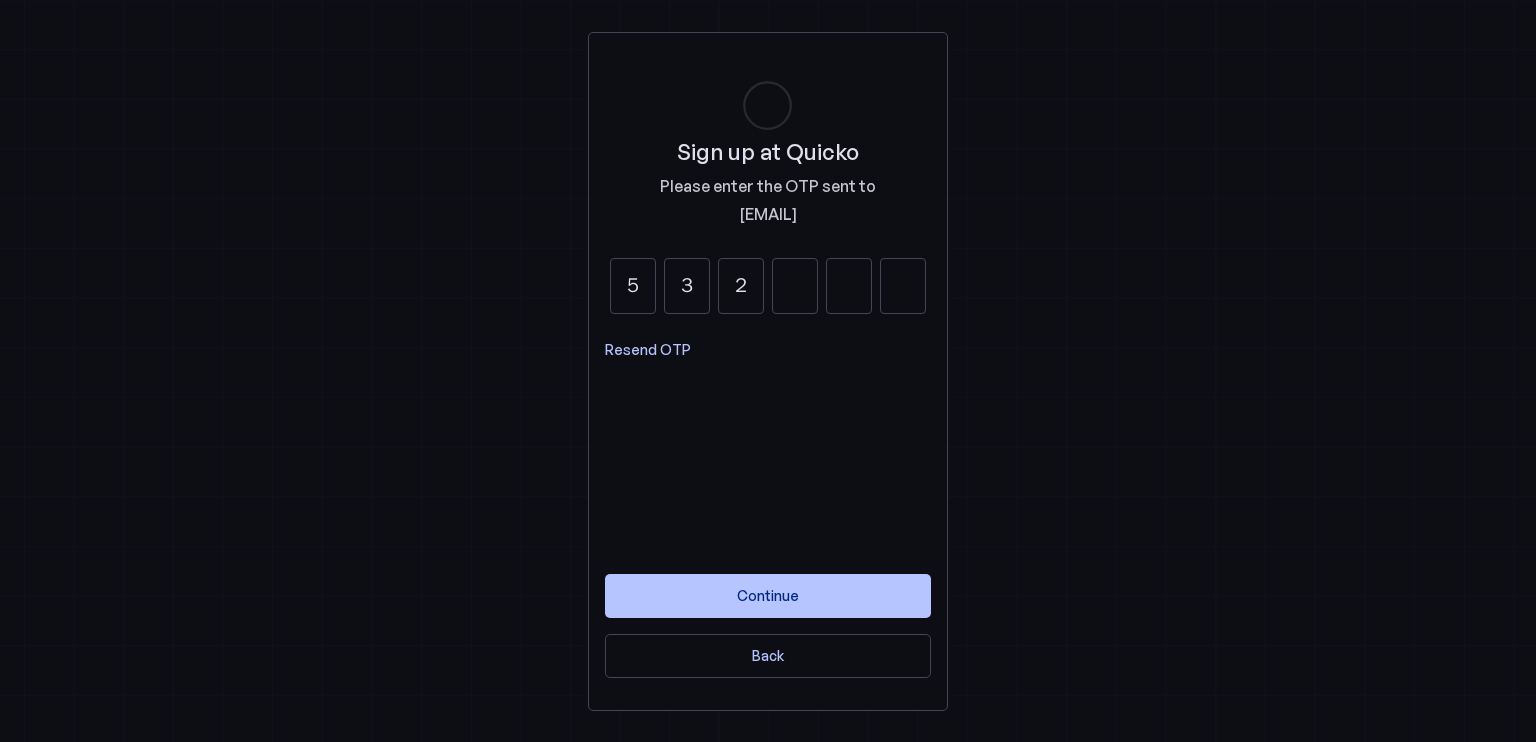 type on "2" 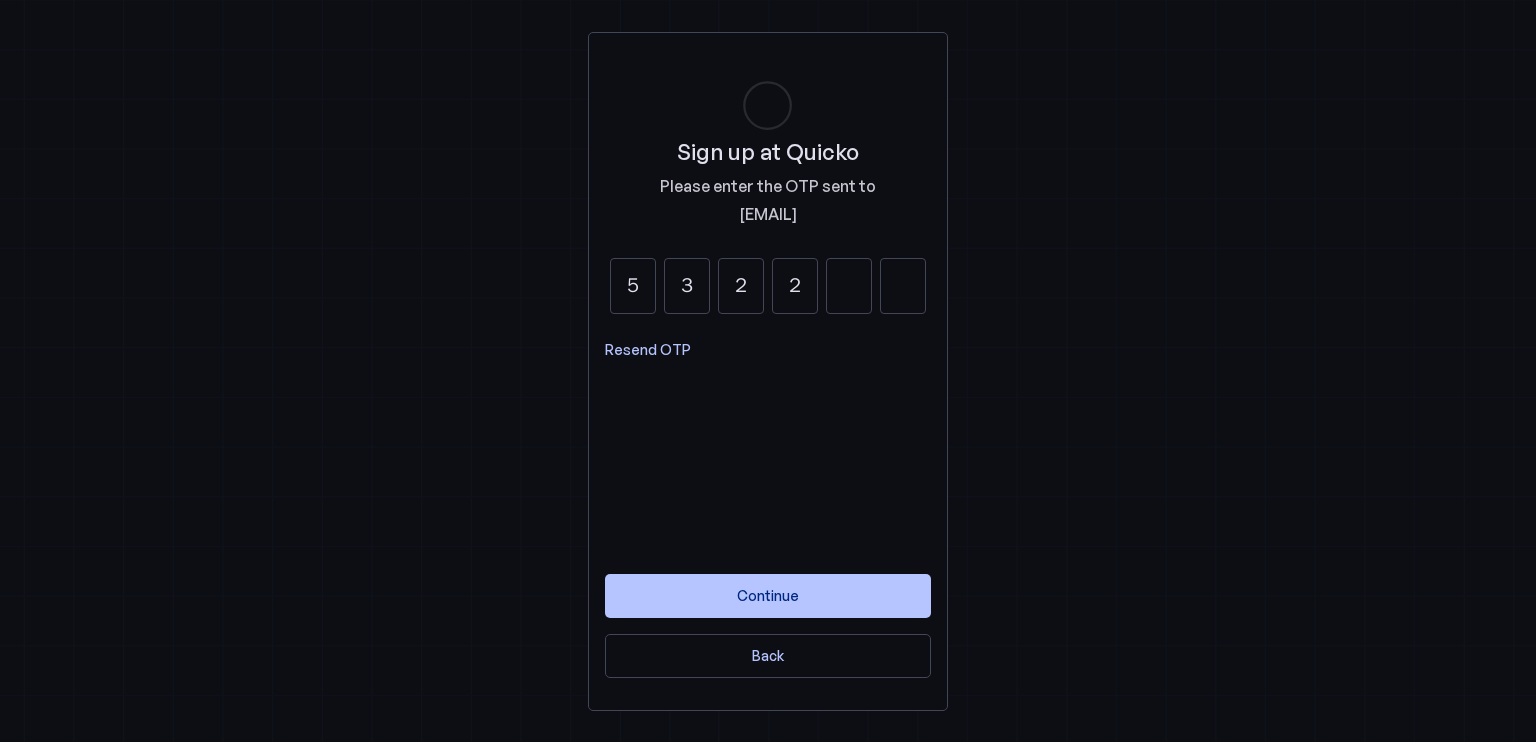 type on "2" 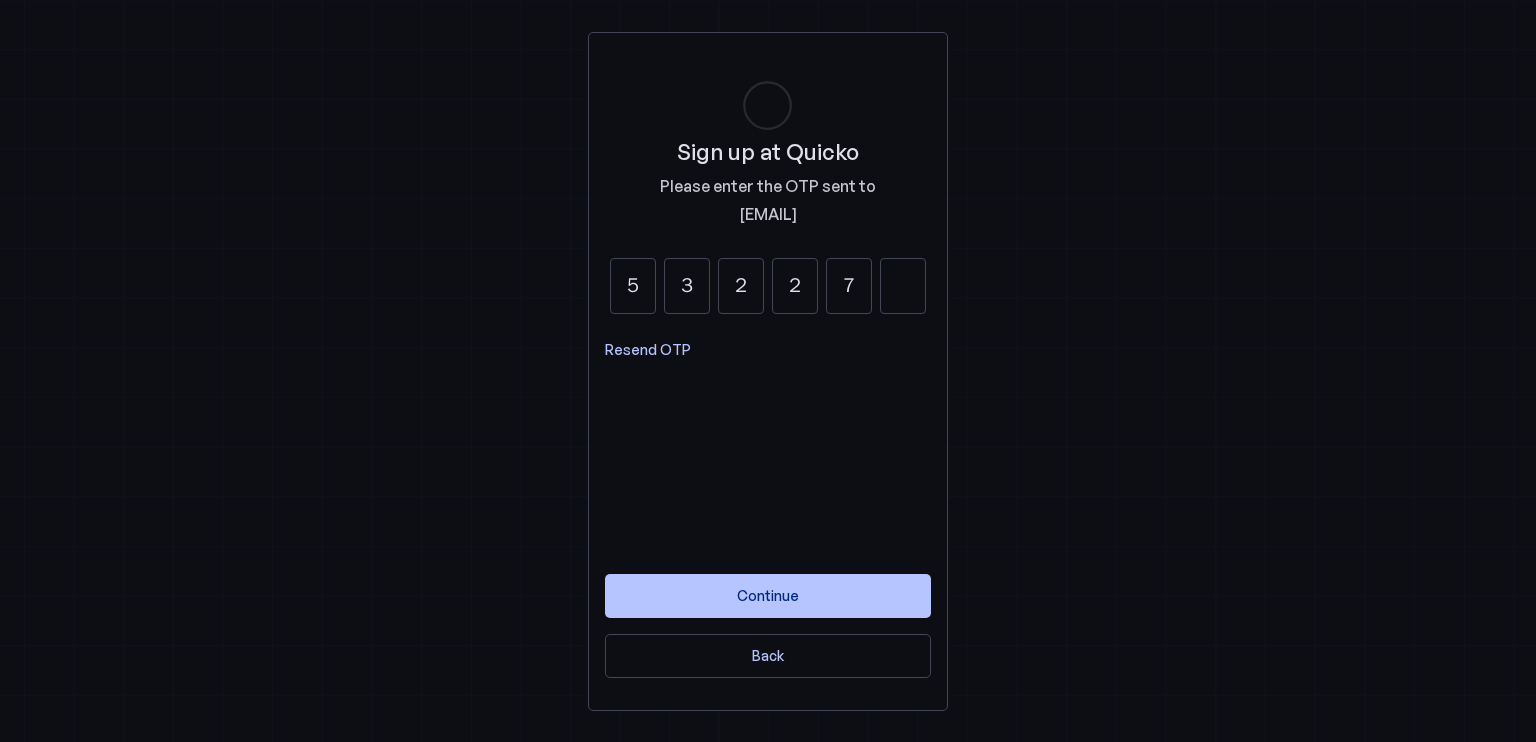 type on "7" 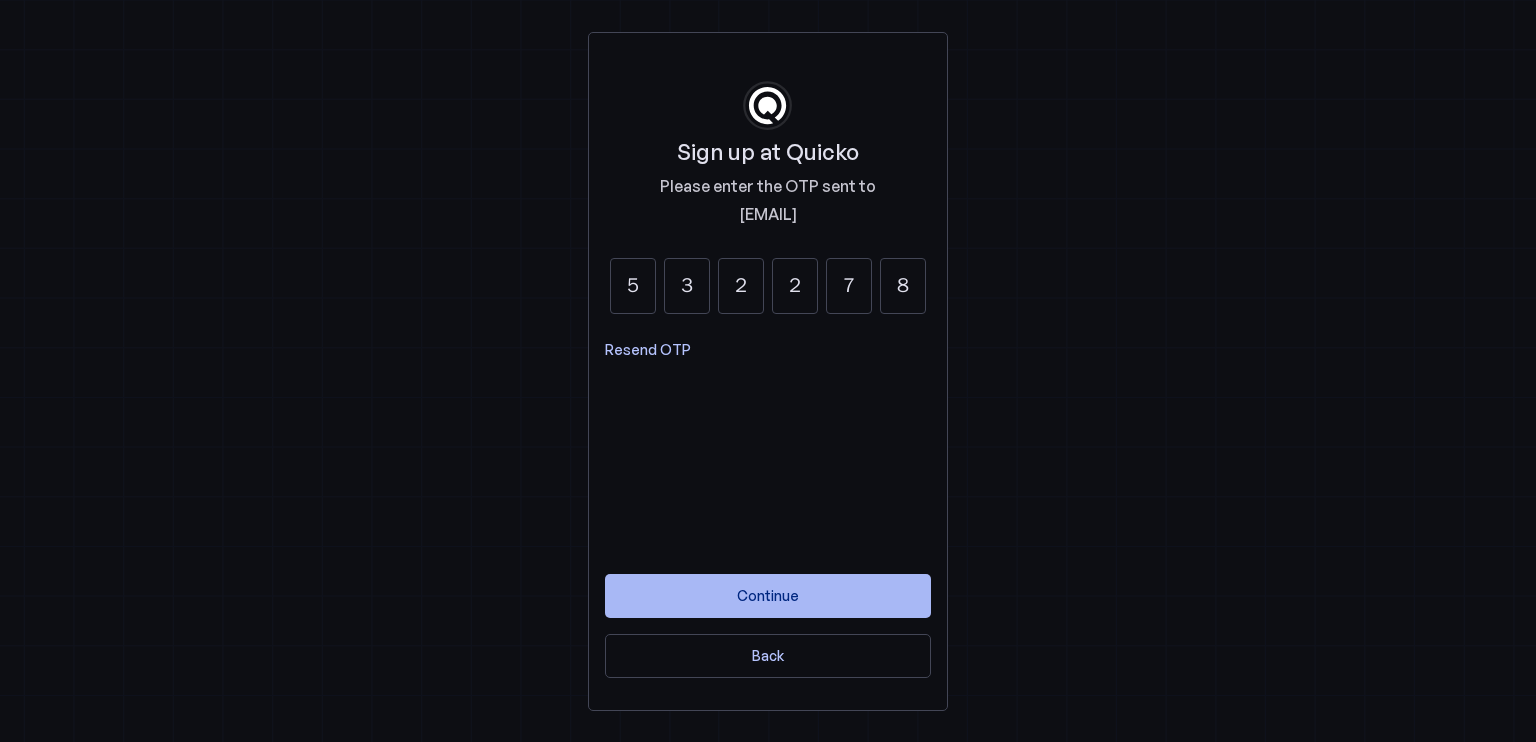 type on "8" 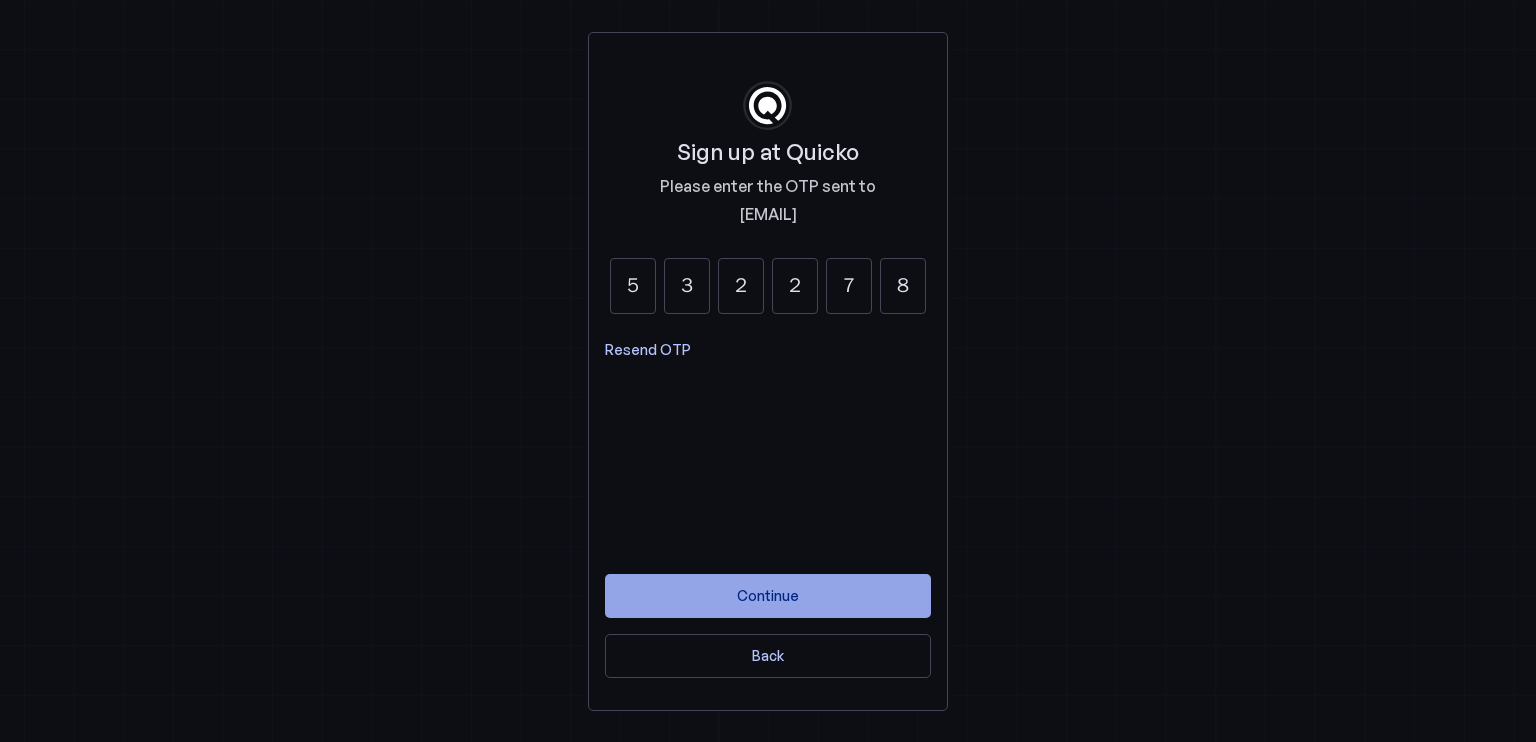 click on "Continue" at bounding box center (768, 595) 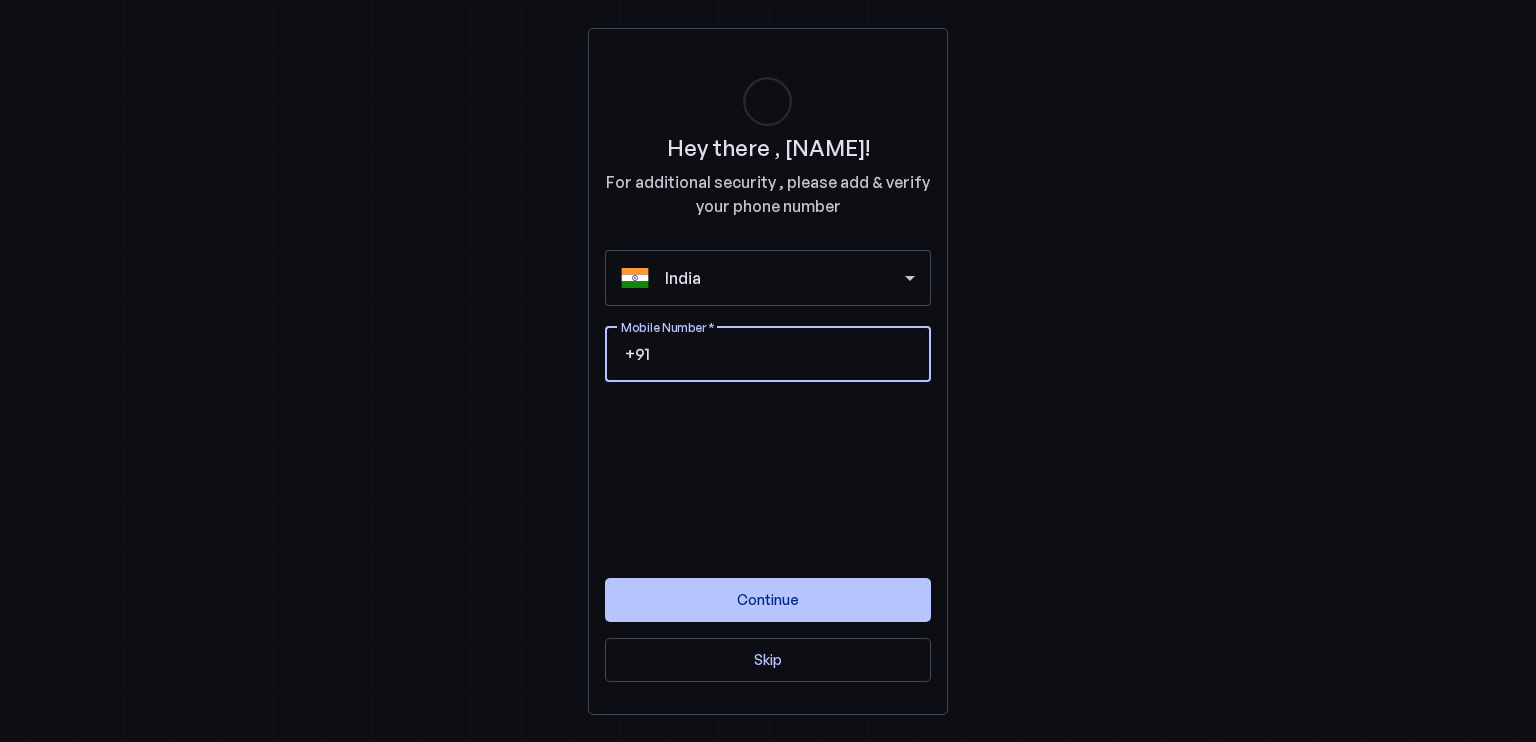 click on "Mobile Number" at bounding box center (784, 354) 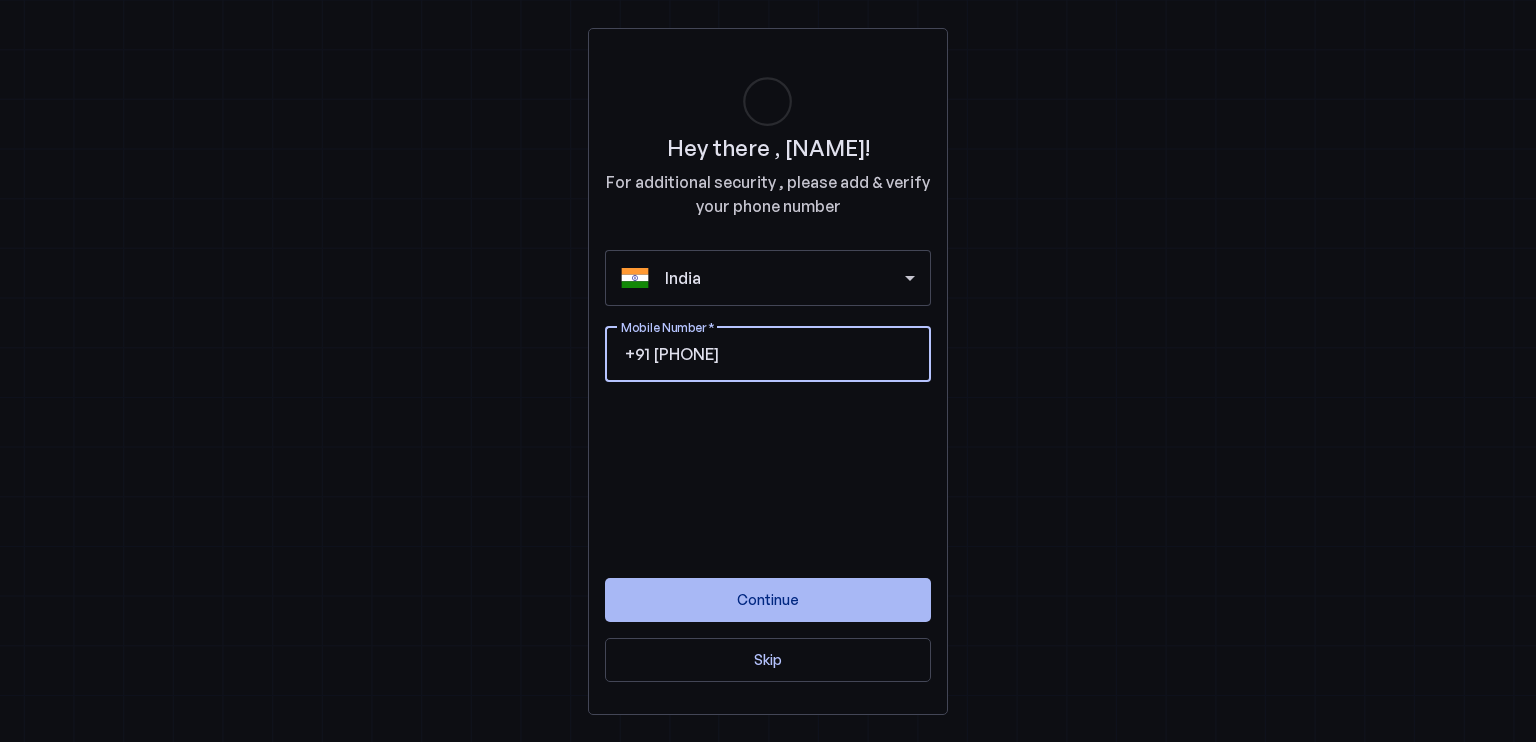 type on "9614476764" 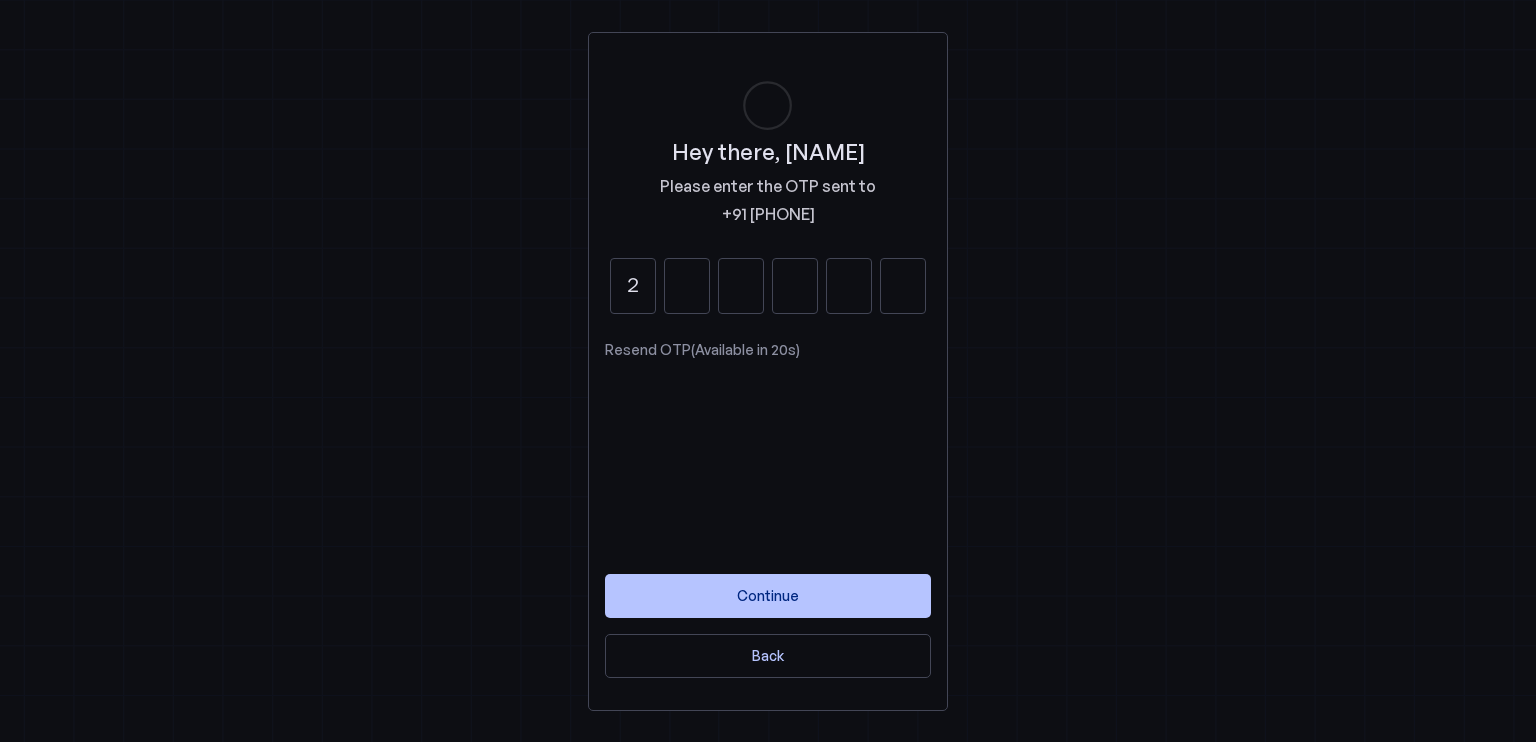 type on "2" 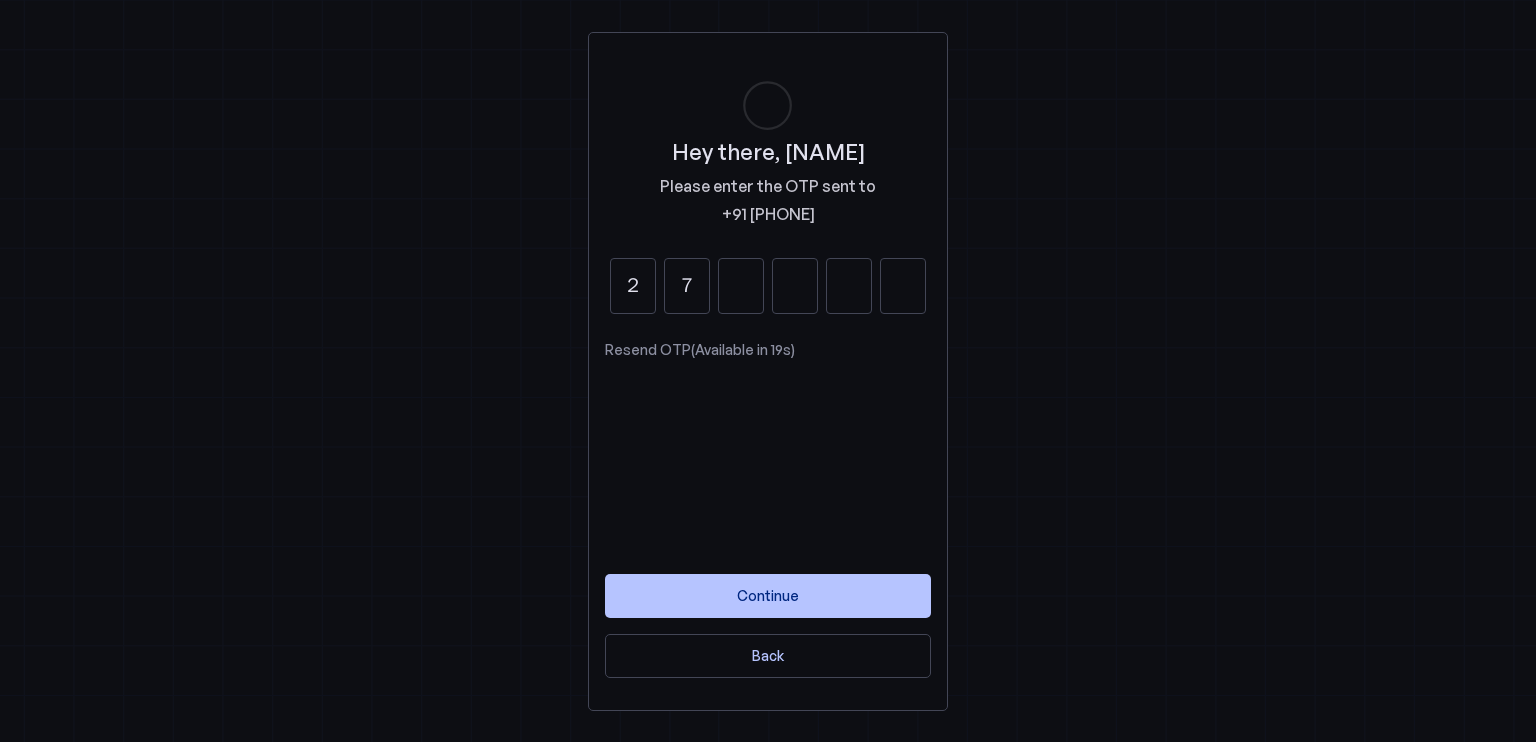 type on "7" 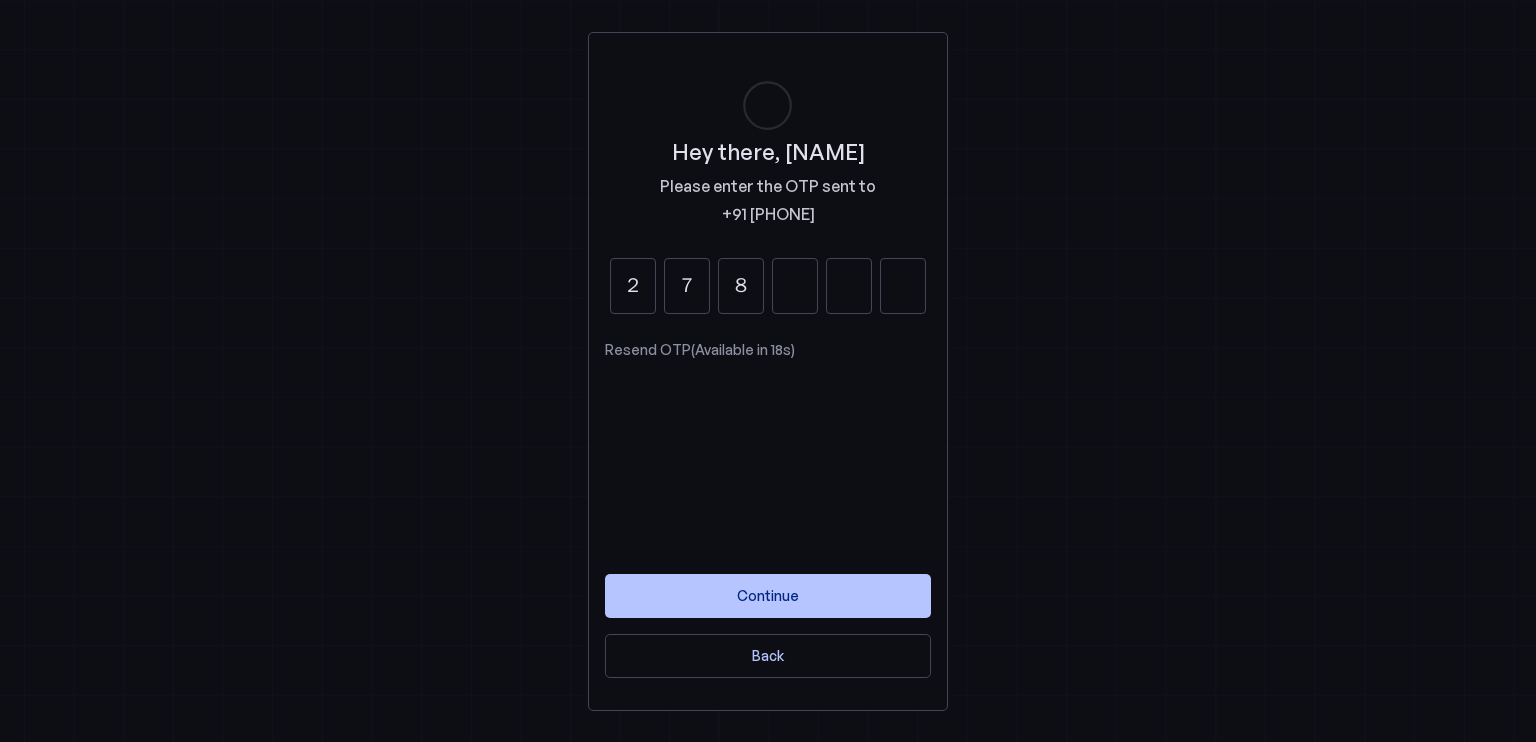type on "8" 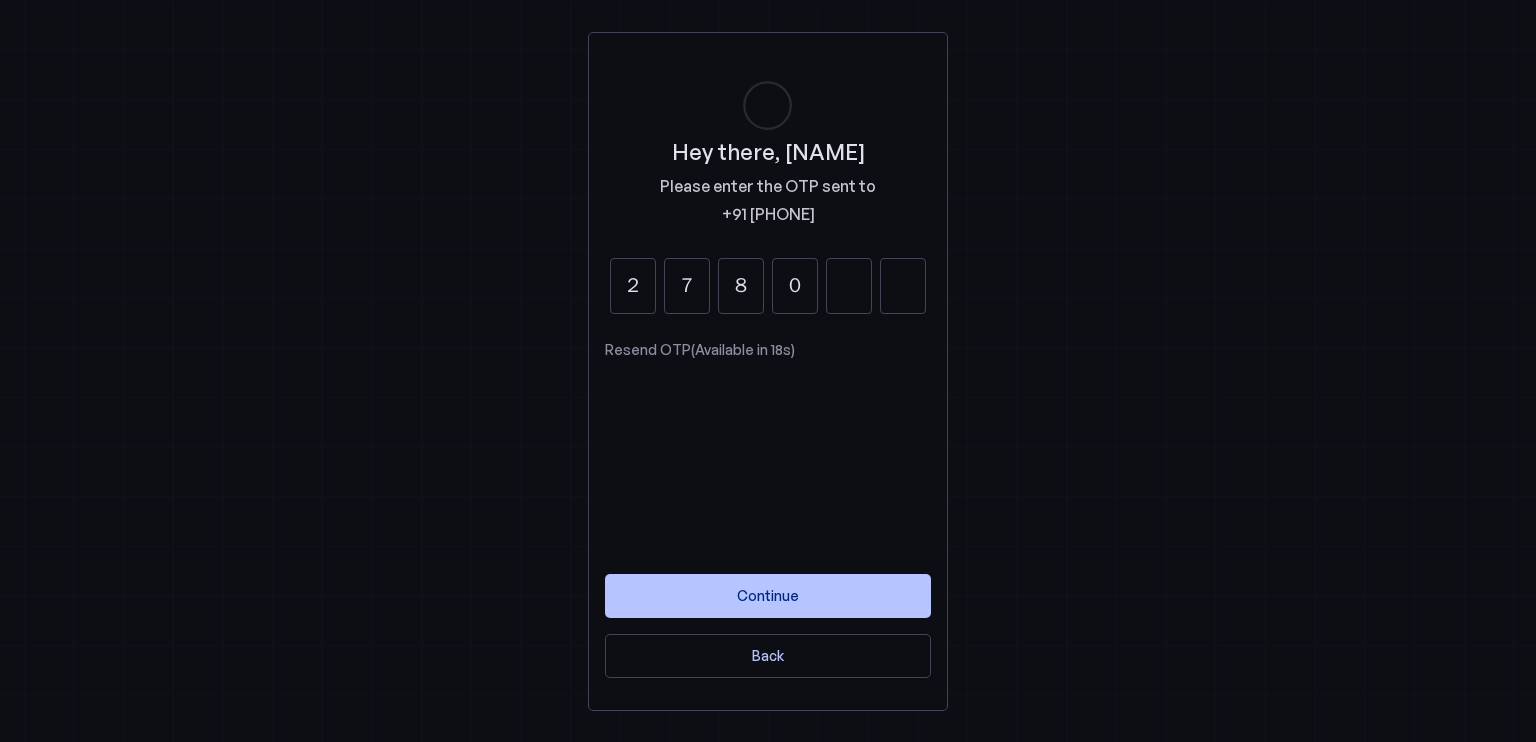 type on "0" 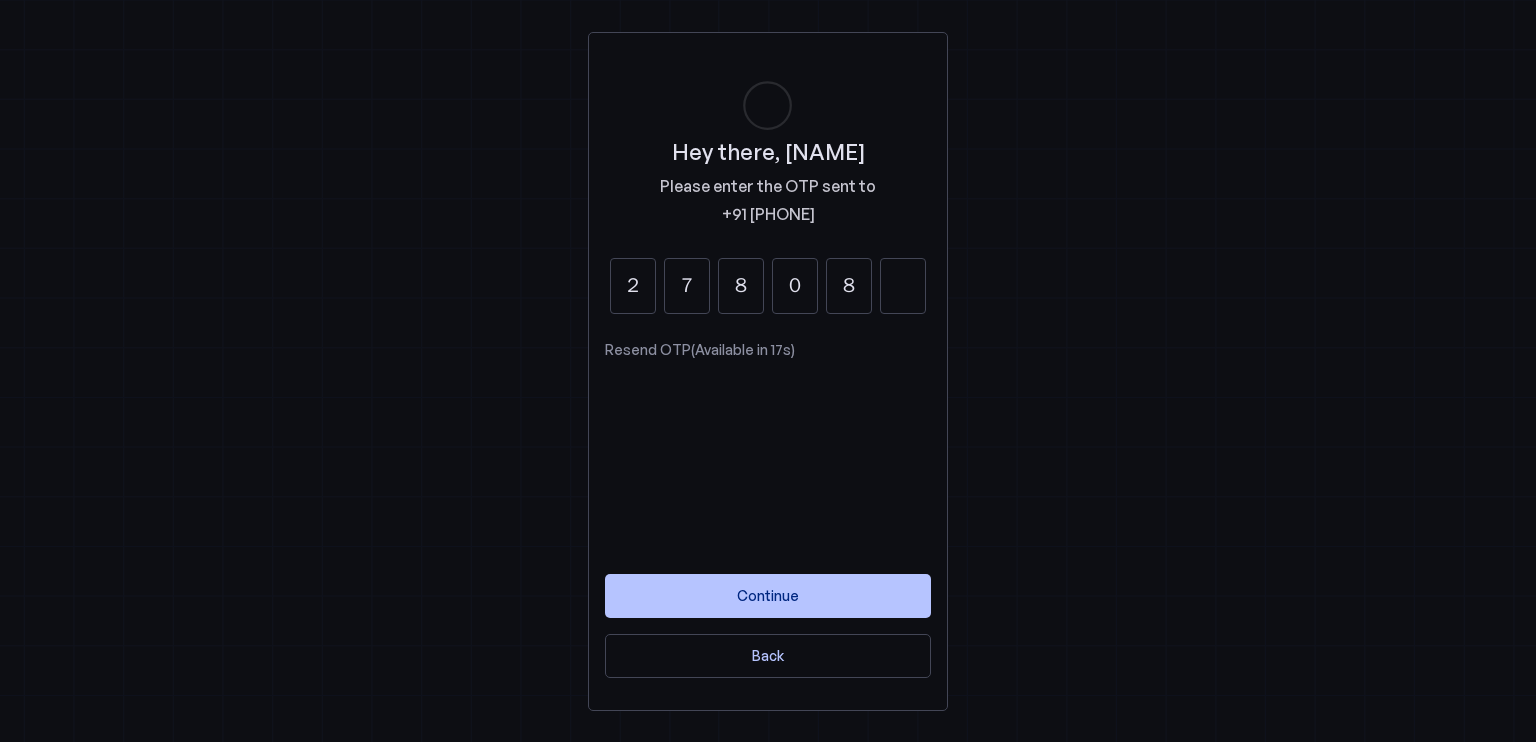 type on "8" 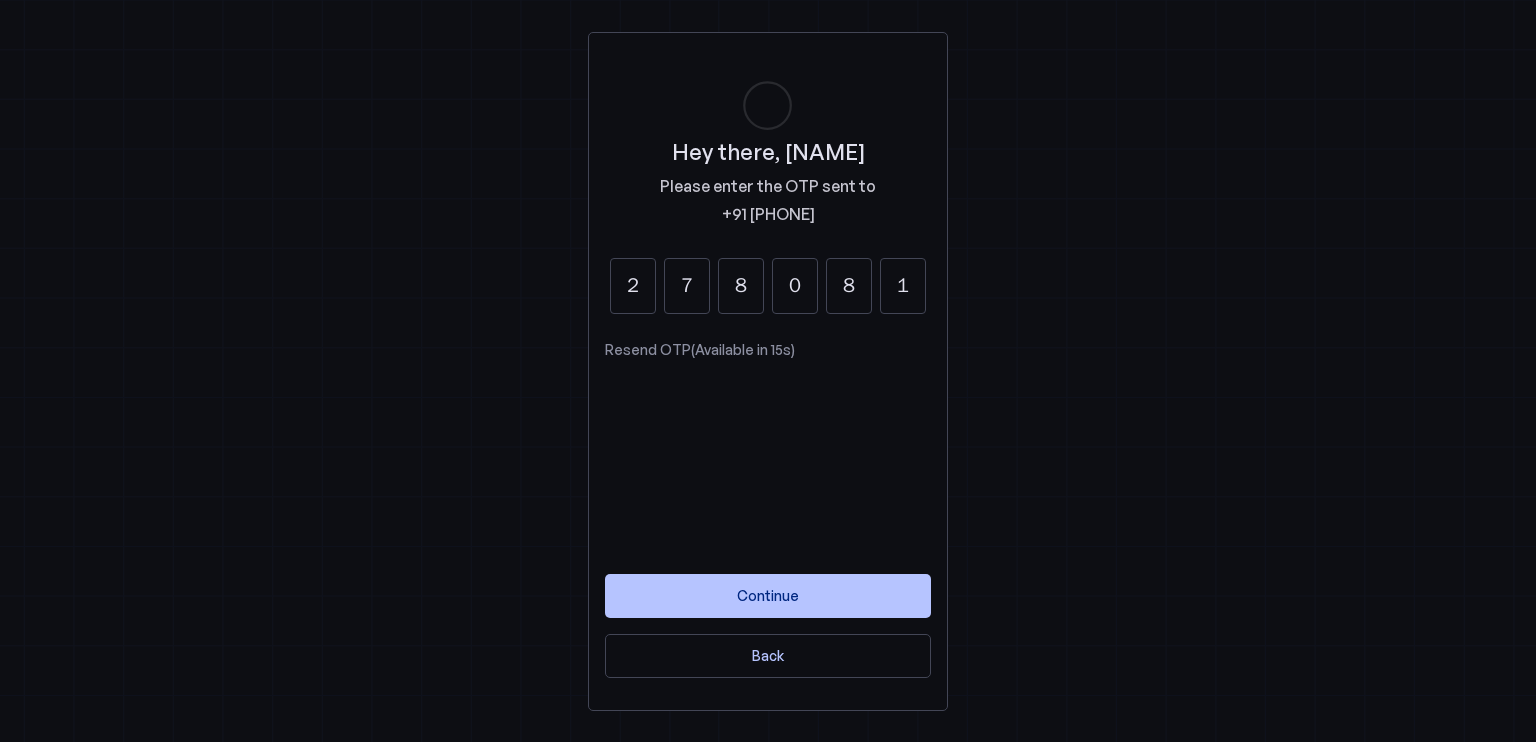 type on "1" 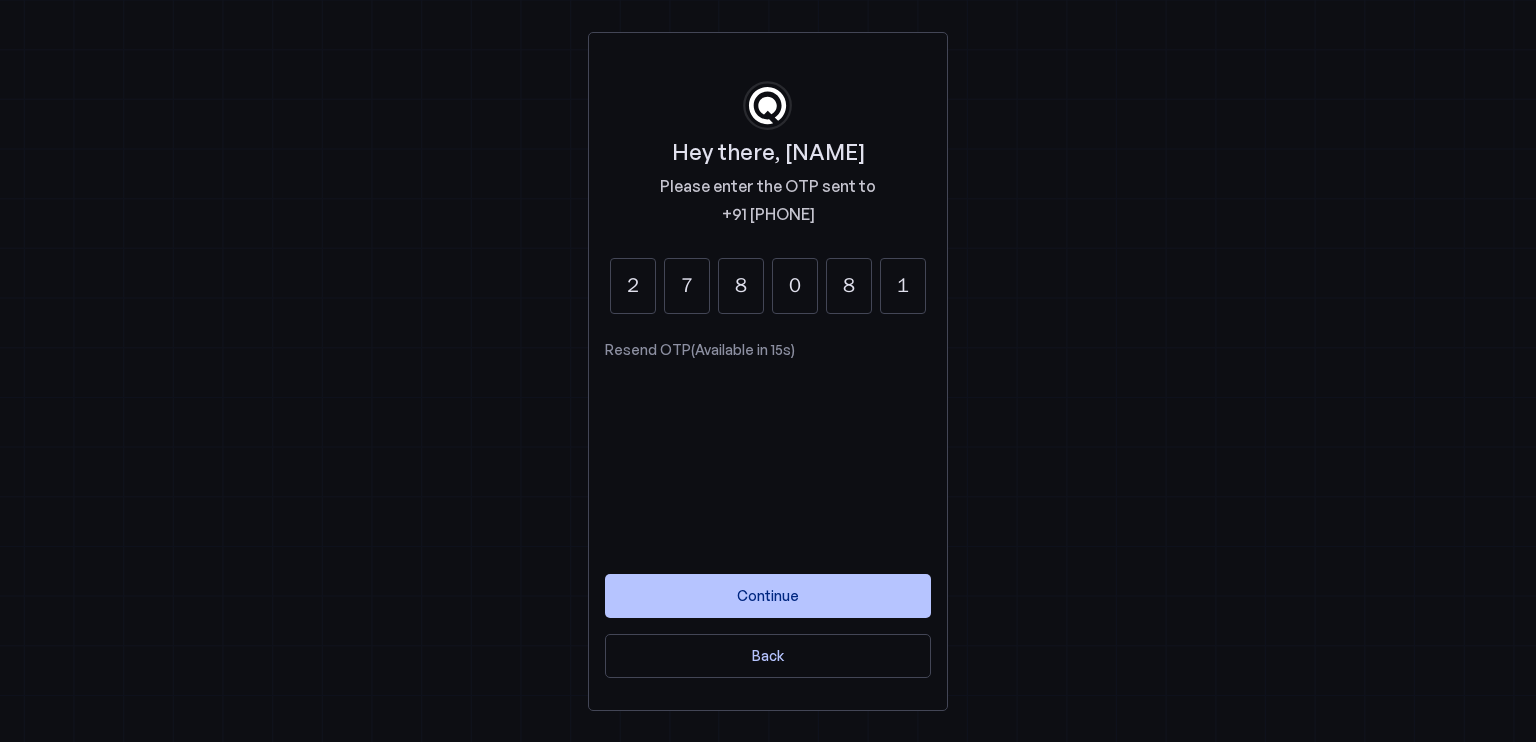 click on "Continue" at bounding box center [768, 595] 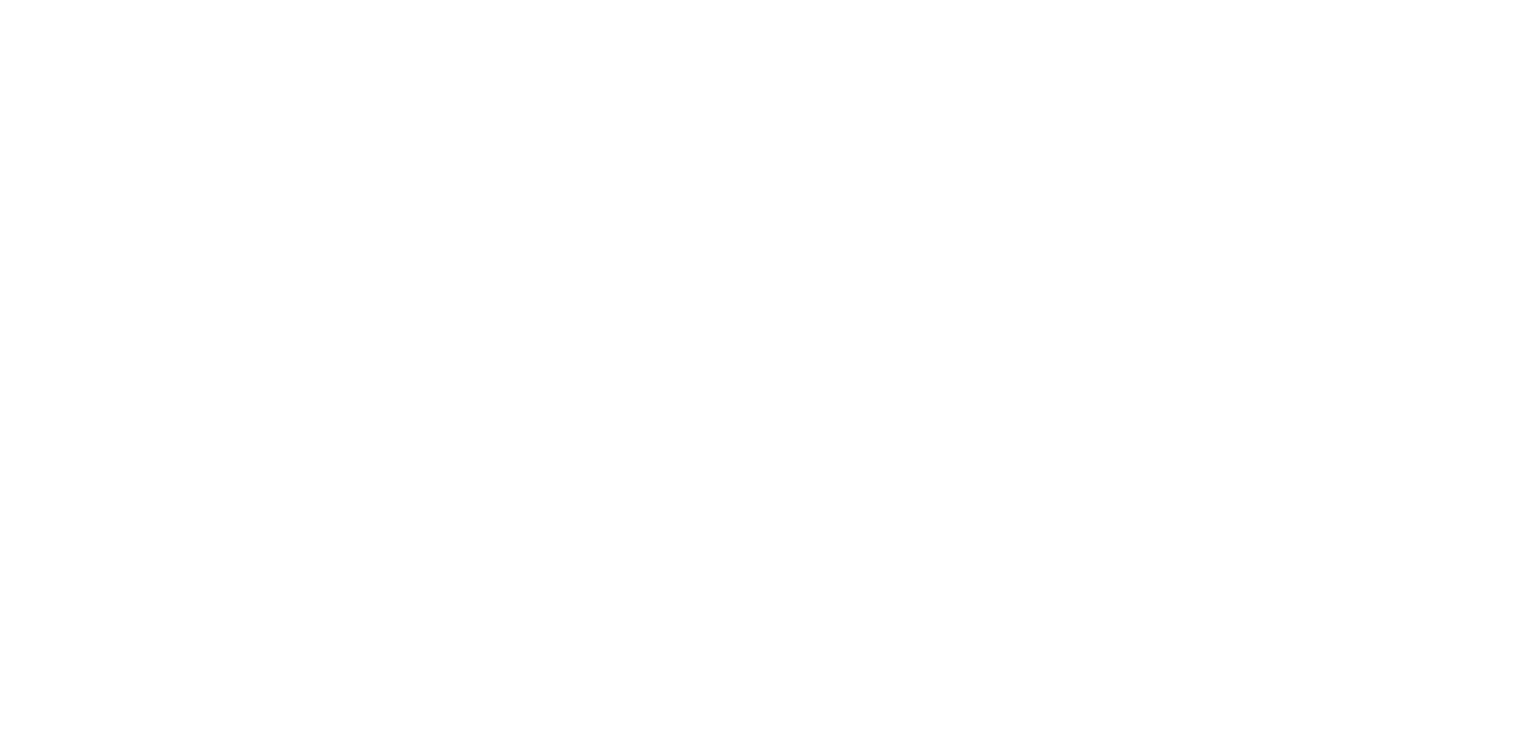 scroll, scrollTop: 0, scrollLeft: 0, axis: both 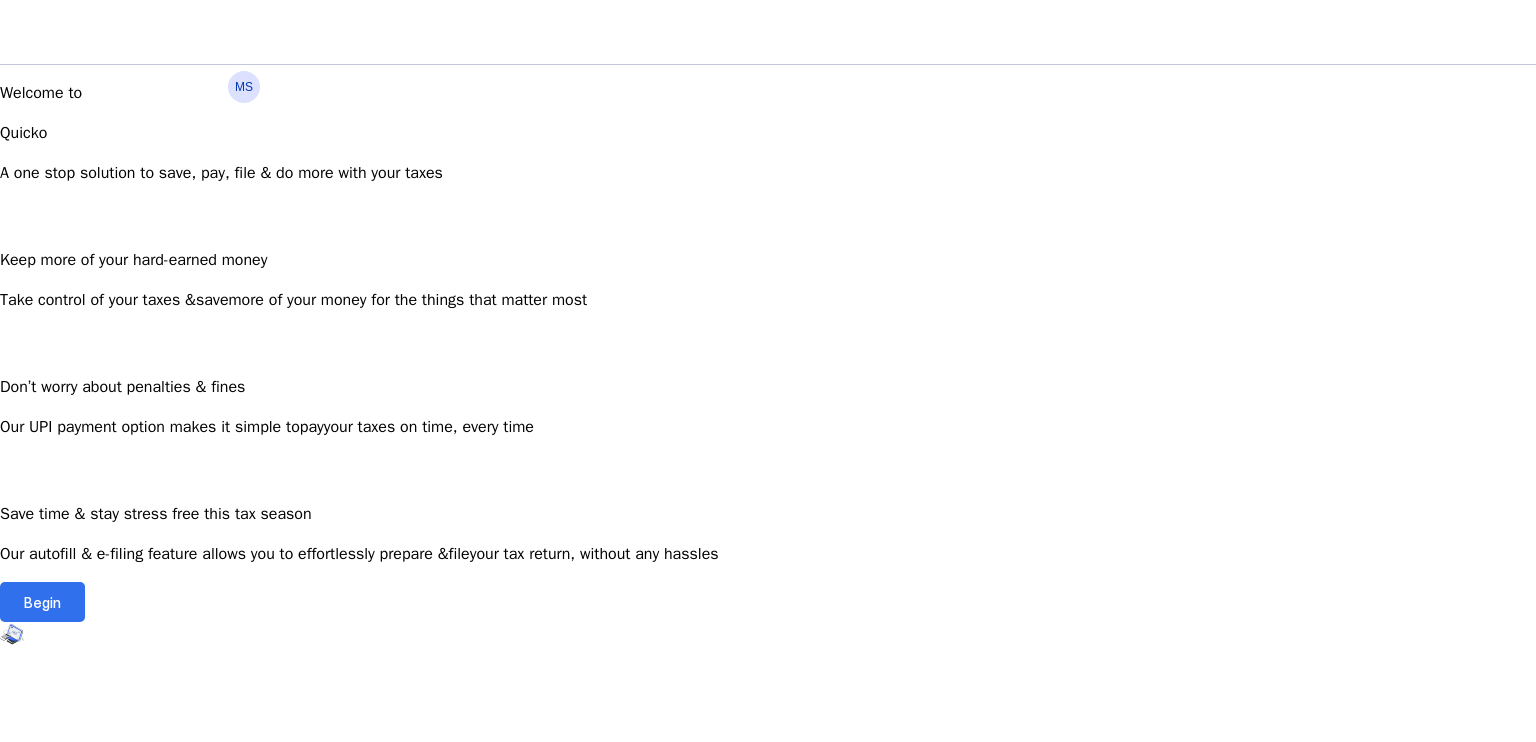click on "Begin" at bounding box center [42, 602] 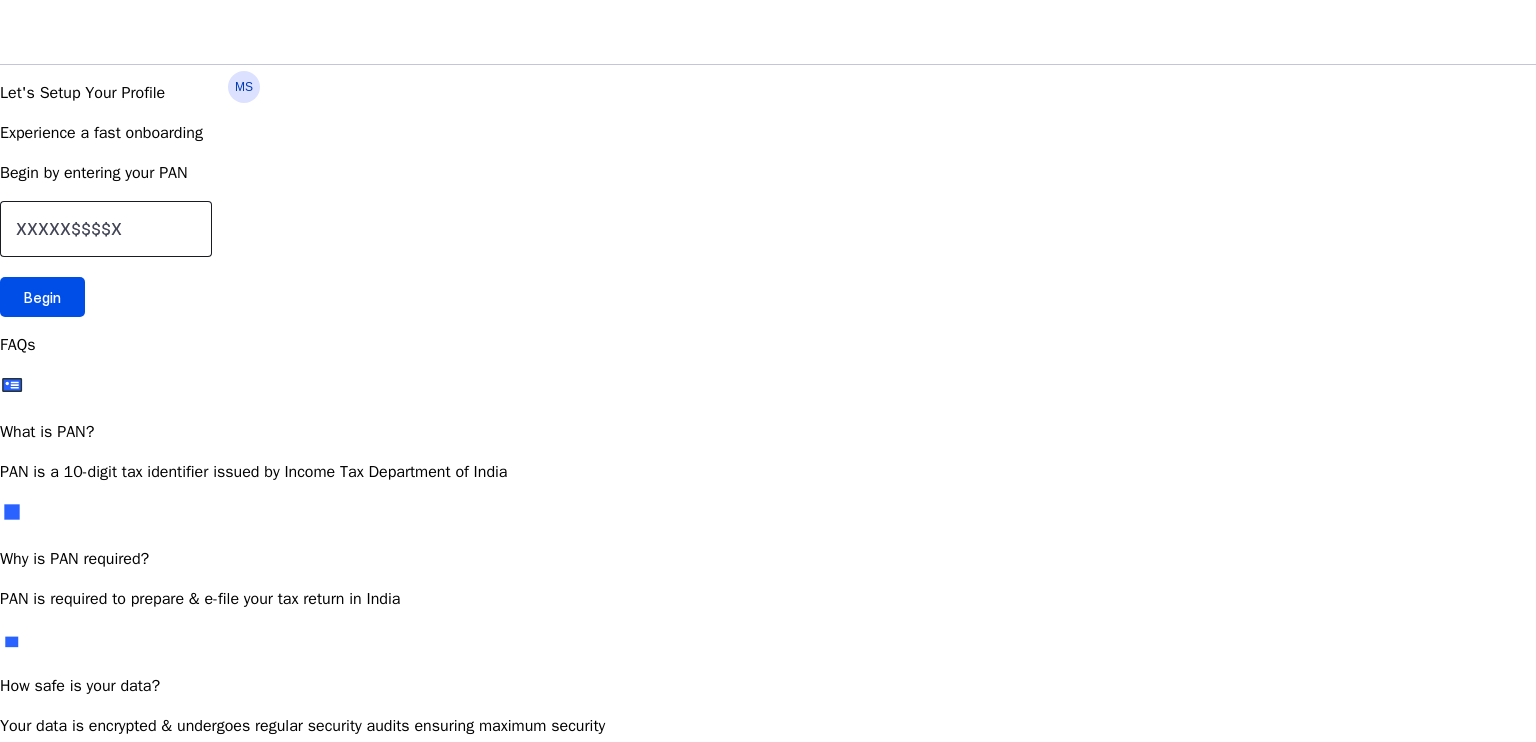 click at bounding box center (106, 229) 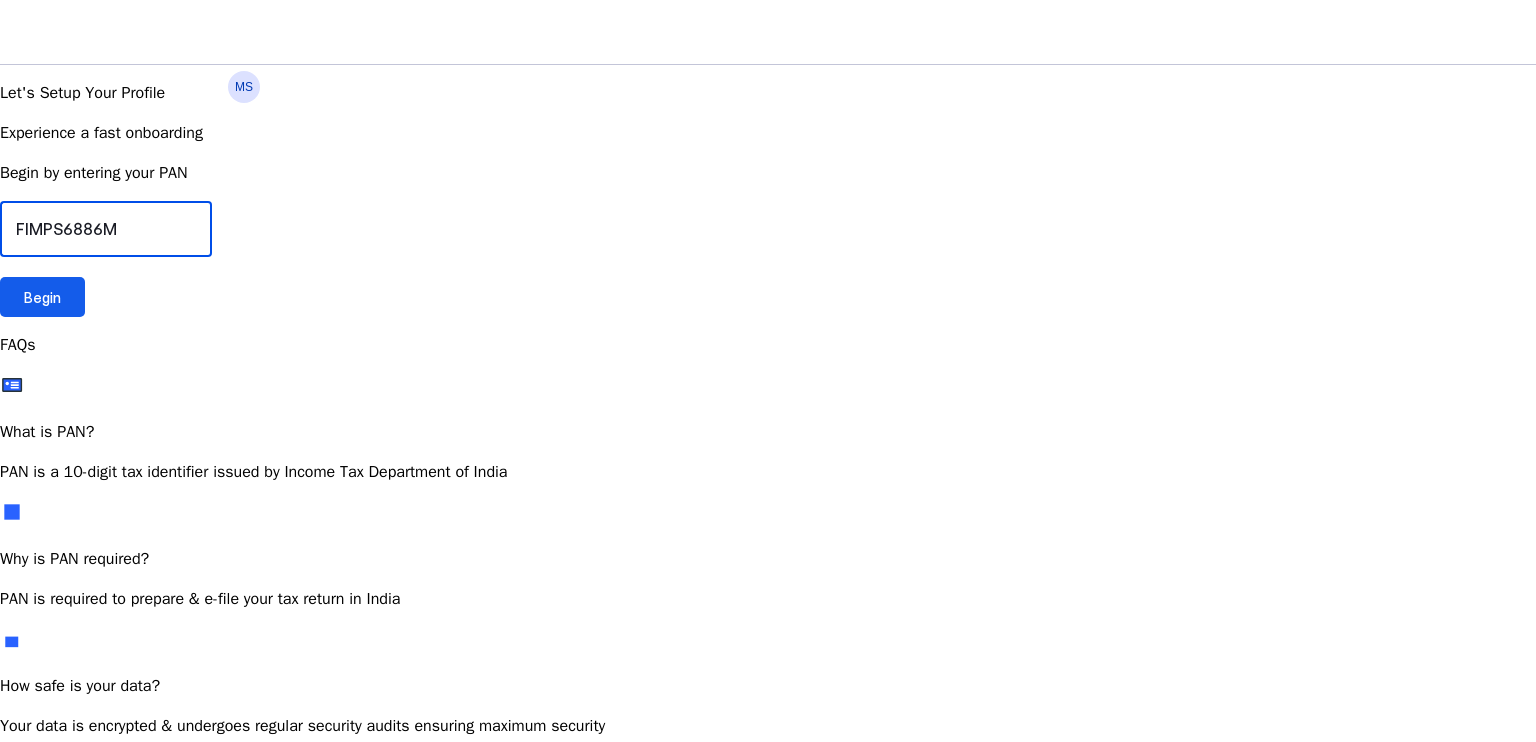 type on "FIMPS6886M" 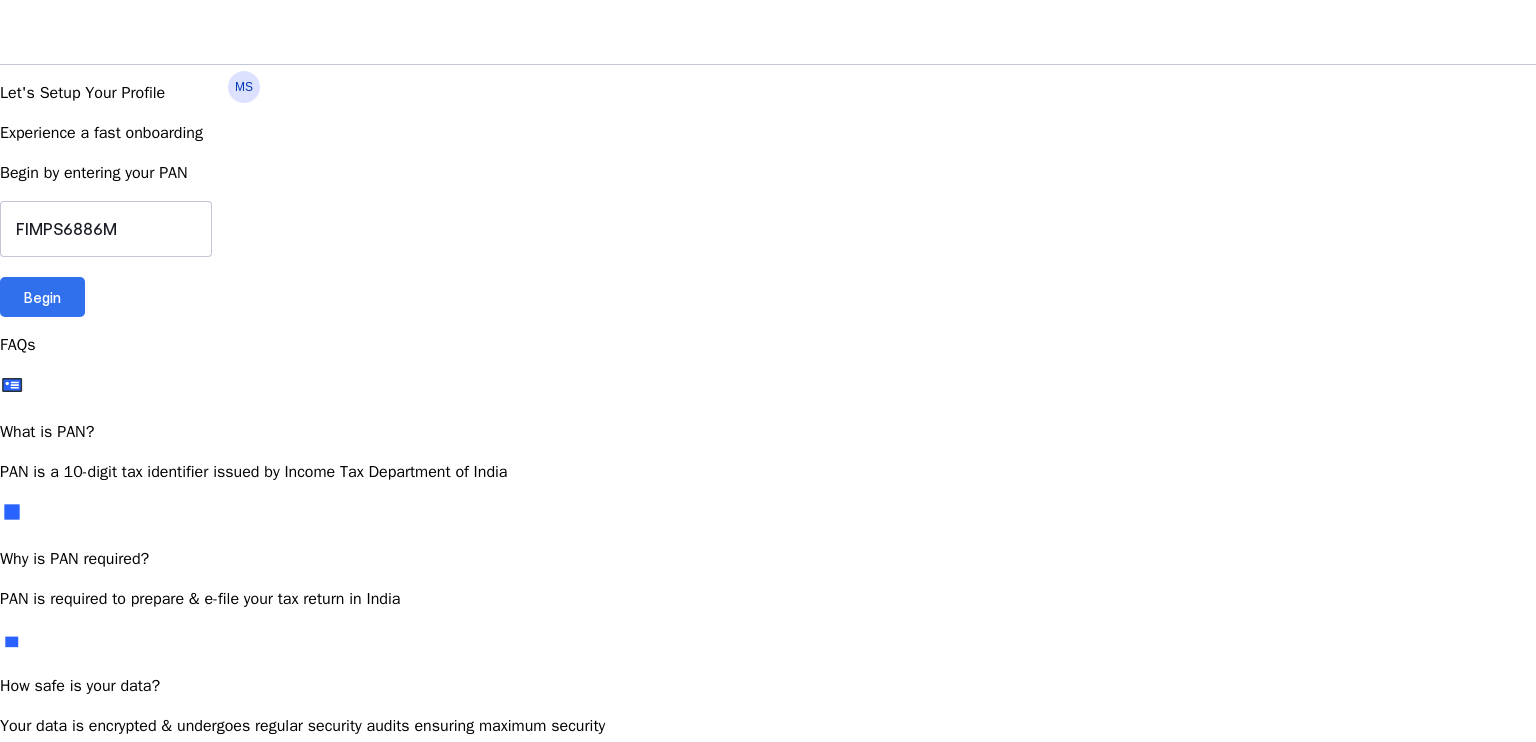 click on "Begin" at bounding box center [42, 297] 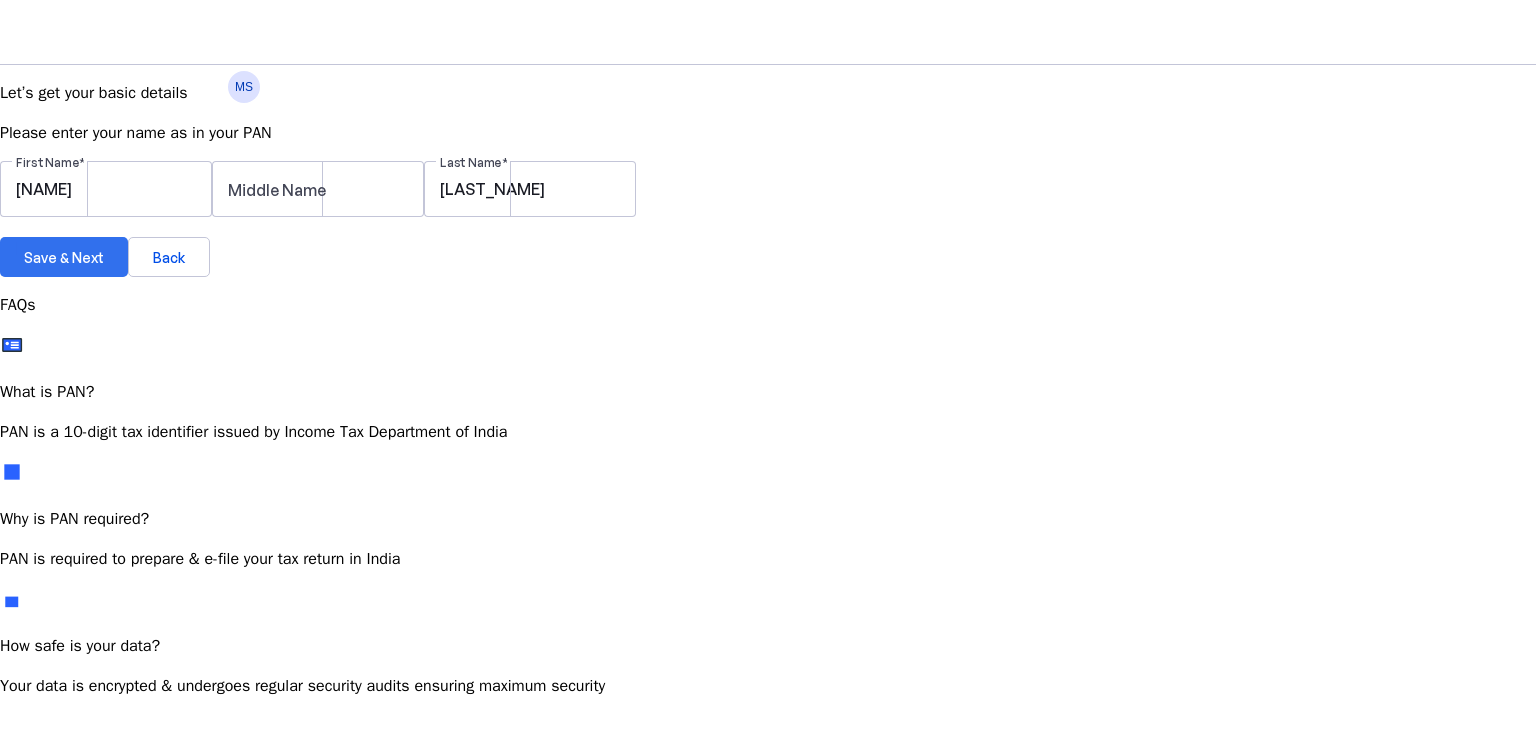 click on "Save & Next" at bounding box center [64, 257] 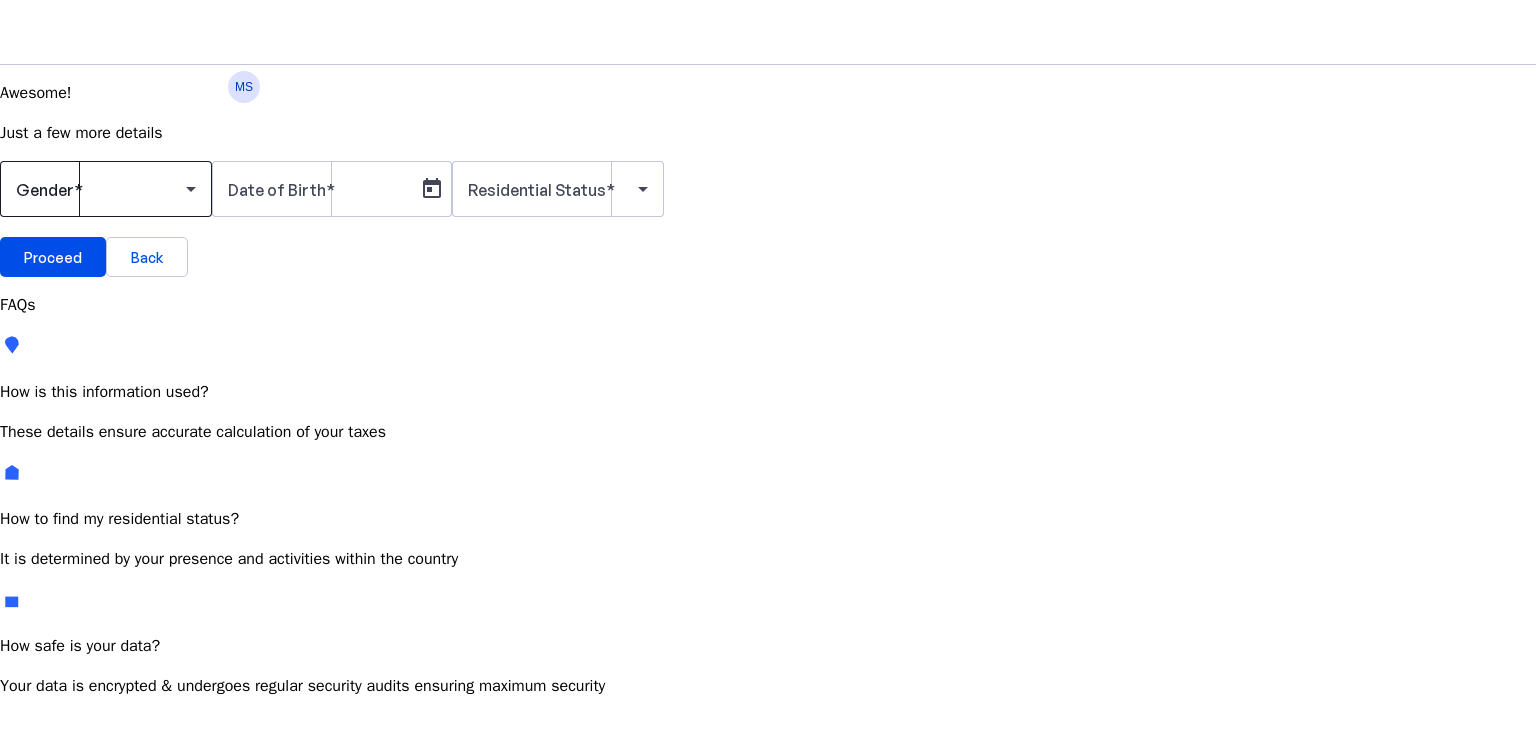 click at bounding box center (106, 189) 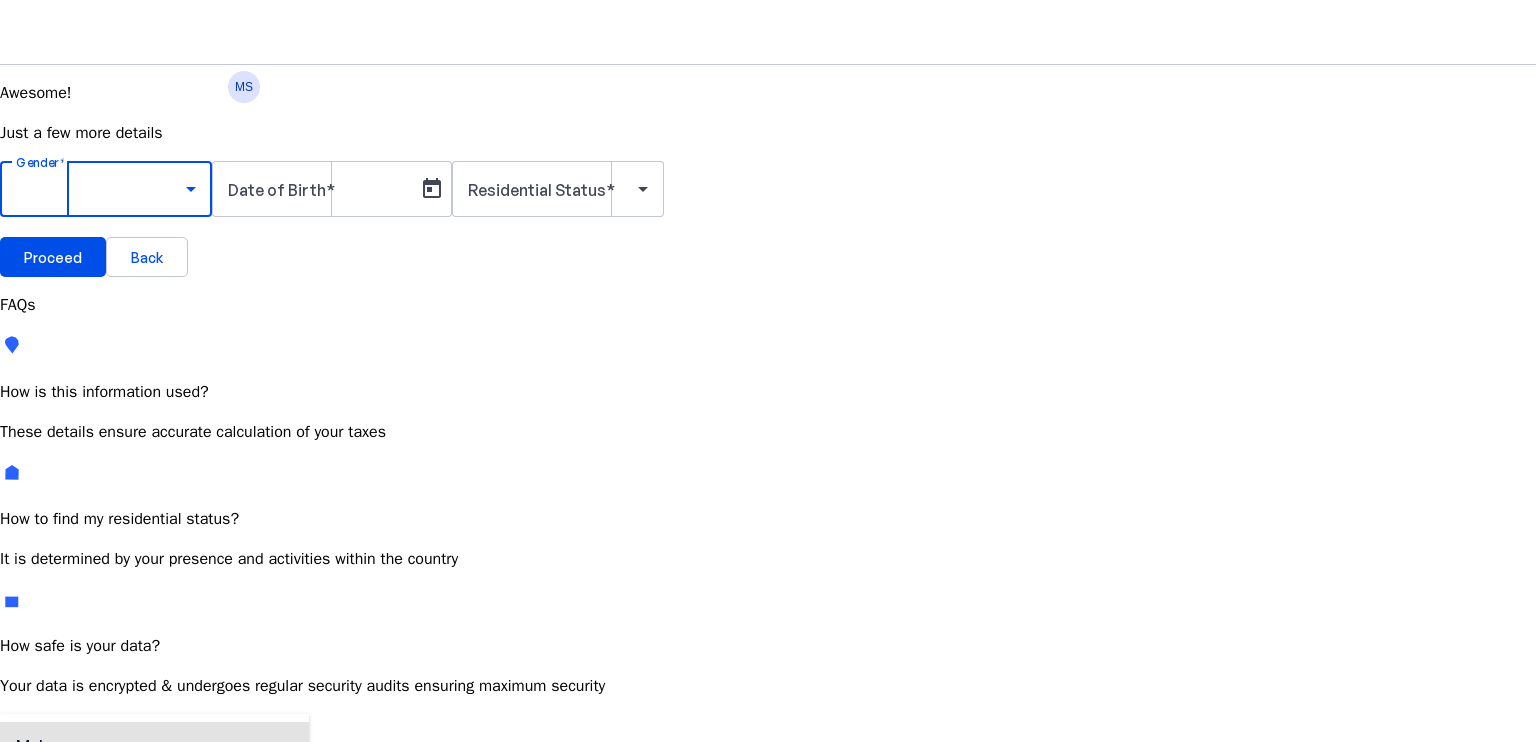 click on "Male" at bounding box center [154, 746] 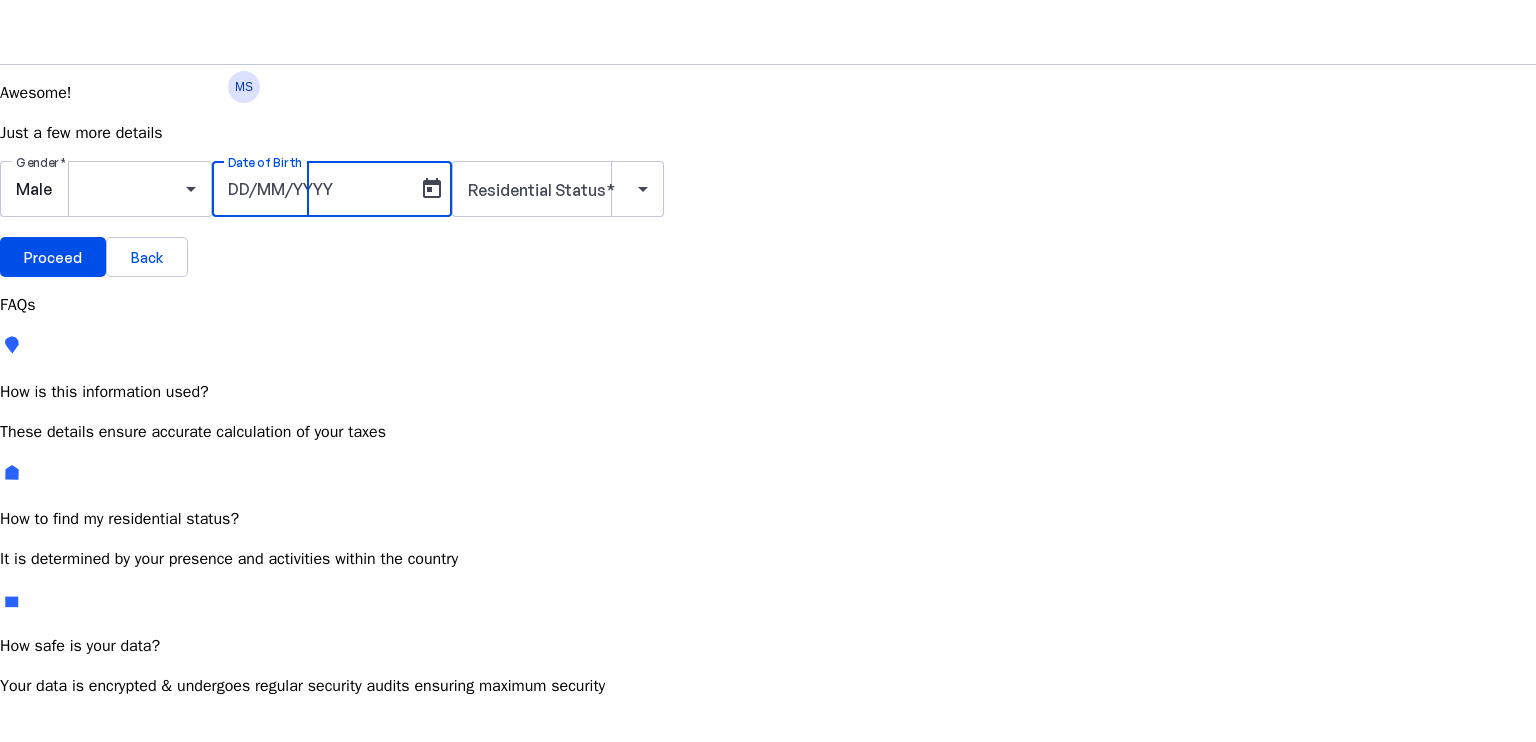 click on "Date of Birth" at bounding box center (318, 189) 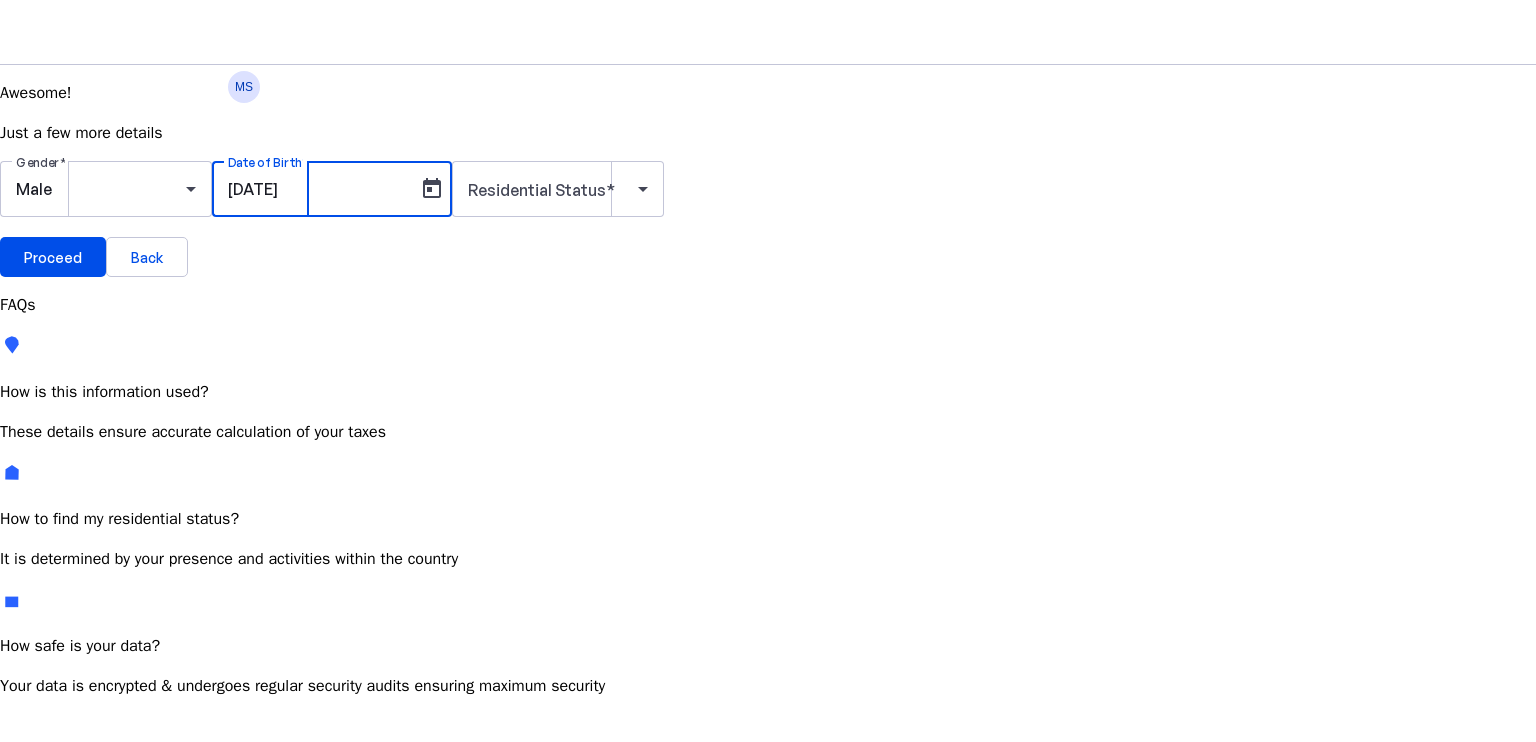 type on "[DATE]" 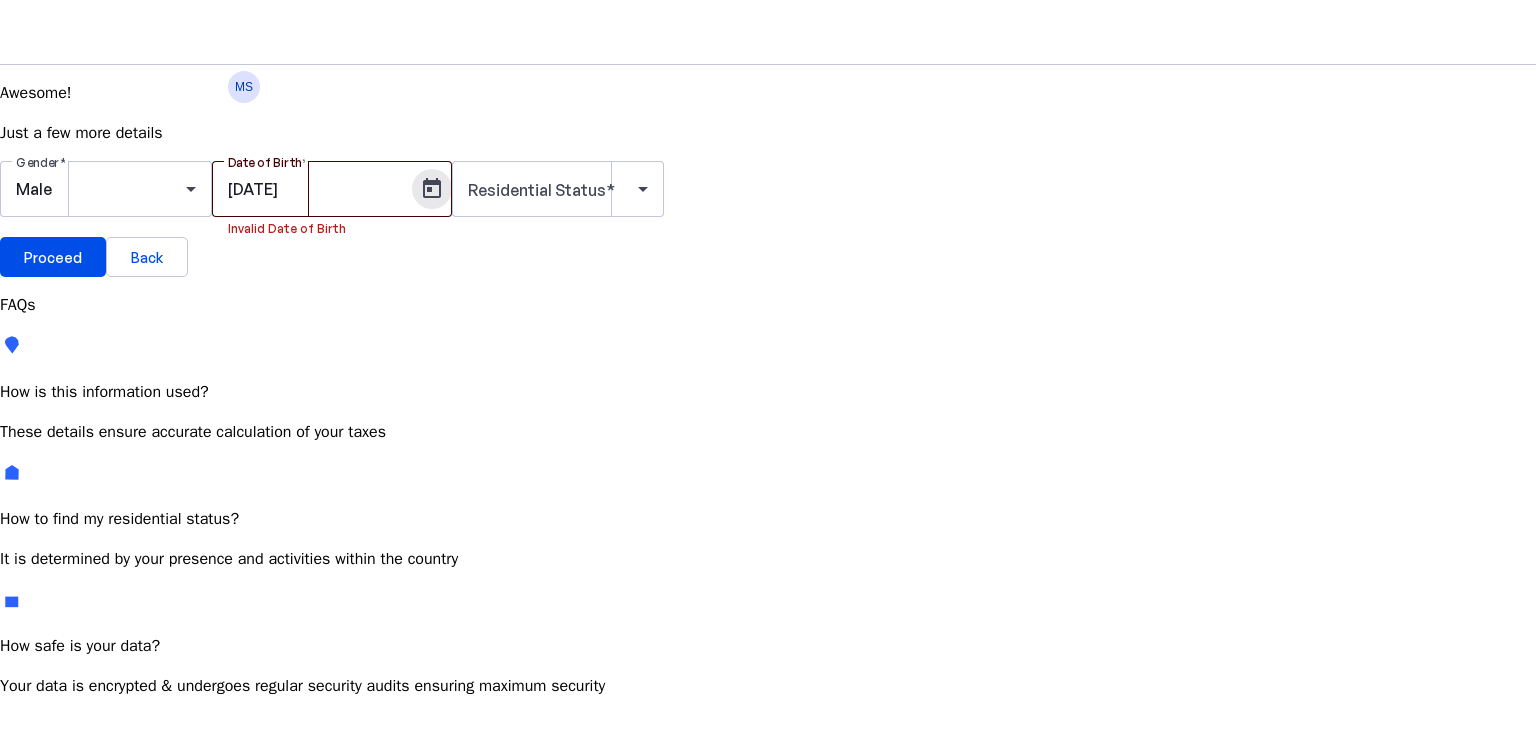 type 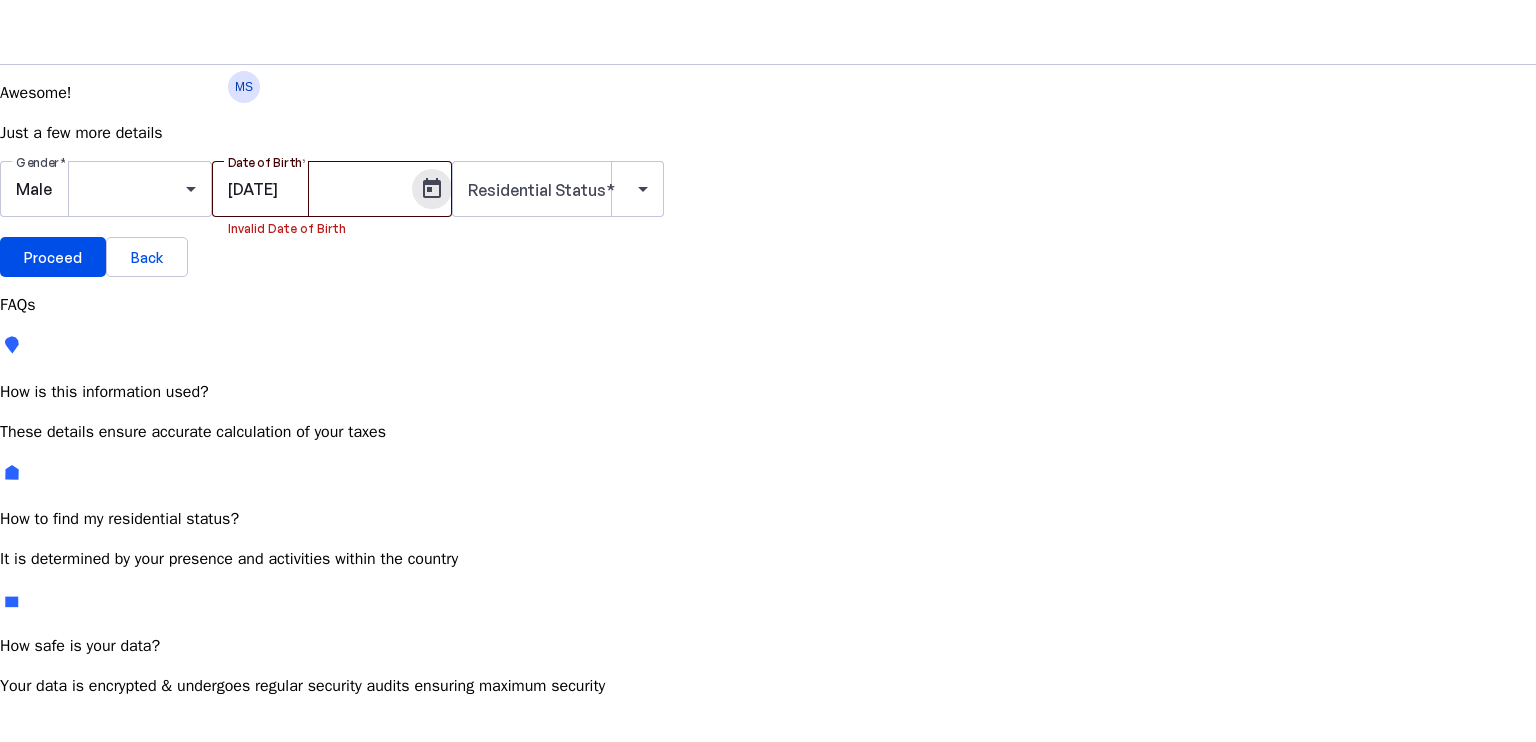 click at bounding box center [432, 189] 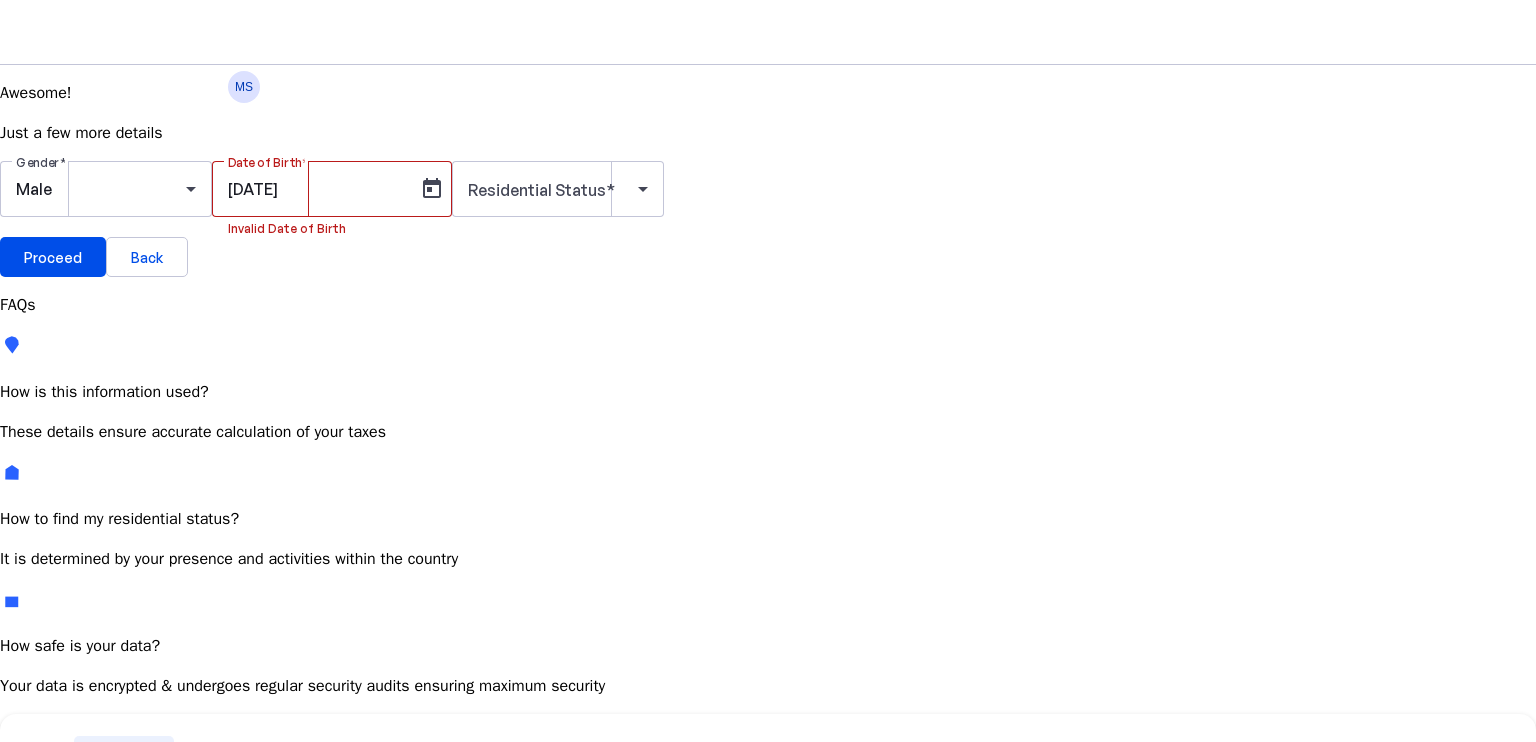 click at bounding box center [124, 756] 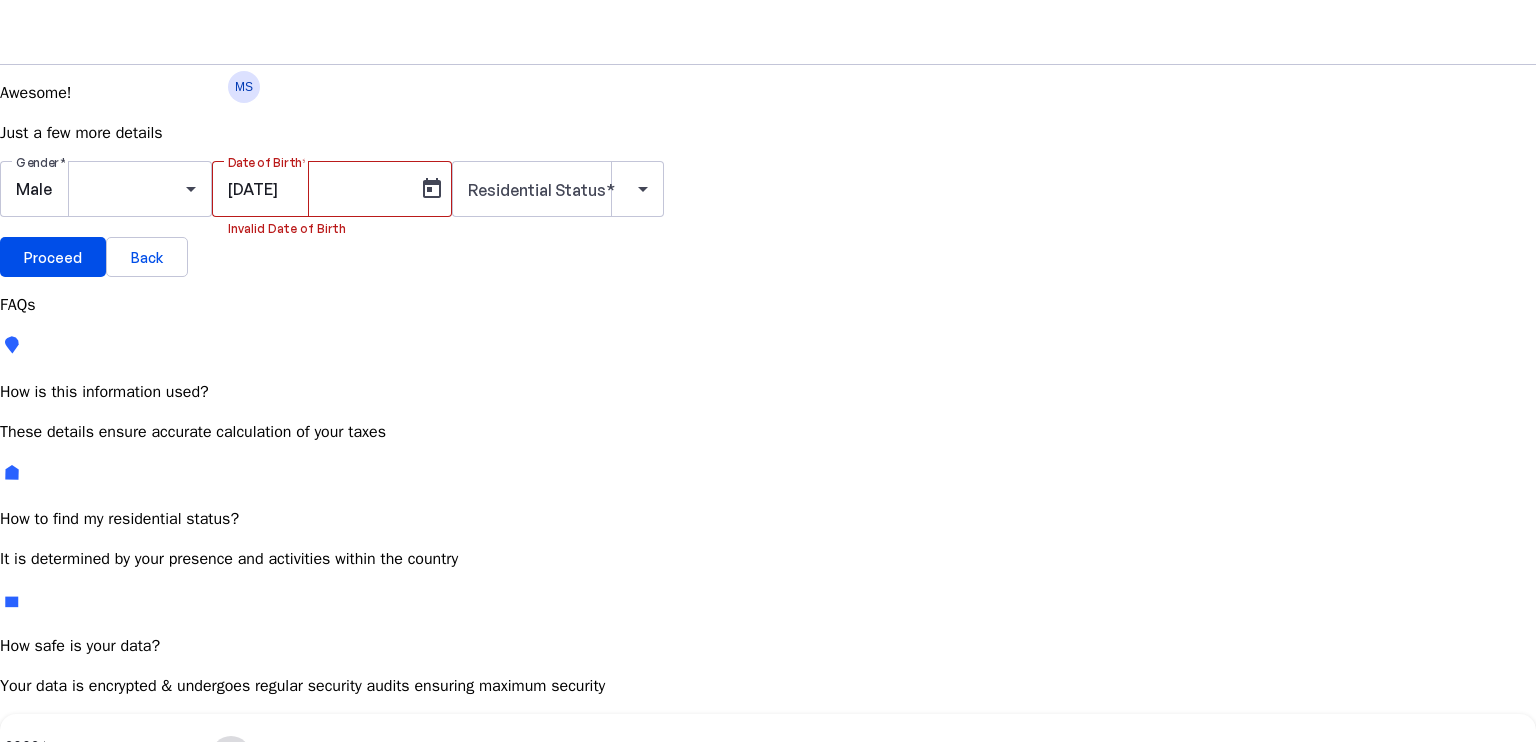 click at bounding box center [231, 756] 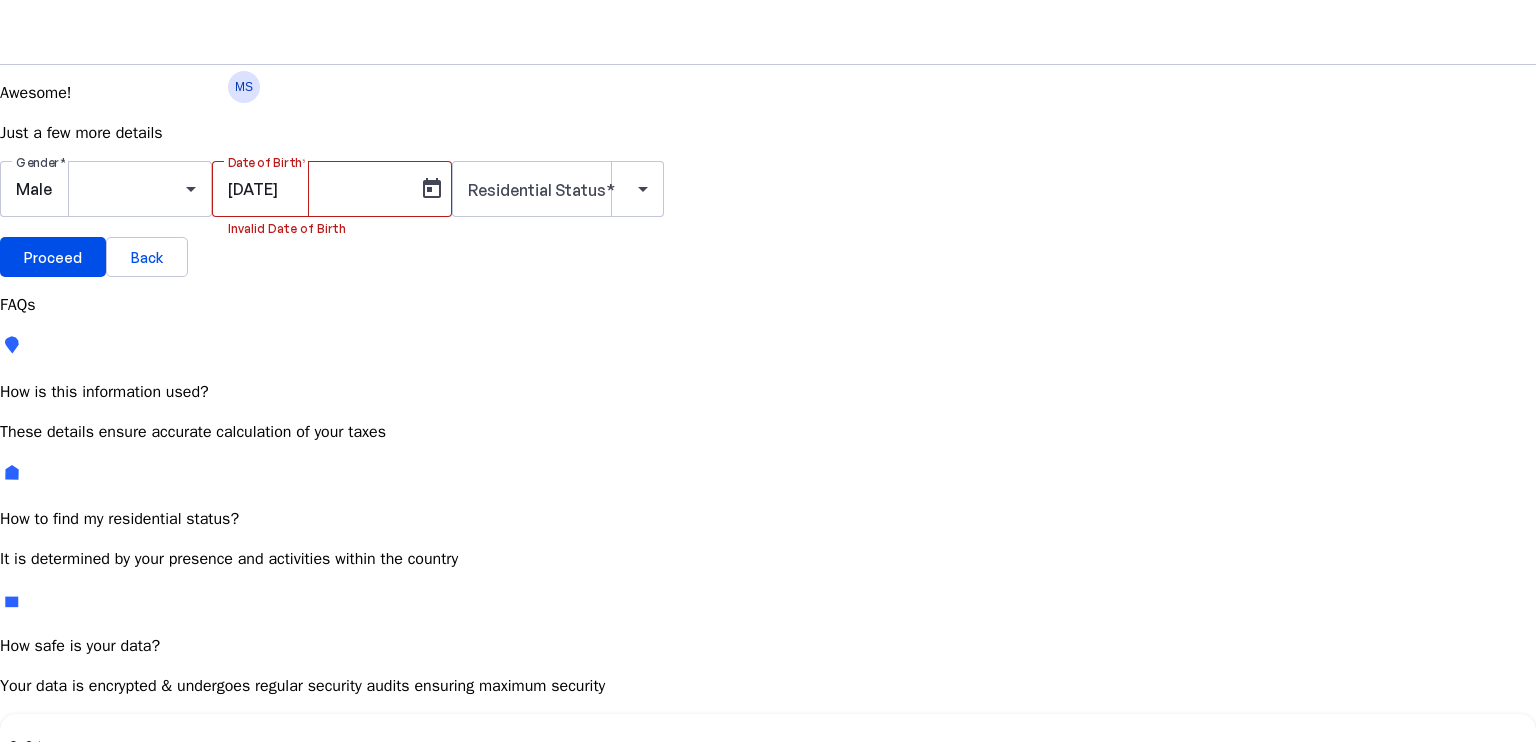 click on "1990" at bounding box center (43, 938) 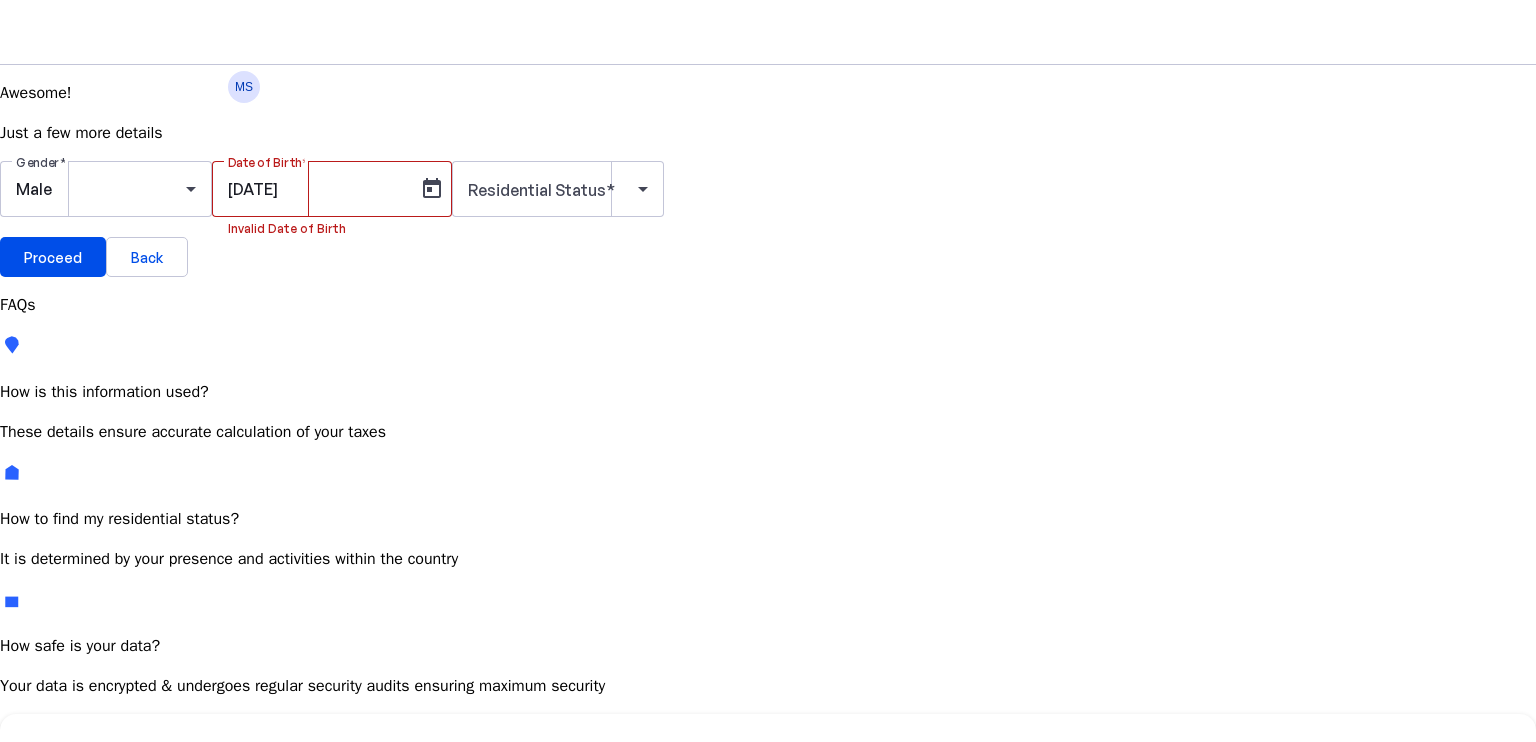 click on "MAY" at bounding box center [43, 898] 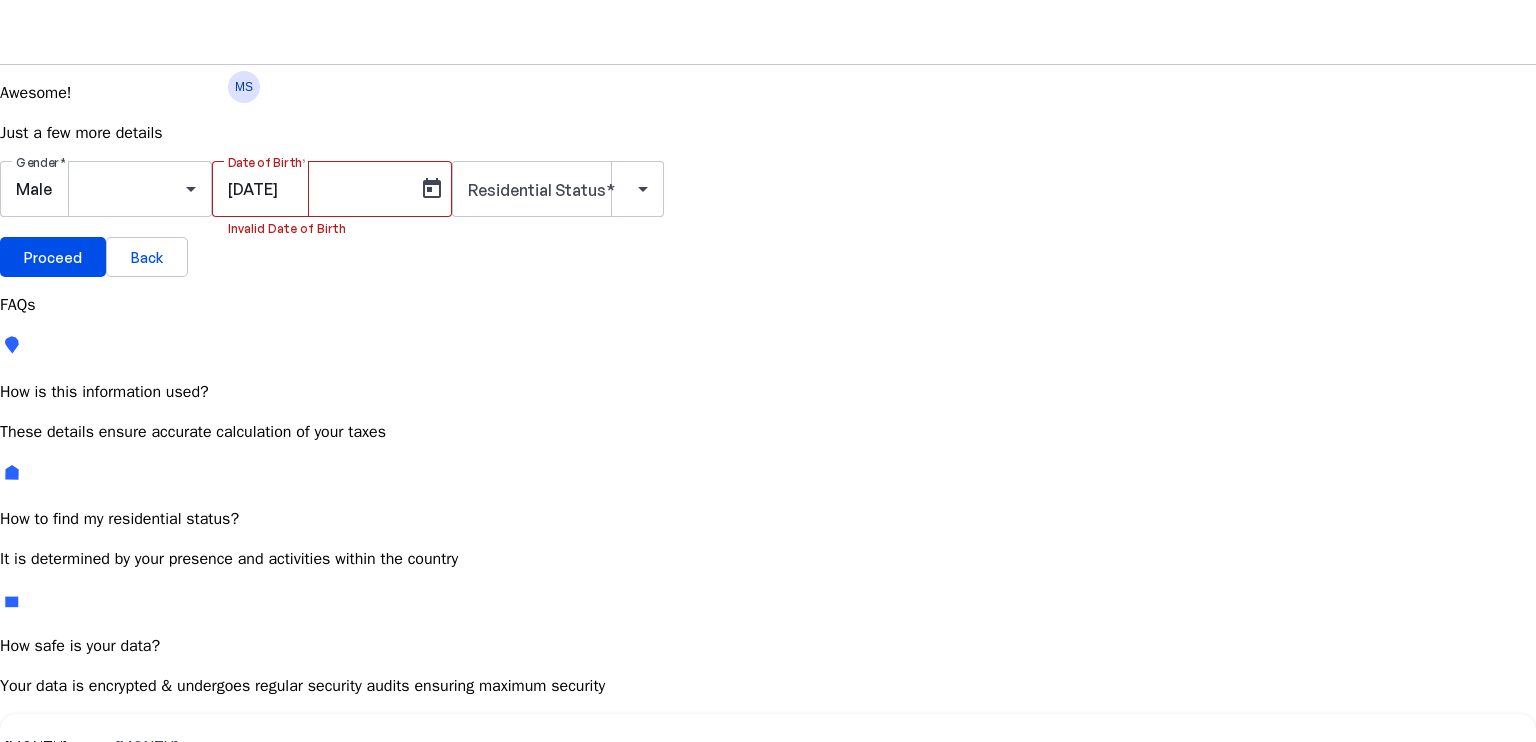 click on "29" at bounding box center (106, 1194) 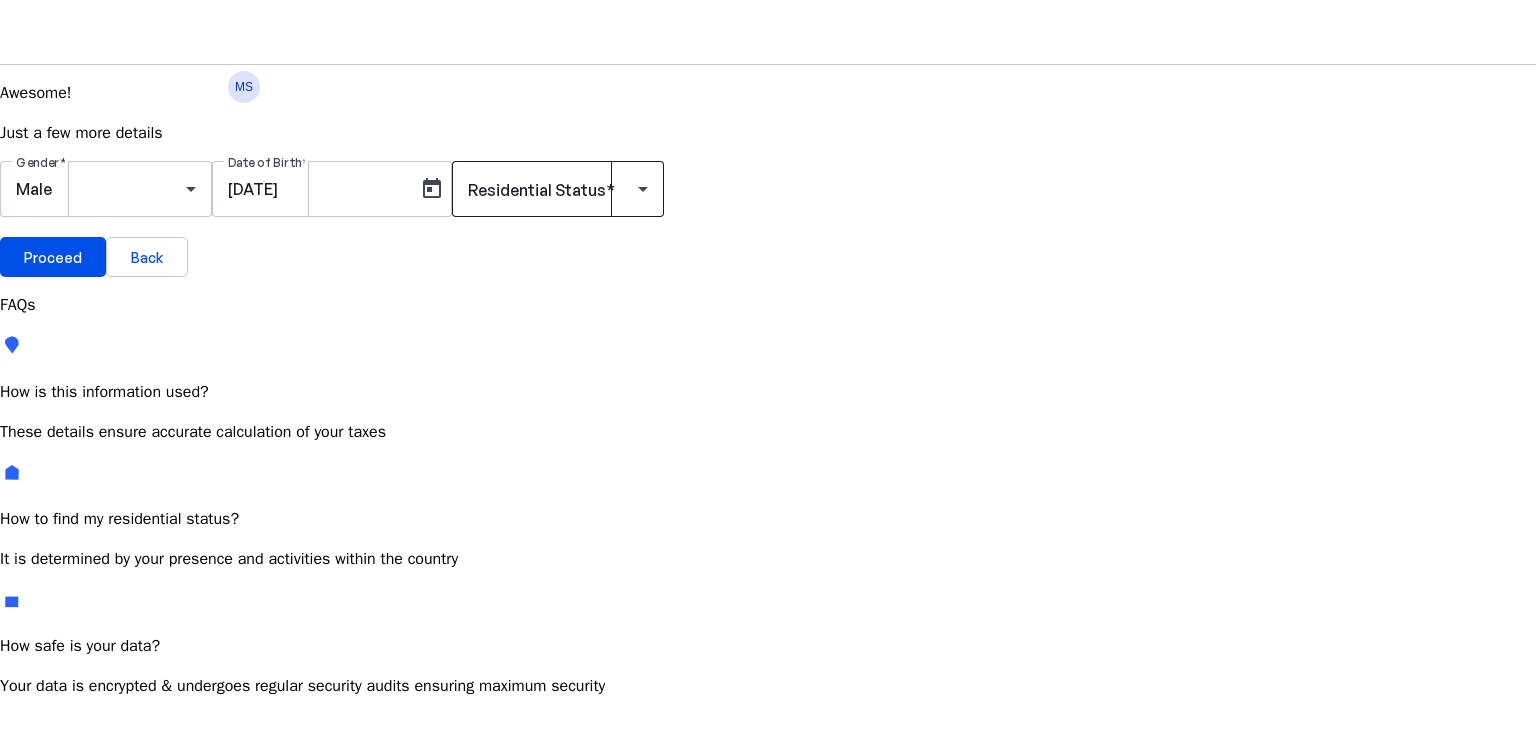 click on "Residential Status" at bounding box center (537, 190) 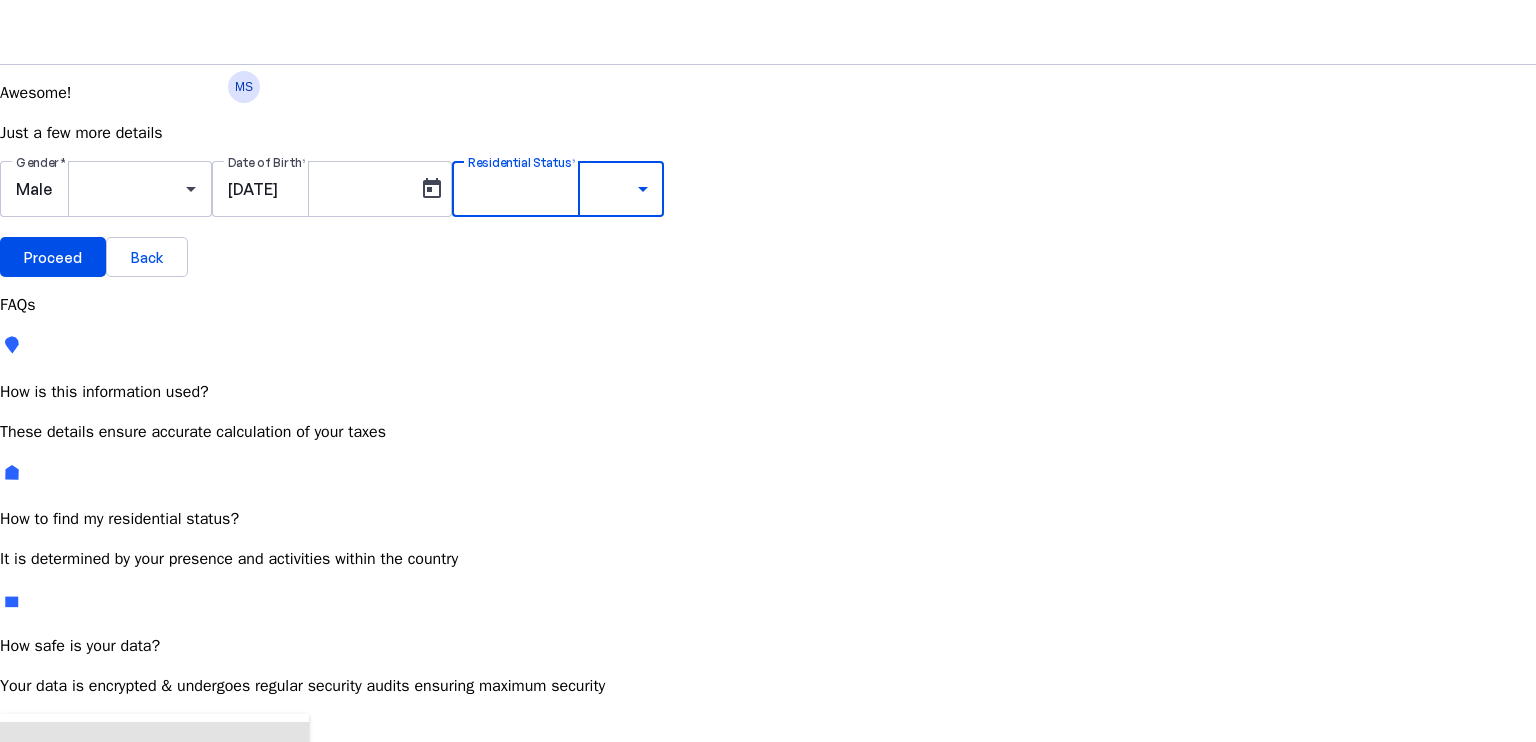 click on "Resident Most Common" at bounding box center [154, 766] 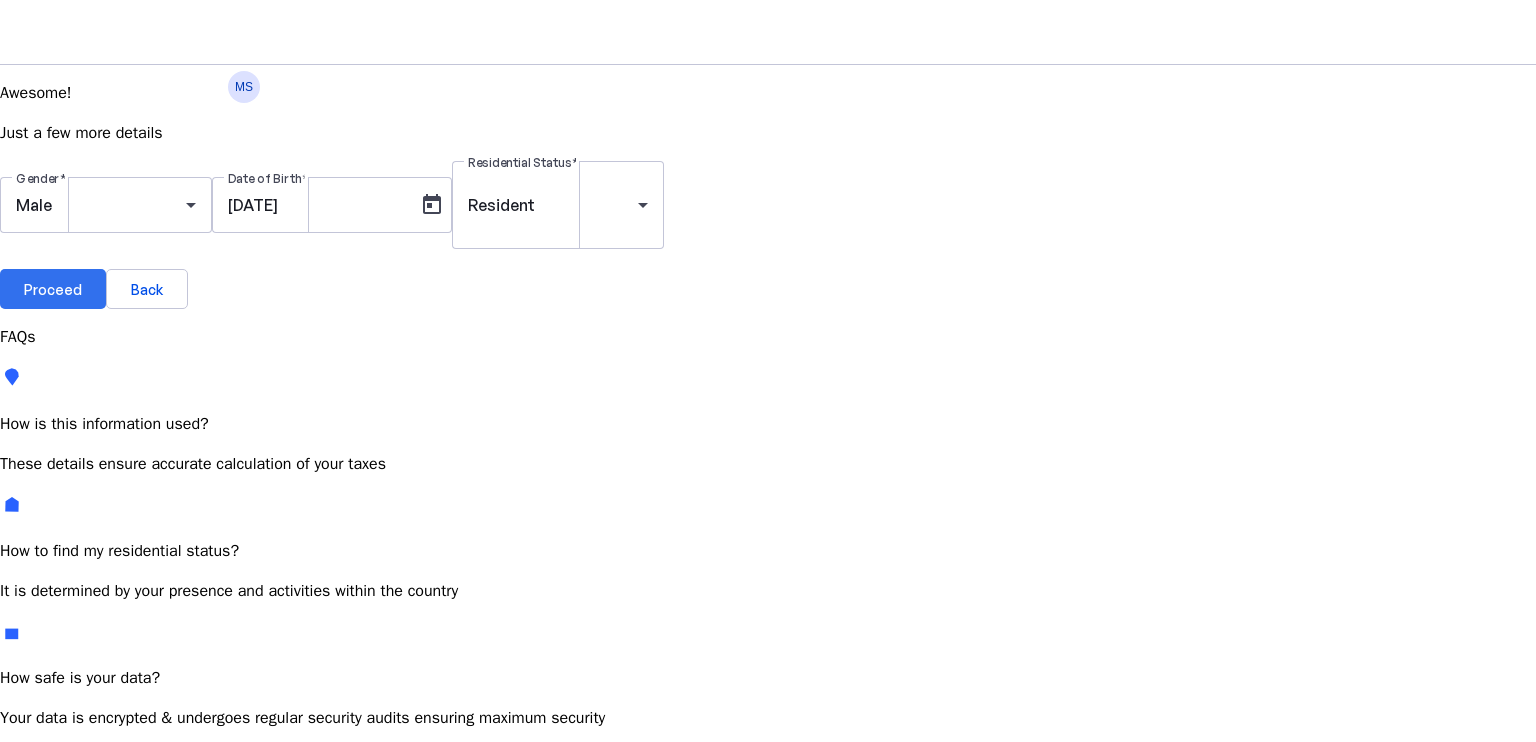 click on "Proceed" at bounding box center (53, 289) 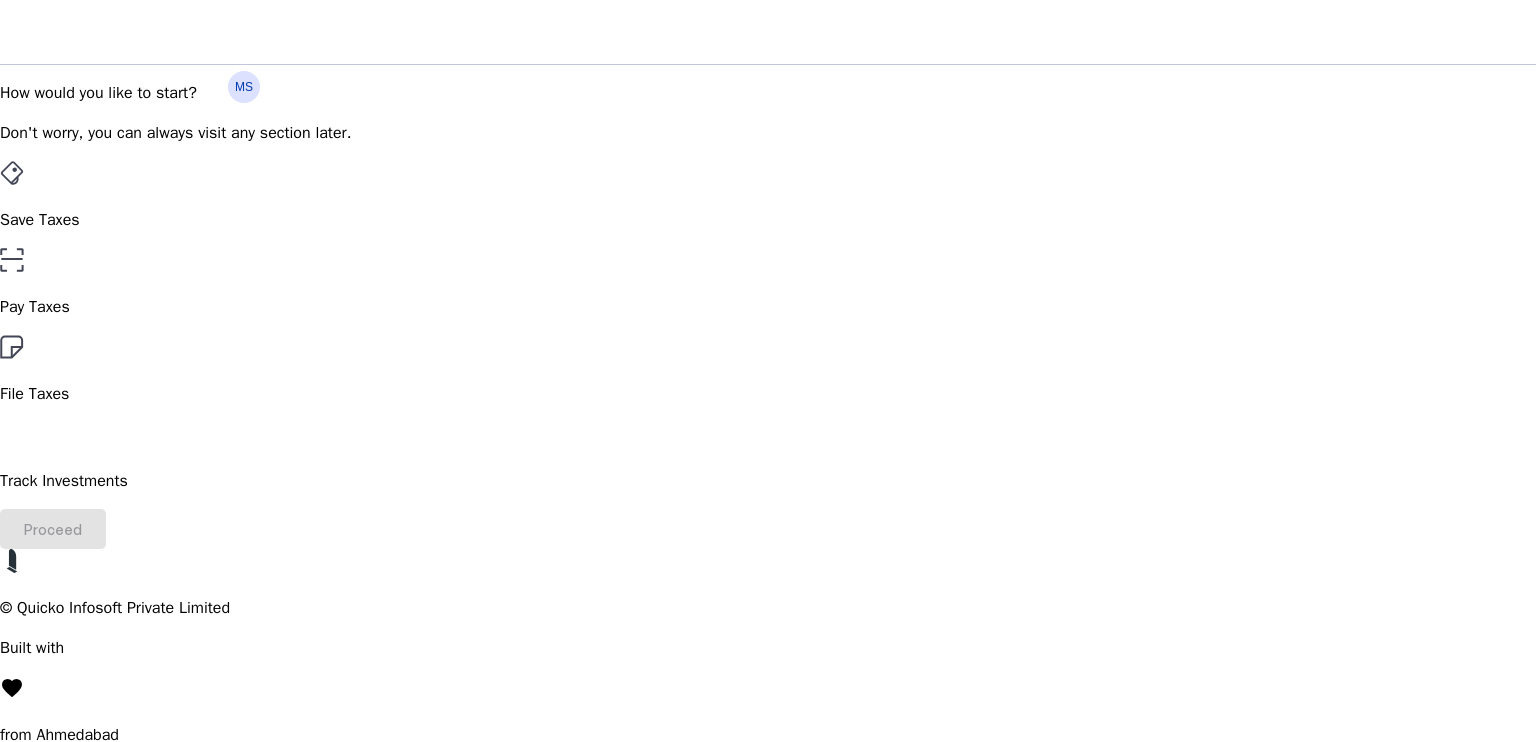 click on "File Taxes" at bounding box center [768, 220] 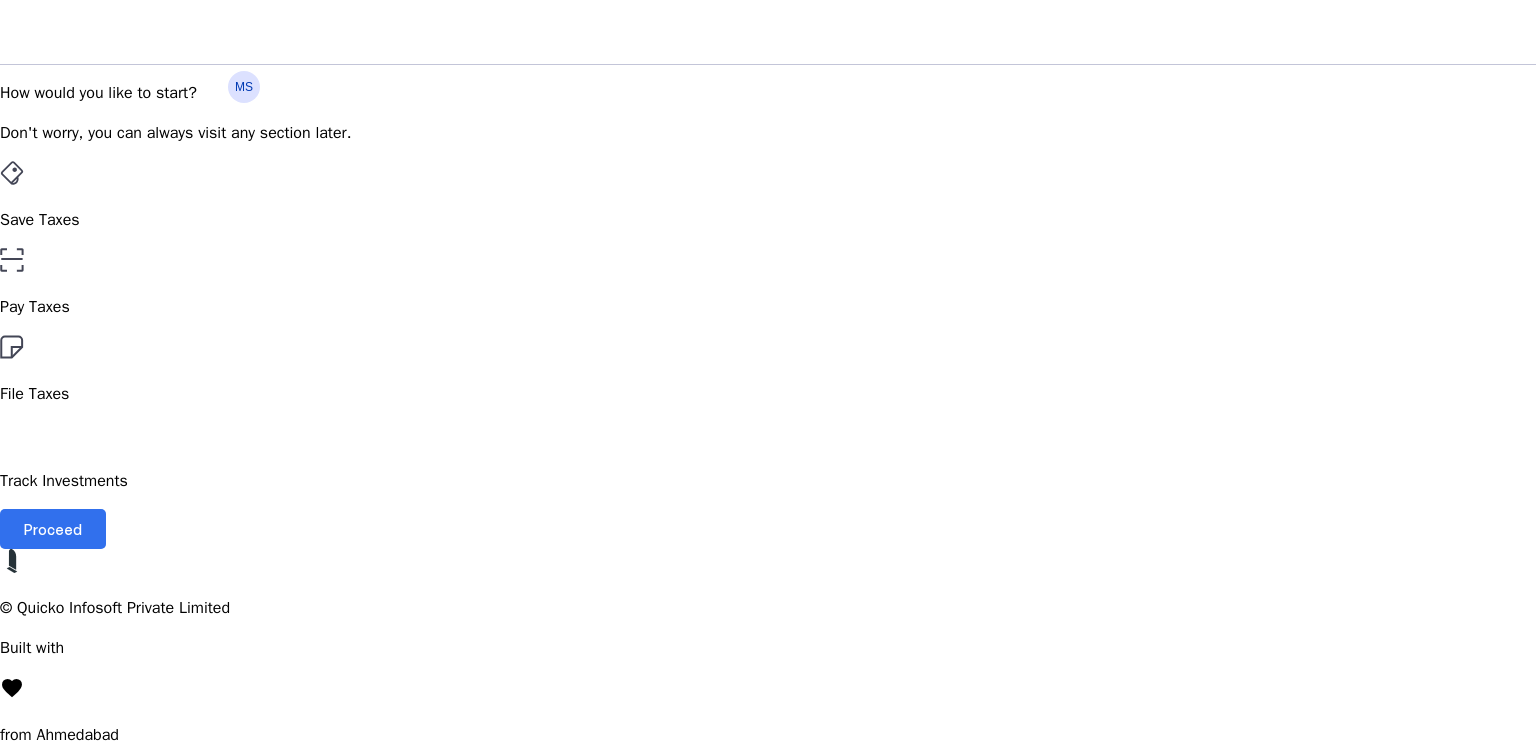 click on "Proceed" at bounding box center [53, 529] 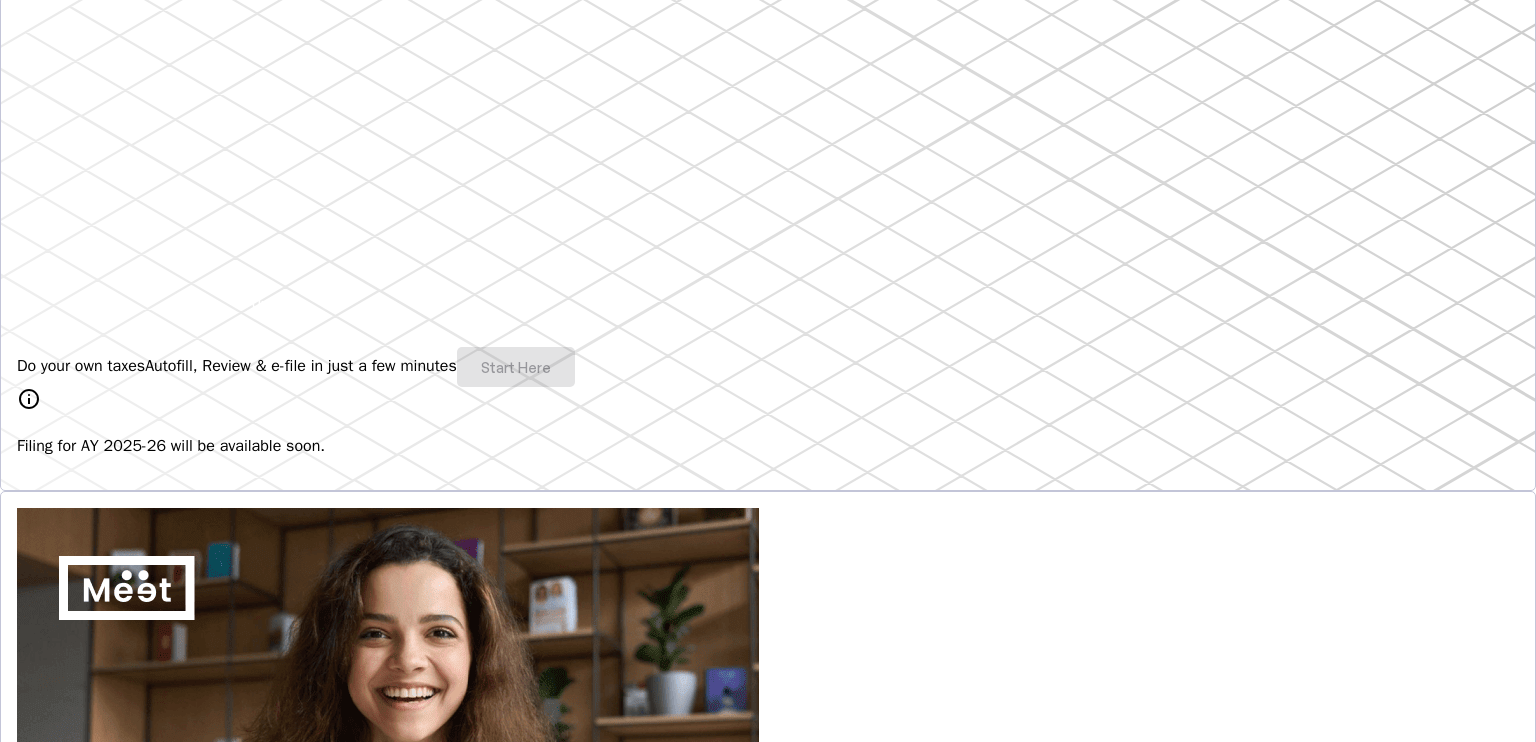 scroll, scrollTop: 300, scrollLeft: 0, axis: vertical 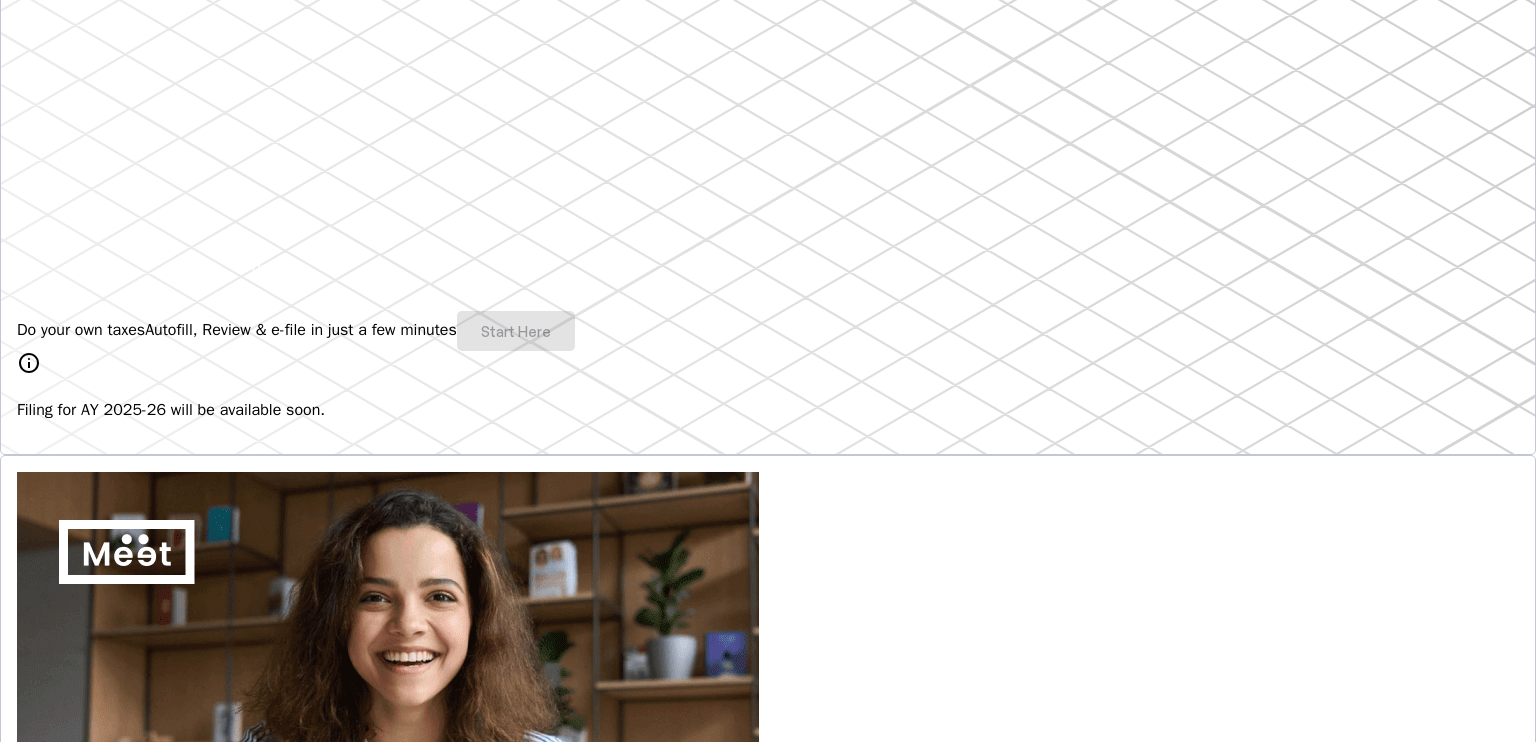 click on "Do your own taxes   Autofill, Review & e-file in just a few minutes   Start Here" at bounding box center [768, 331] 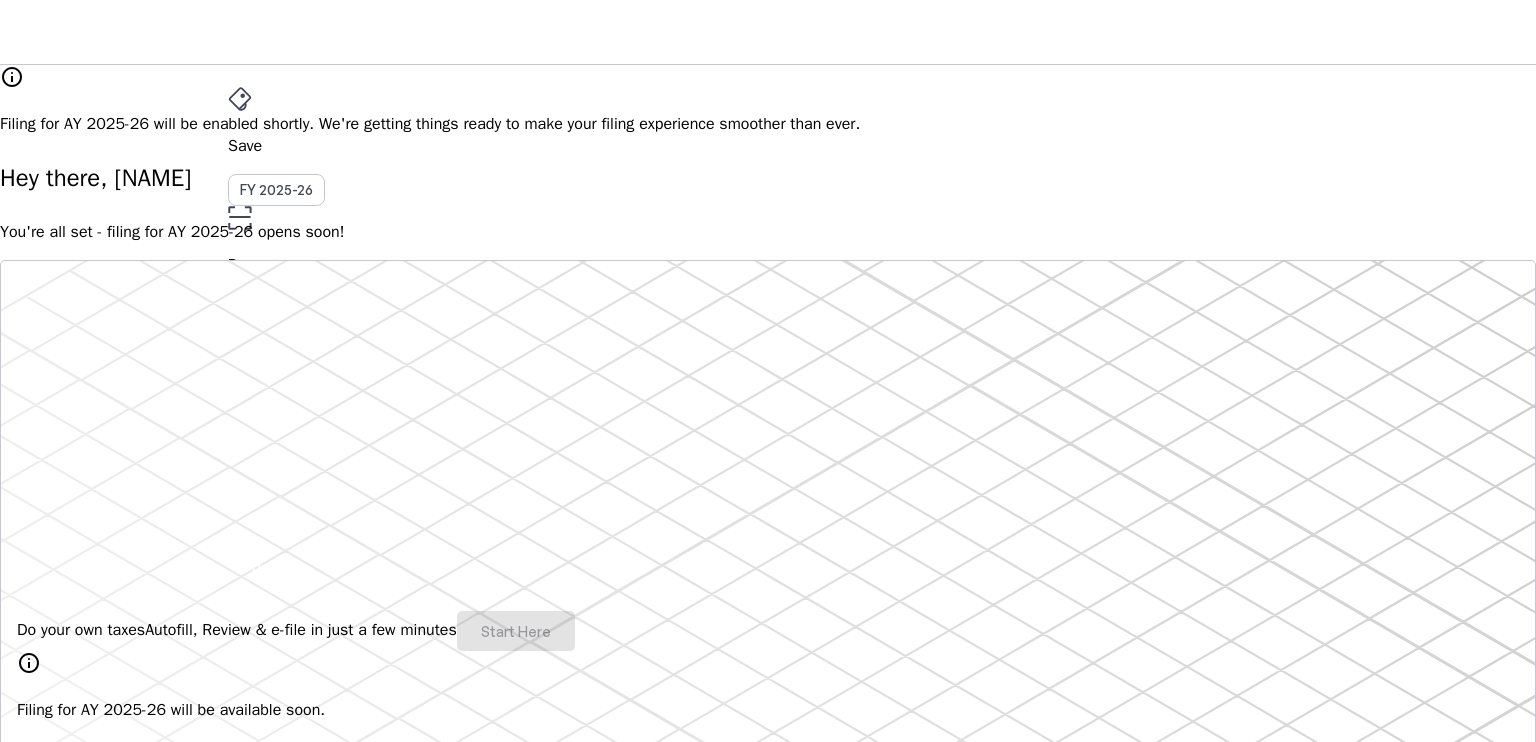scroll, scrollTop: 100, scrollLeft: 0, axis: vertical 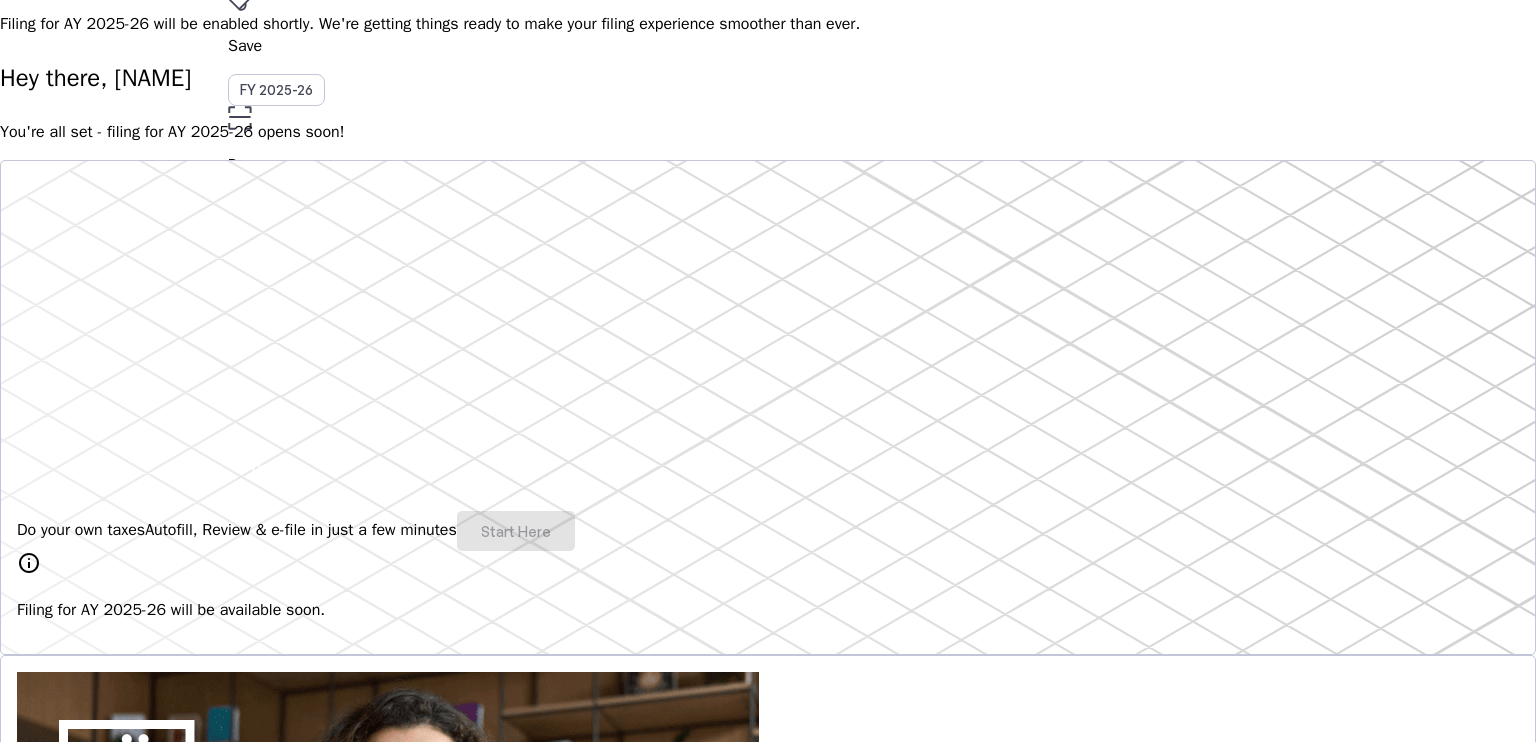 click on "Do your own taxes   Autofill, Review & e-file in just a few minutes   Start Here" at bounding box center (768, 531) 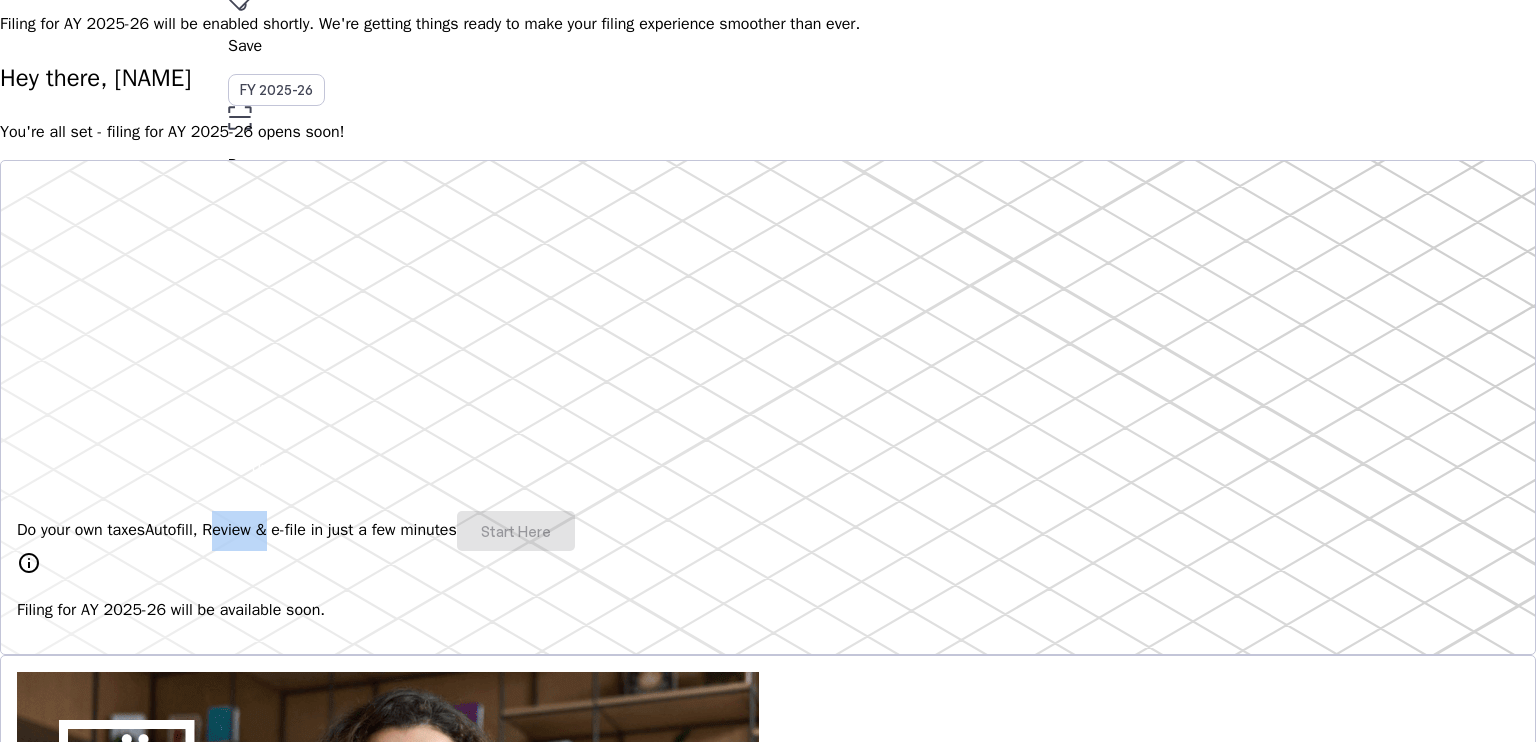 click on "Do your own taxes   Autofill, Review & e-file in just a few minutes   Start Here" at bounding box center (768, 531) 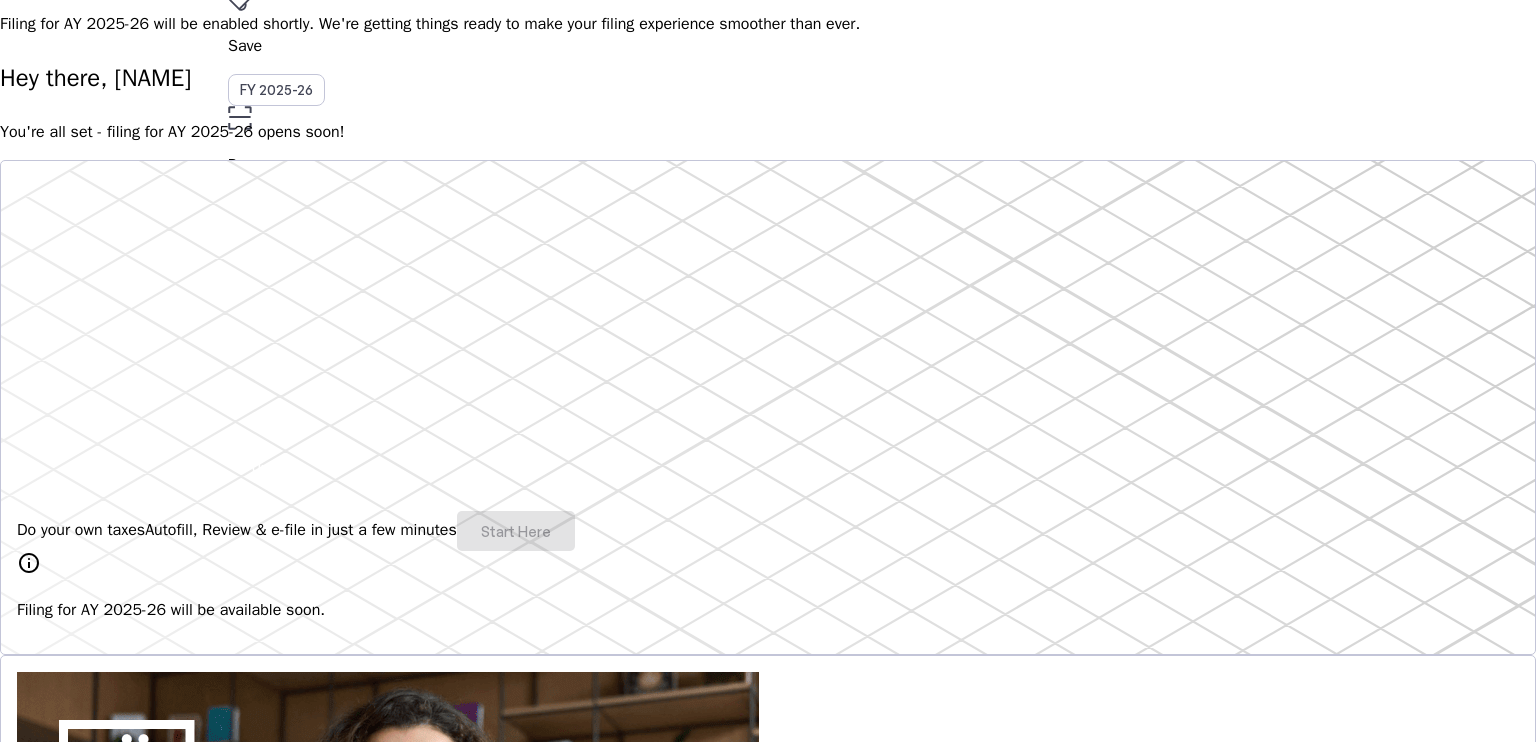 drag, startPoint x: 341, startPoint y: 489, endPoint x: 398, endPoint y: 540, distance: 76.48529 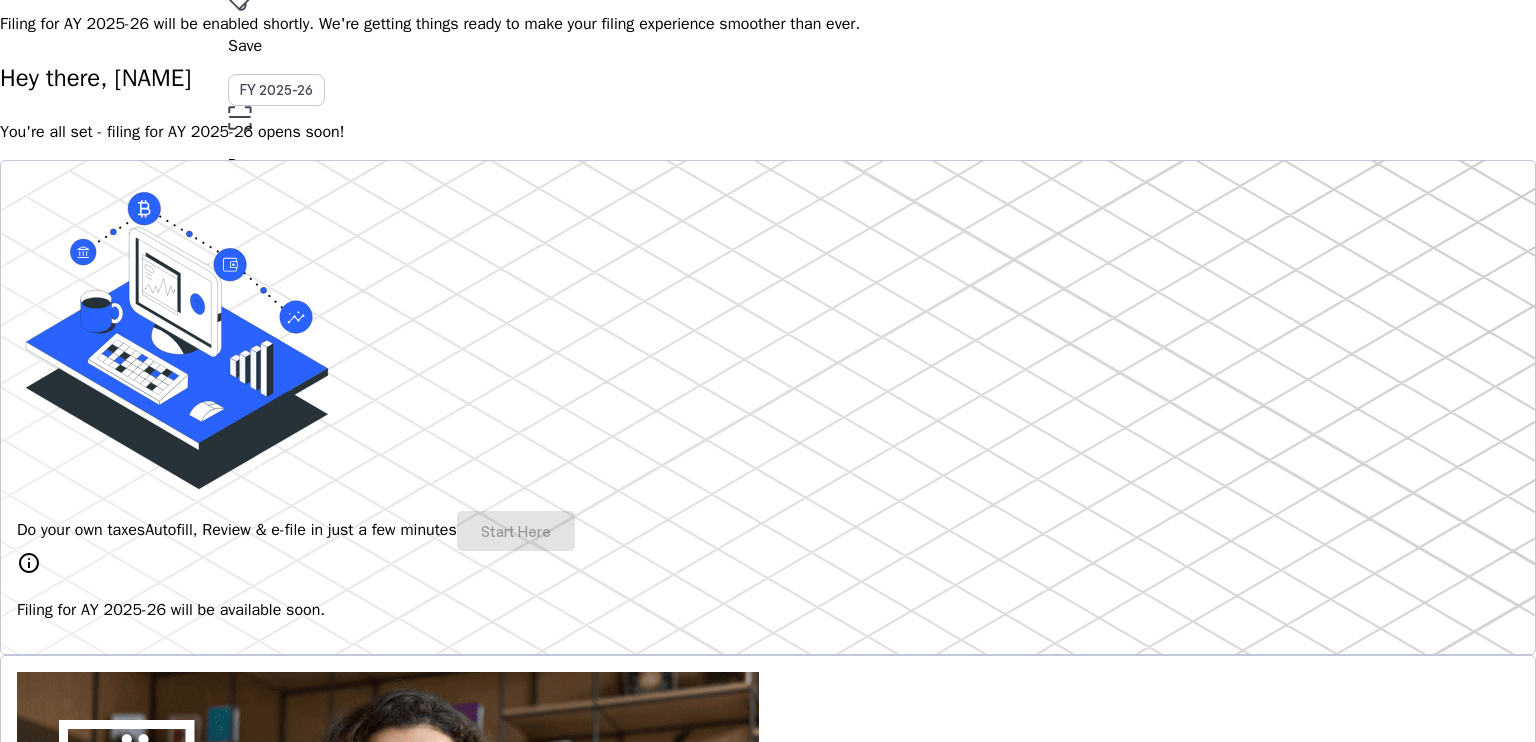 click on "Do your own taxes   Autofill, Review & e-file in just a few minutes   Start Here" at bounding box center (768, 531) 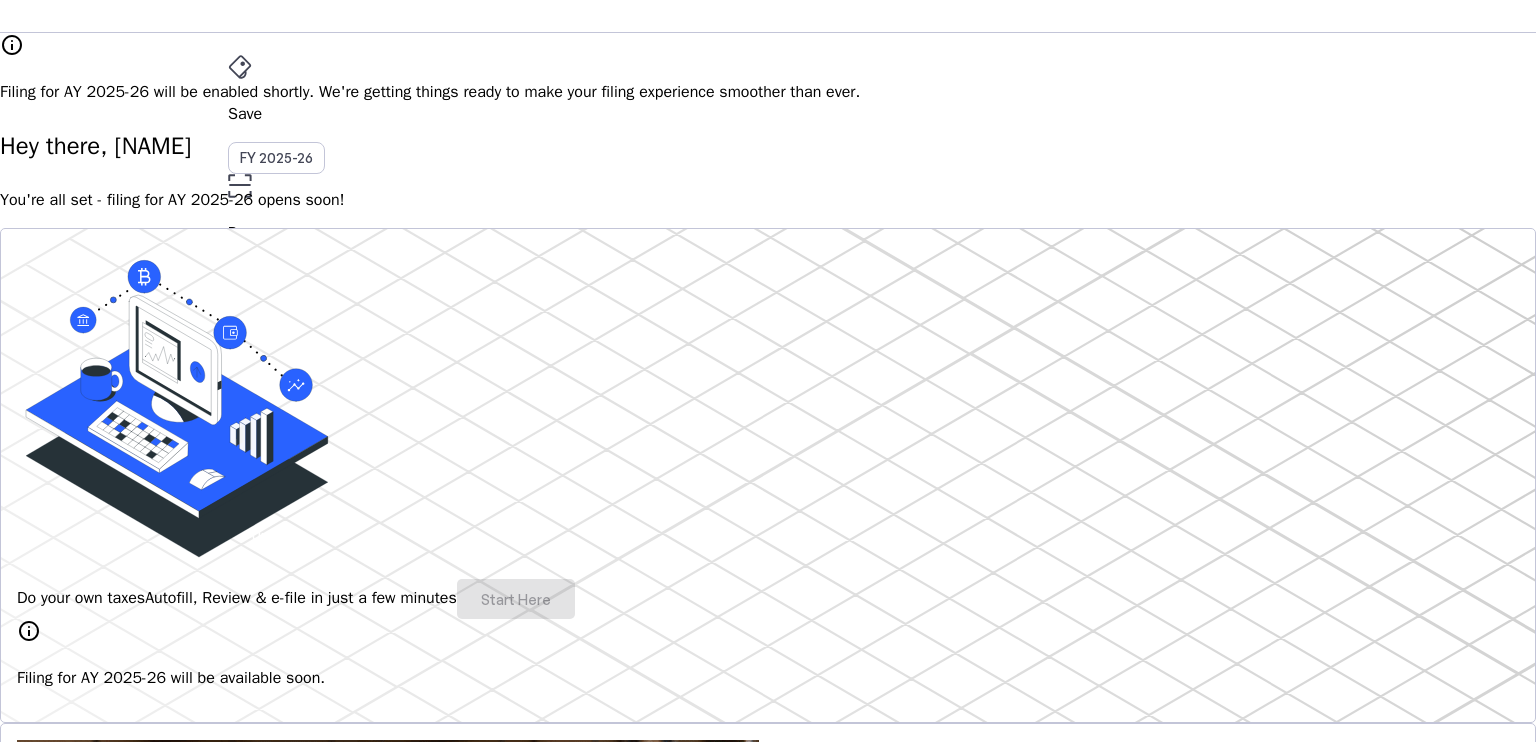 scroll, scrollTop: 0, scrollLeft: 0, axis: both 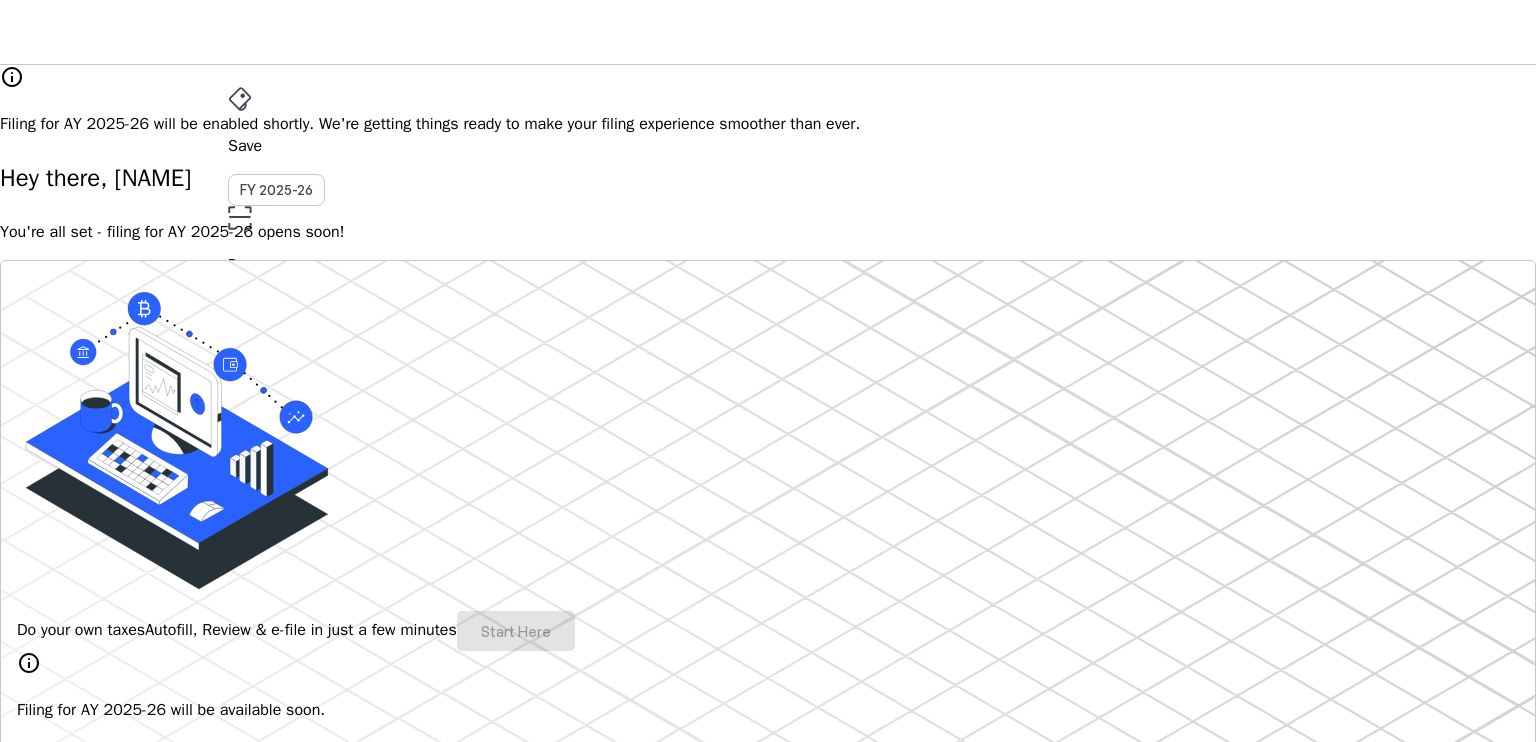 click on "More" at bounding box center (768, 440) 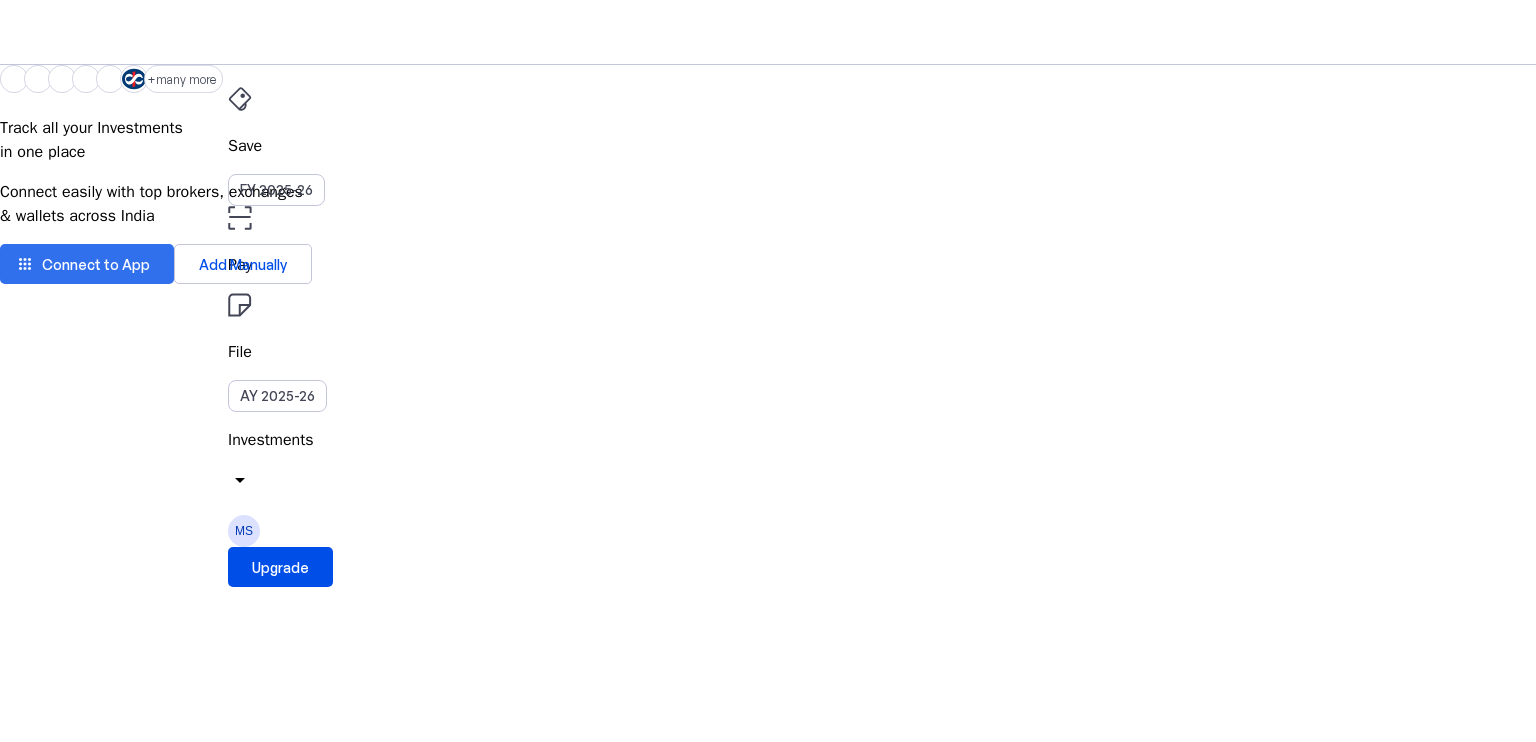 click on "Connect to App" at bounding box center [96, 264] 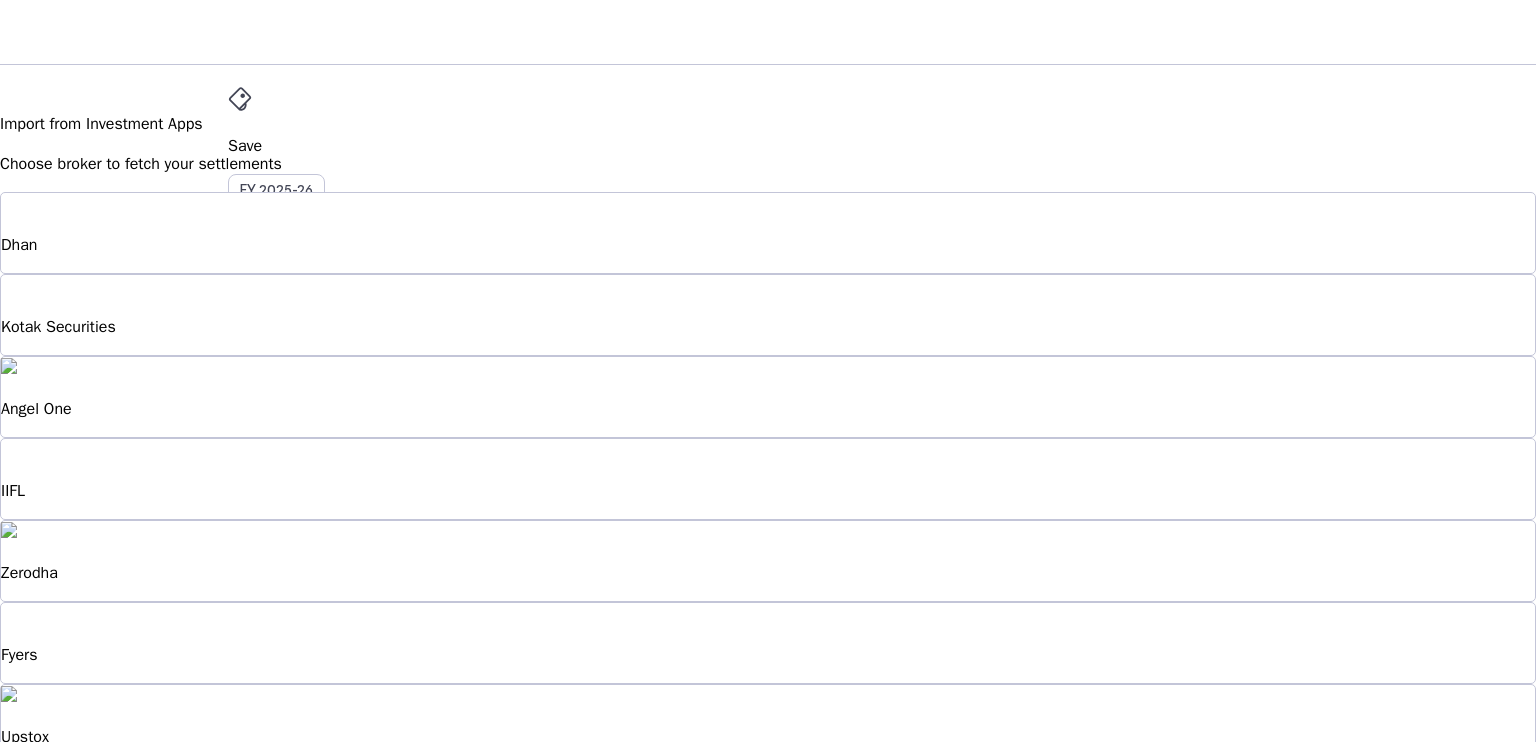 click on "Angel One" at bounding box center [768, 397] 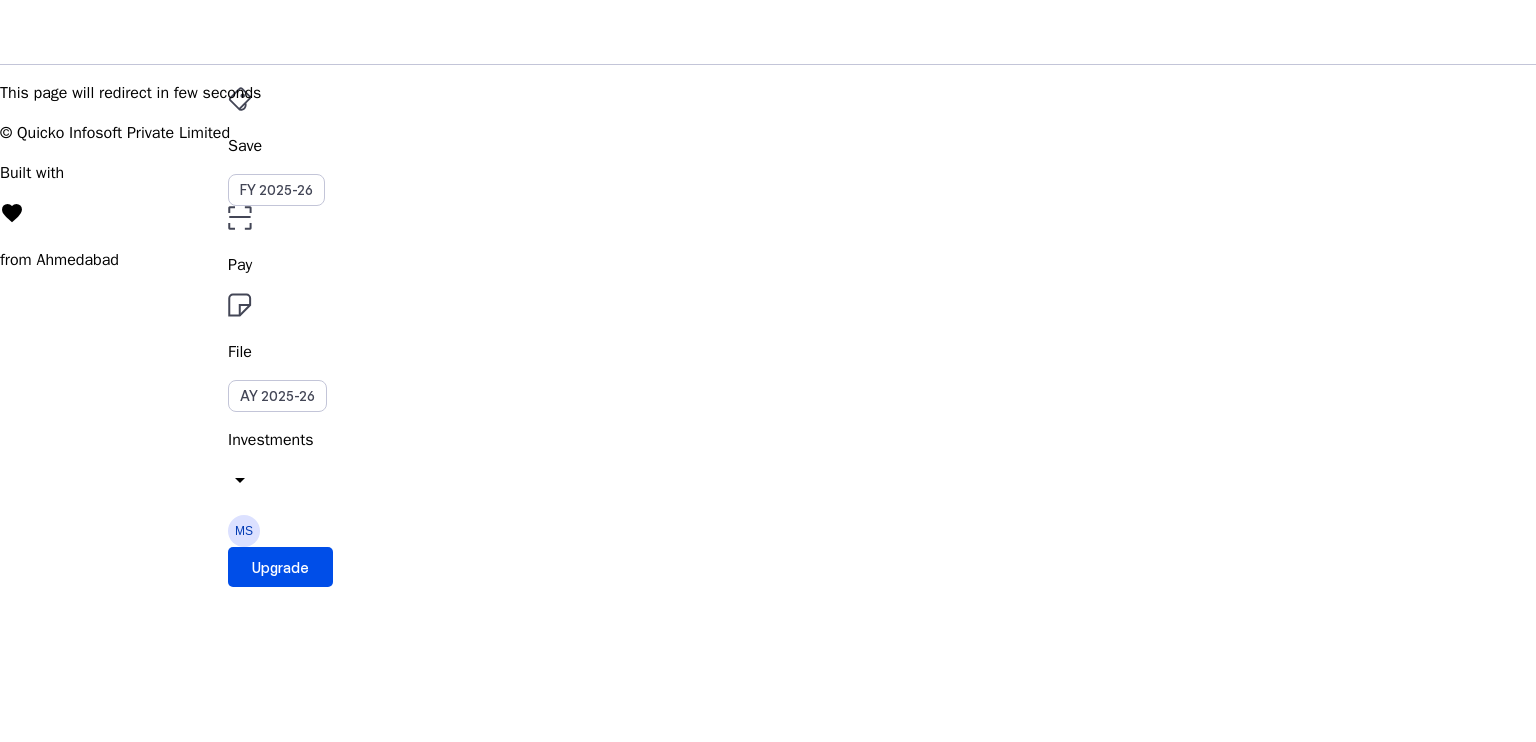 scroll, scrollTop: 200, scrollLeft: 0, axis: vertical 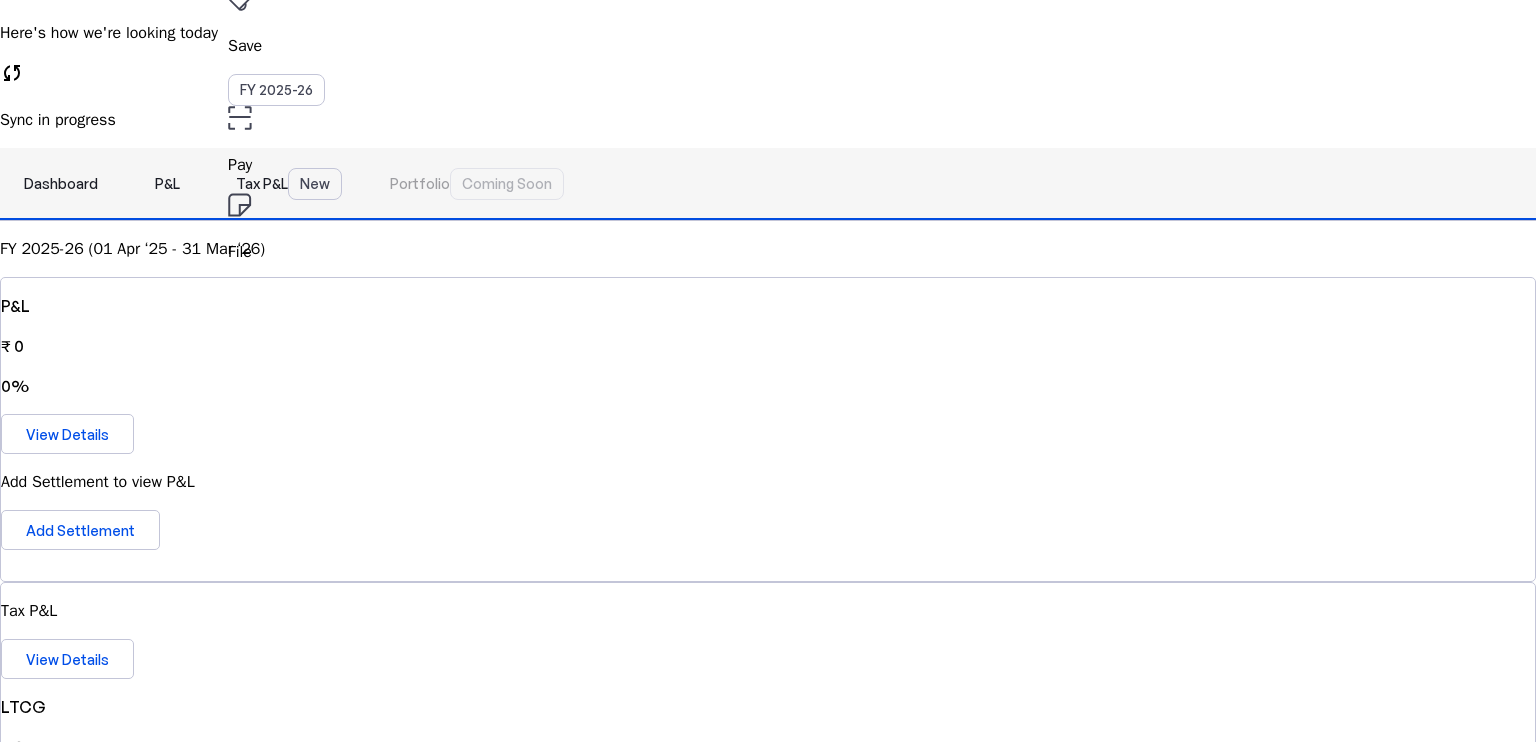 click on "P&L" at bounding box center [167, 184] 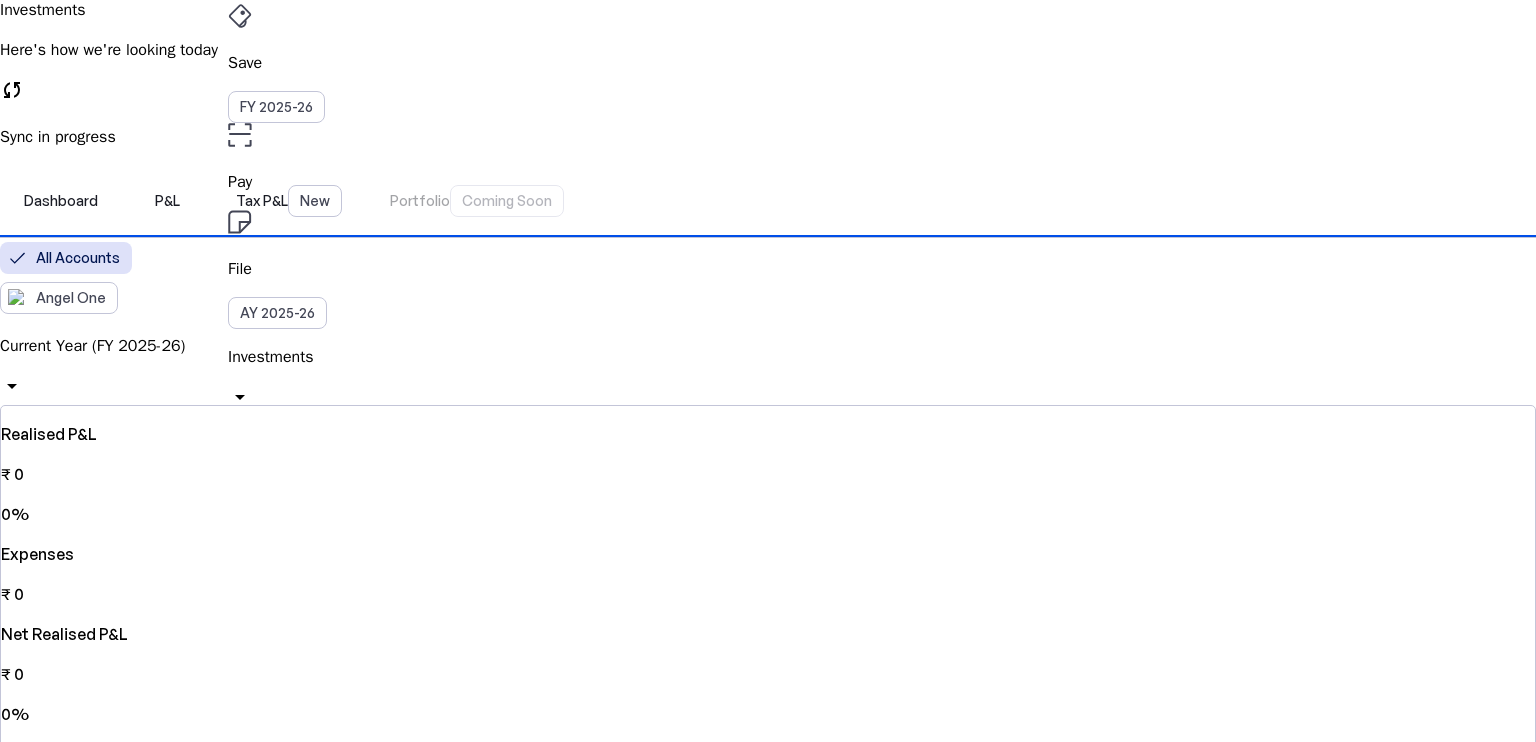 scroll, scrollTop: 100, scrollLeft: 0, axis: vertical 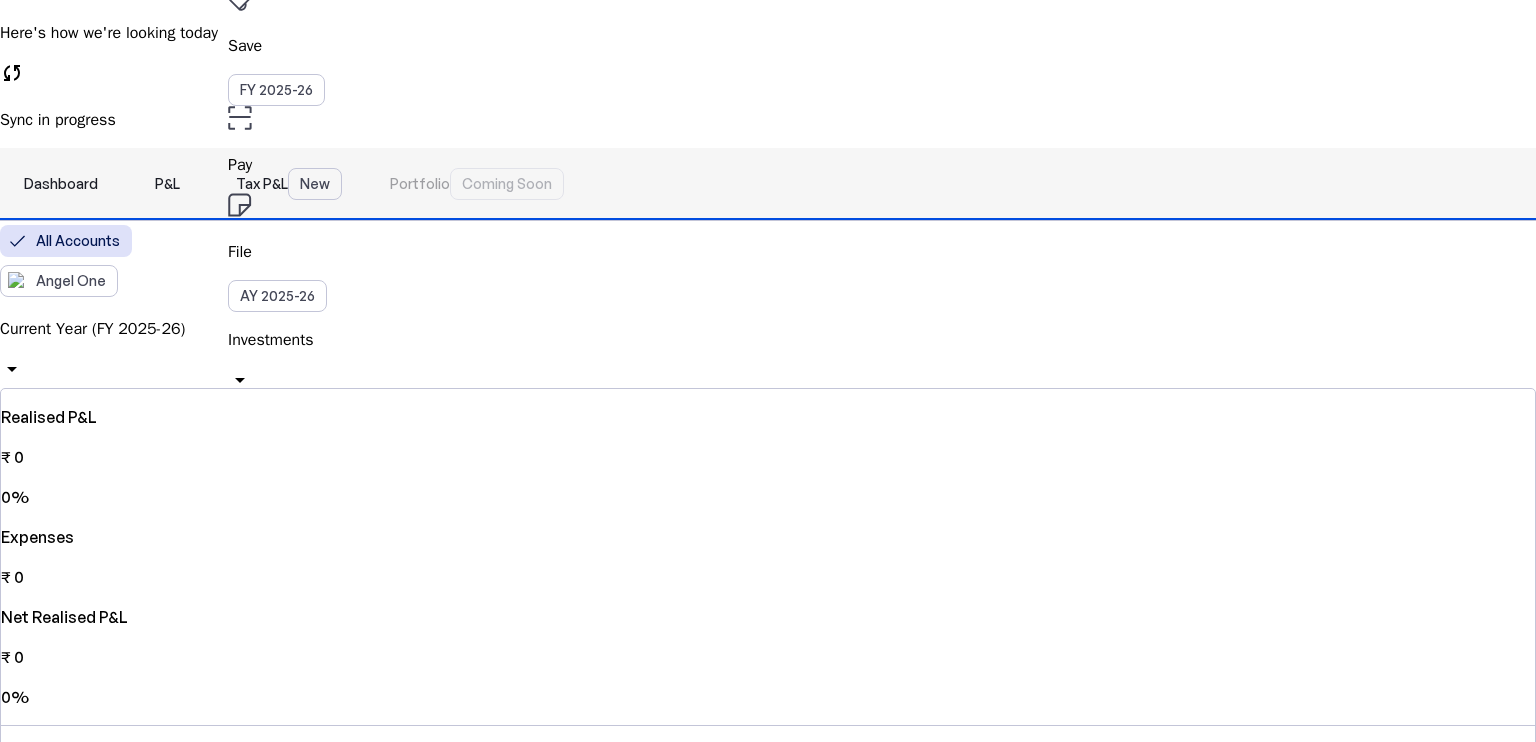 click on "Tax P&L  New" at bounding box center [289, 184] 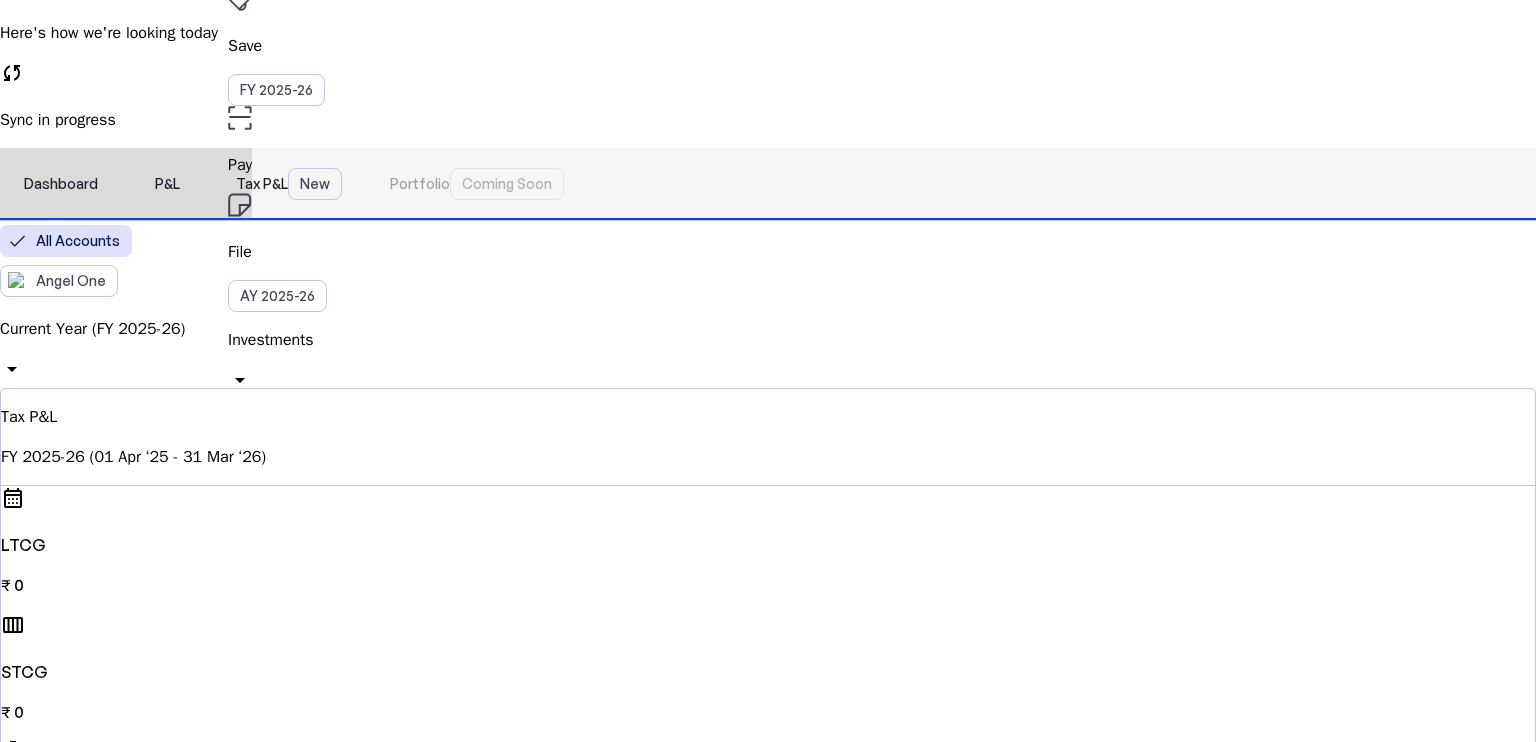 scroll, scrollTop: 0, scrollLeft: 0, axis: both 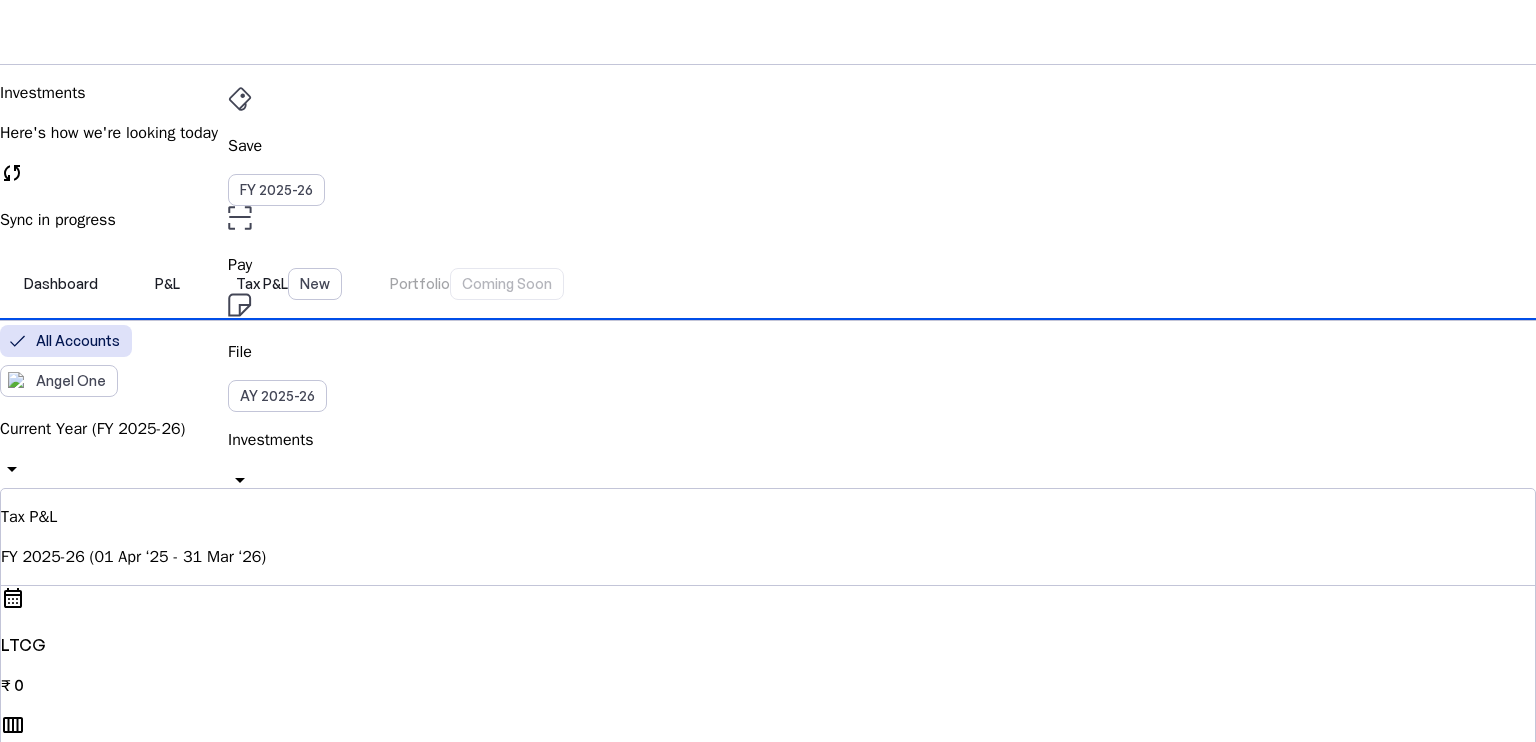 click on "Dashboard   P&L   Tax P&L  New  Portfolio  Coming Soon" at bounding box center [768, 284] 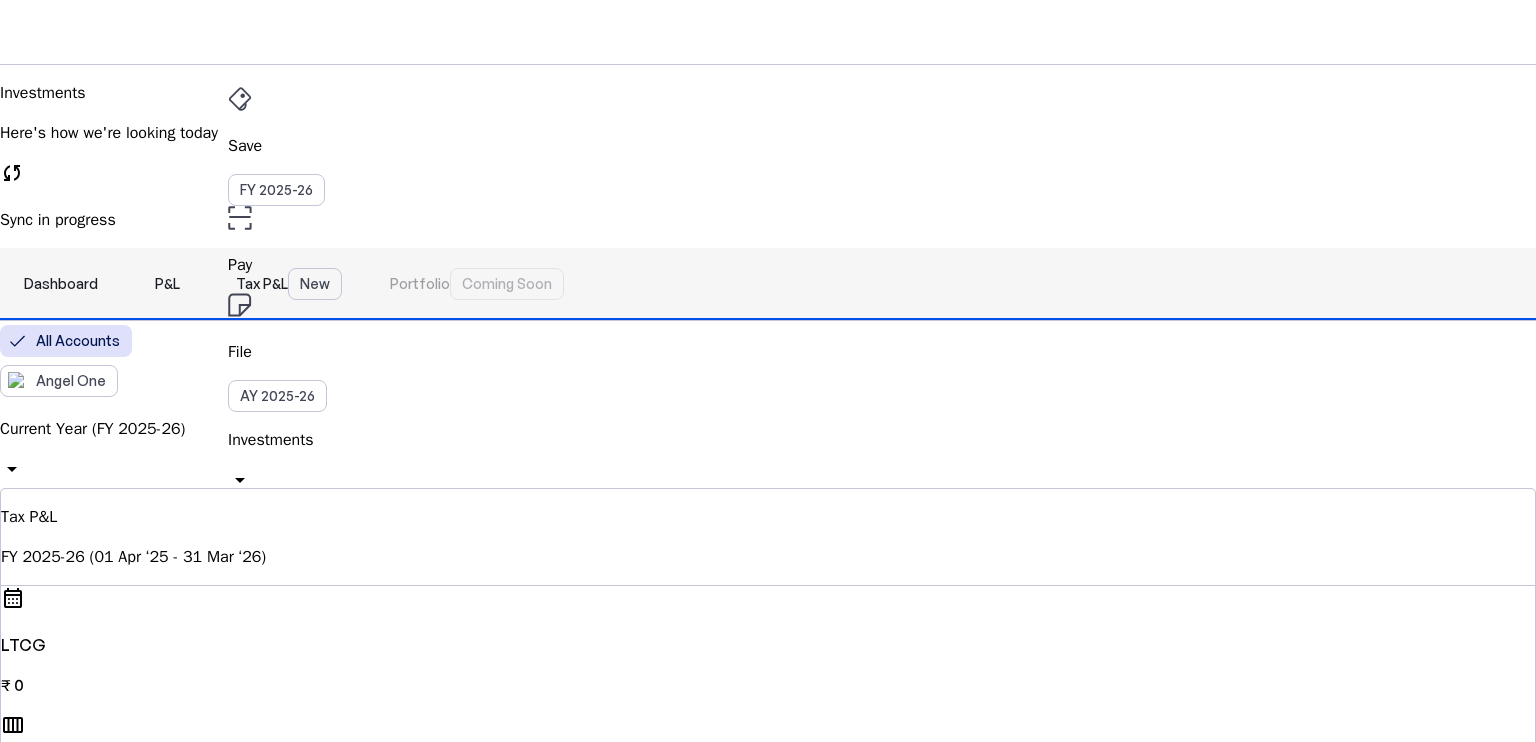 click on "Tax P&L  New" at bounding box center (289, 284) 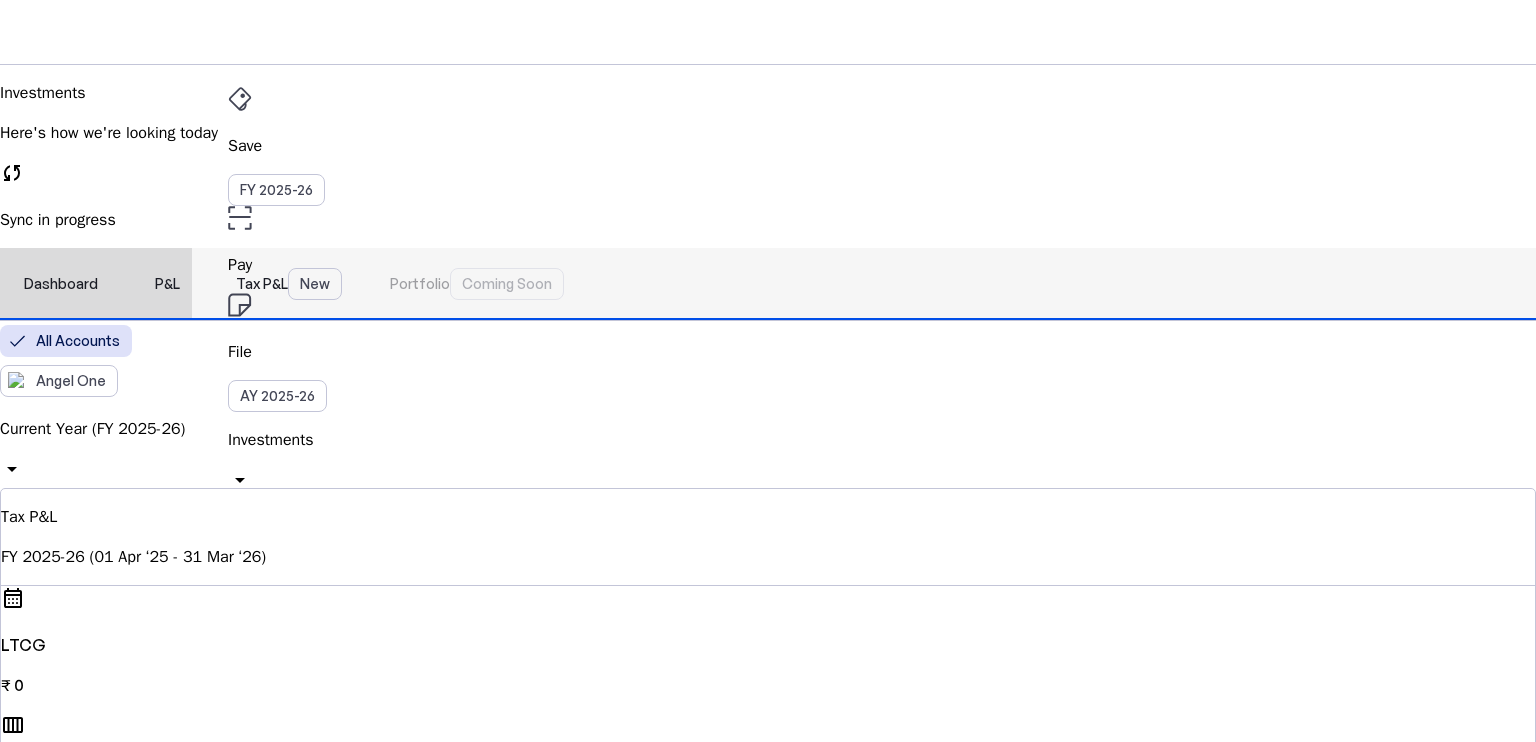 click on "P&L" at bounding box center [167, 284] 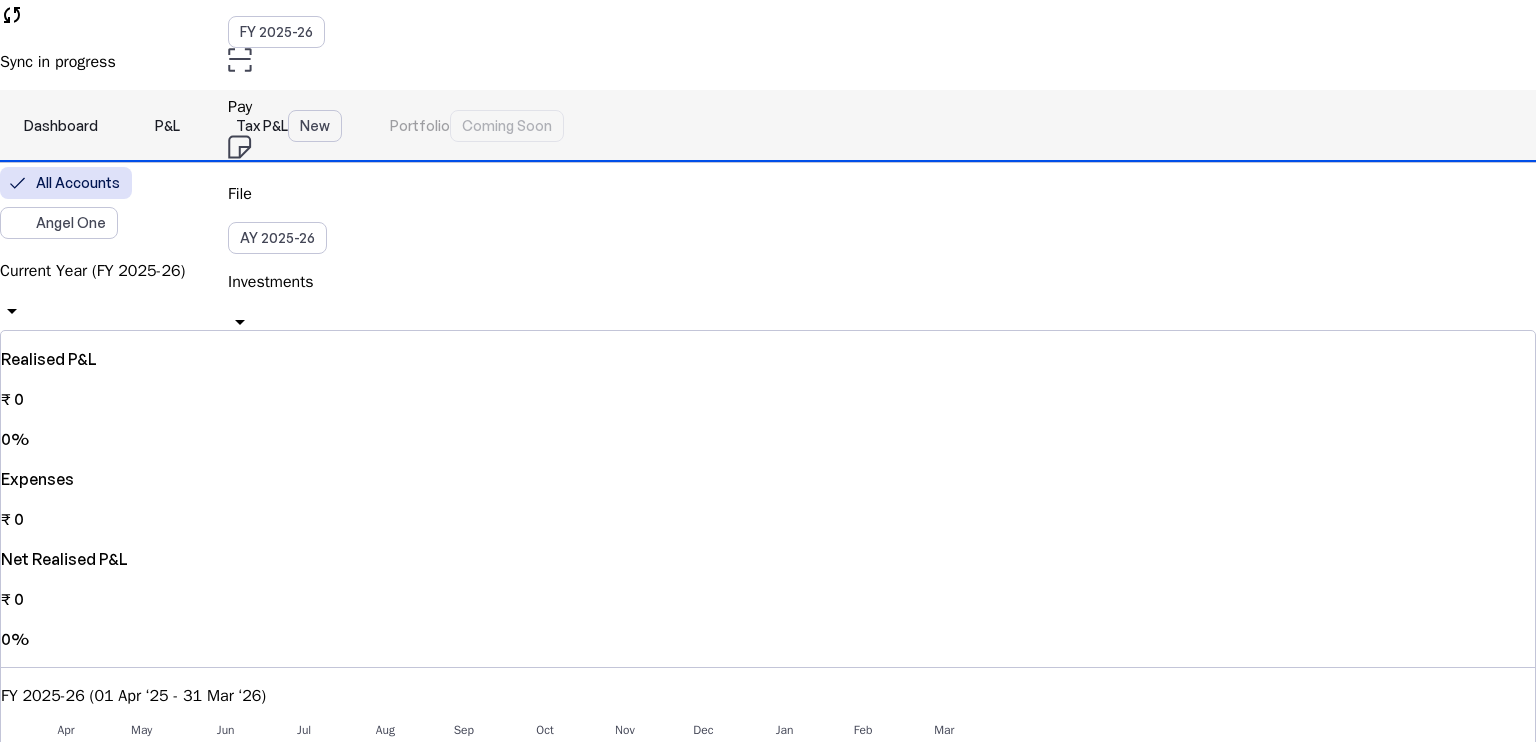 scroll, scrollTop: 100, scrollLeft: 0, axis: vertical 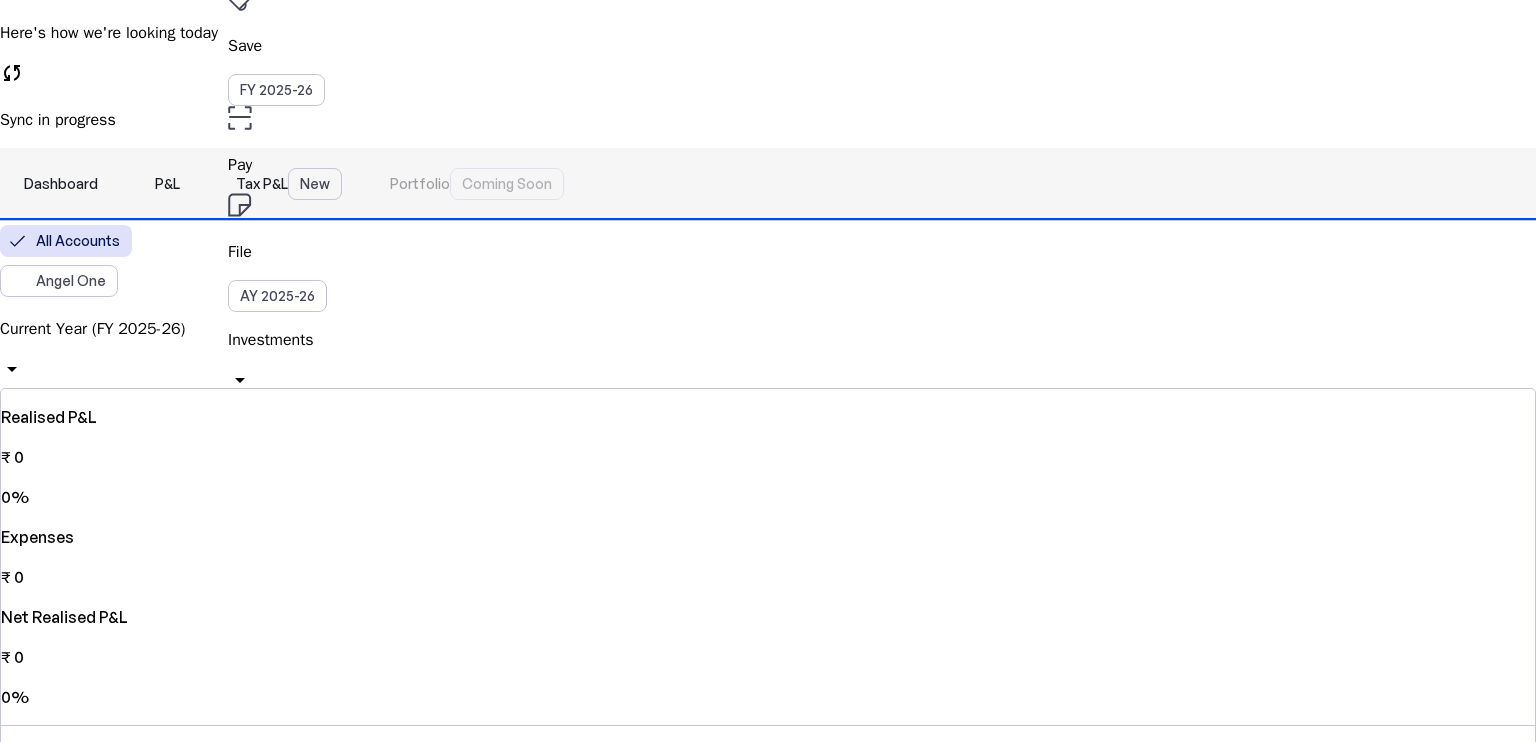 click on "Dashboard" at bounding box center [61, 184] 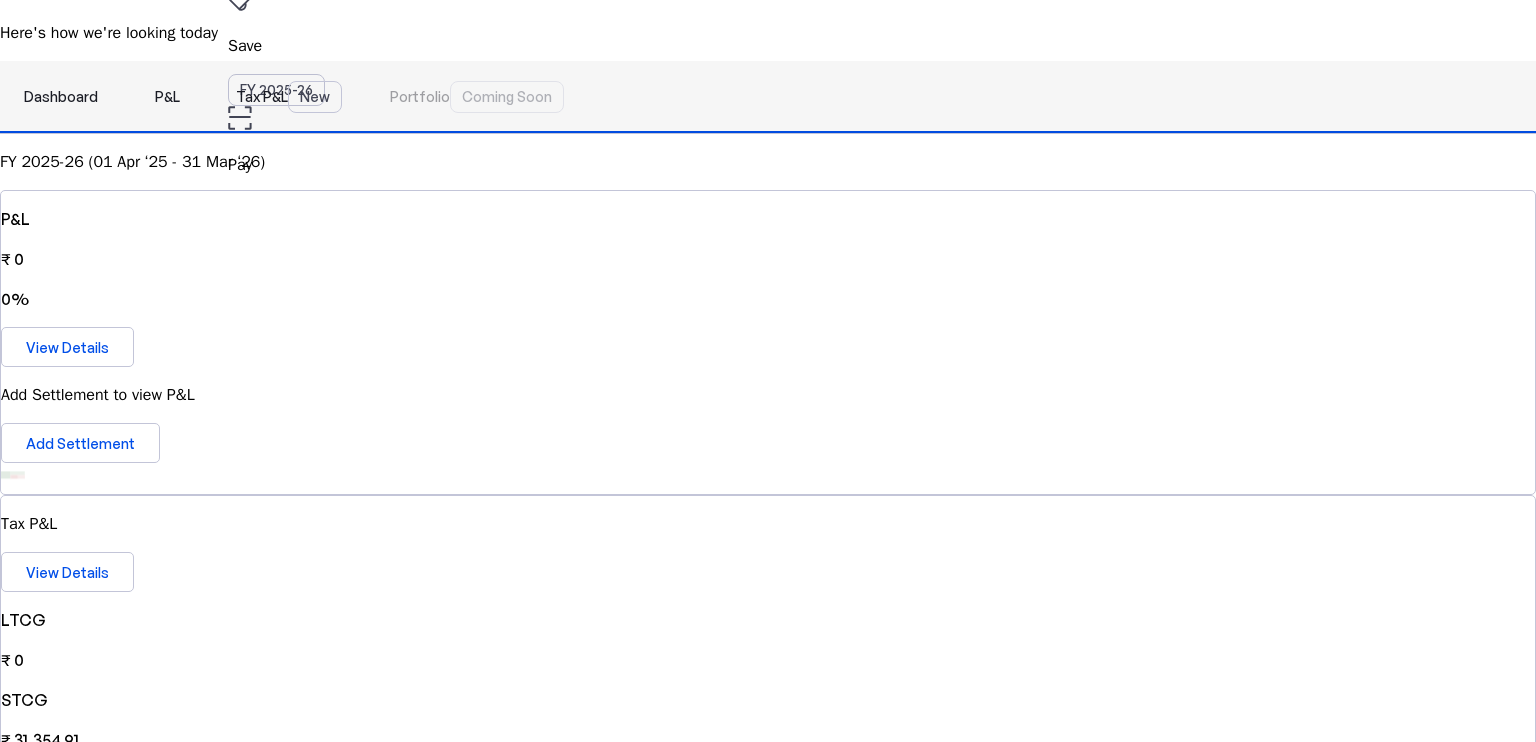 scroll, scrollTop: 0, scrollLeft: 0, axis: both 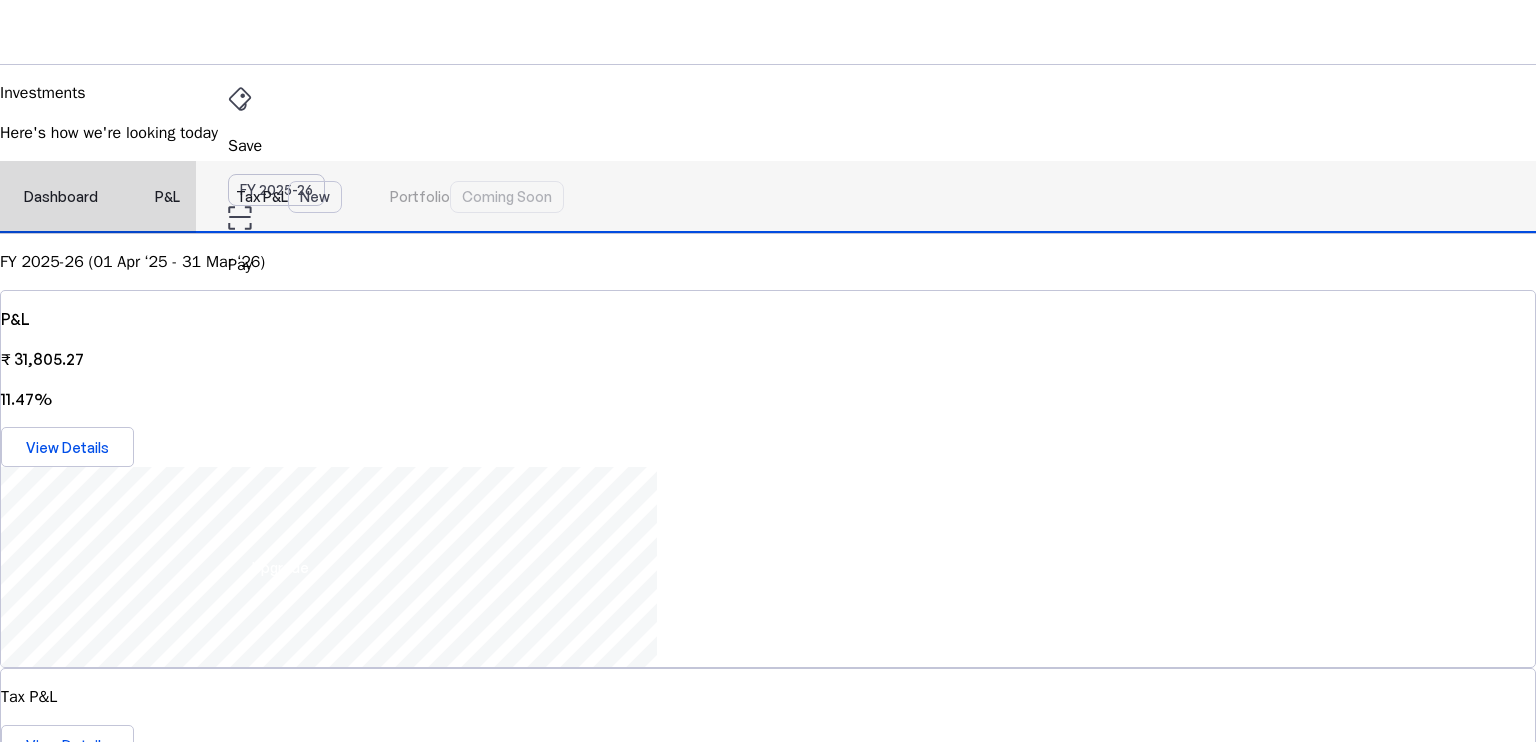 click on "P&L" at bounding box center (167, 197) 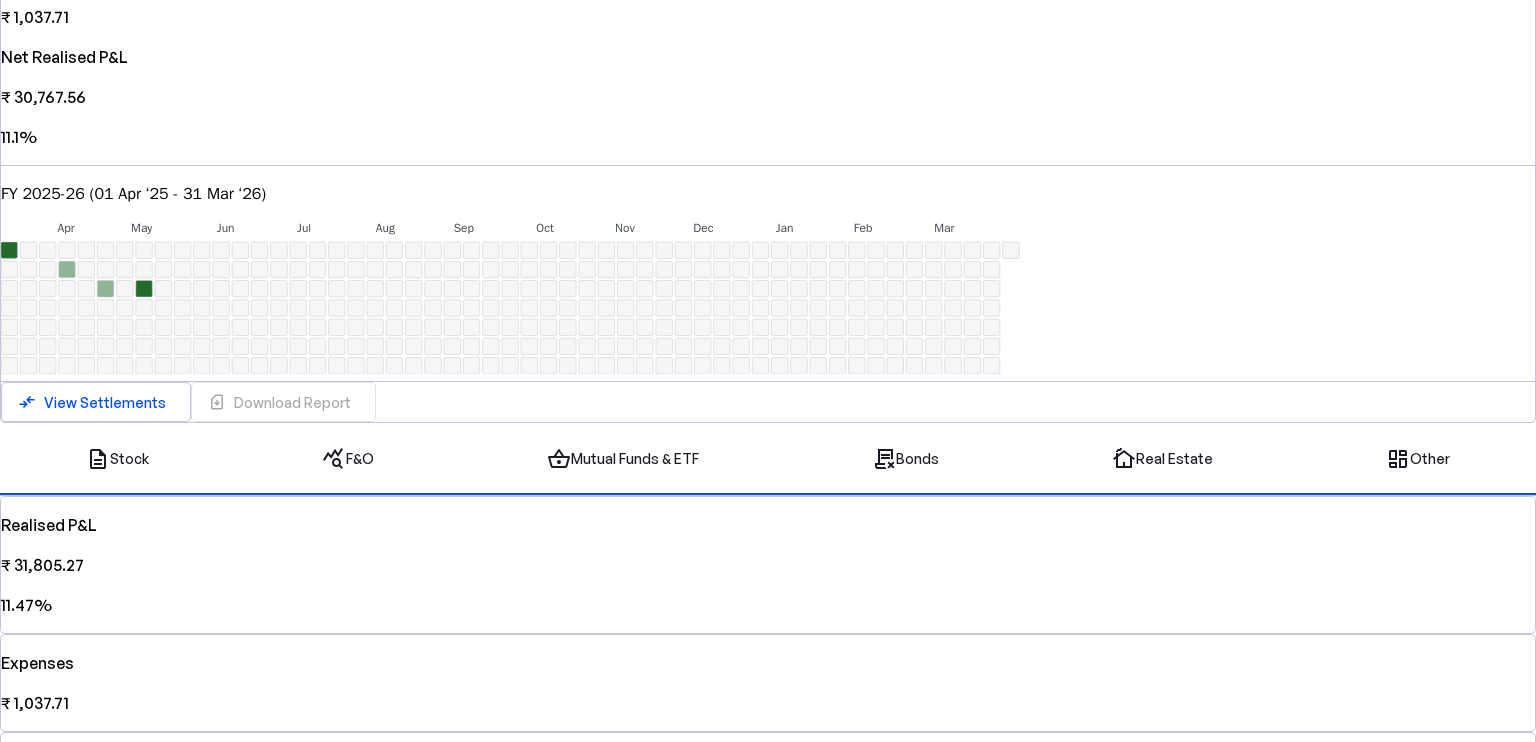 scroll, scrollTop: 600, scrollLeft: 0, axis: vertical 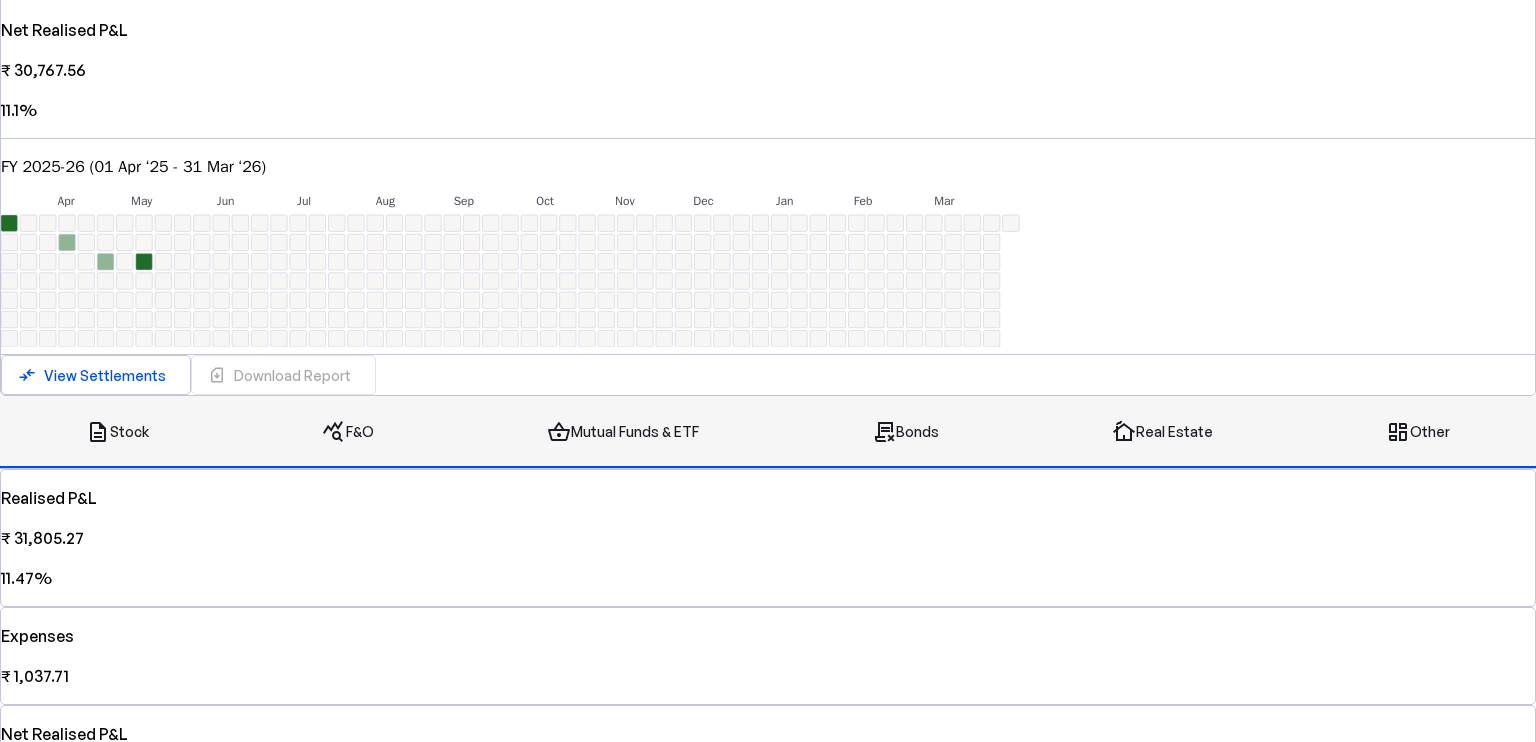 click on "query_stats  F&O" at bounding box center (348, 432) 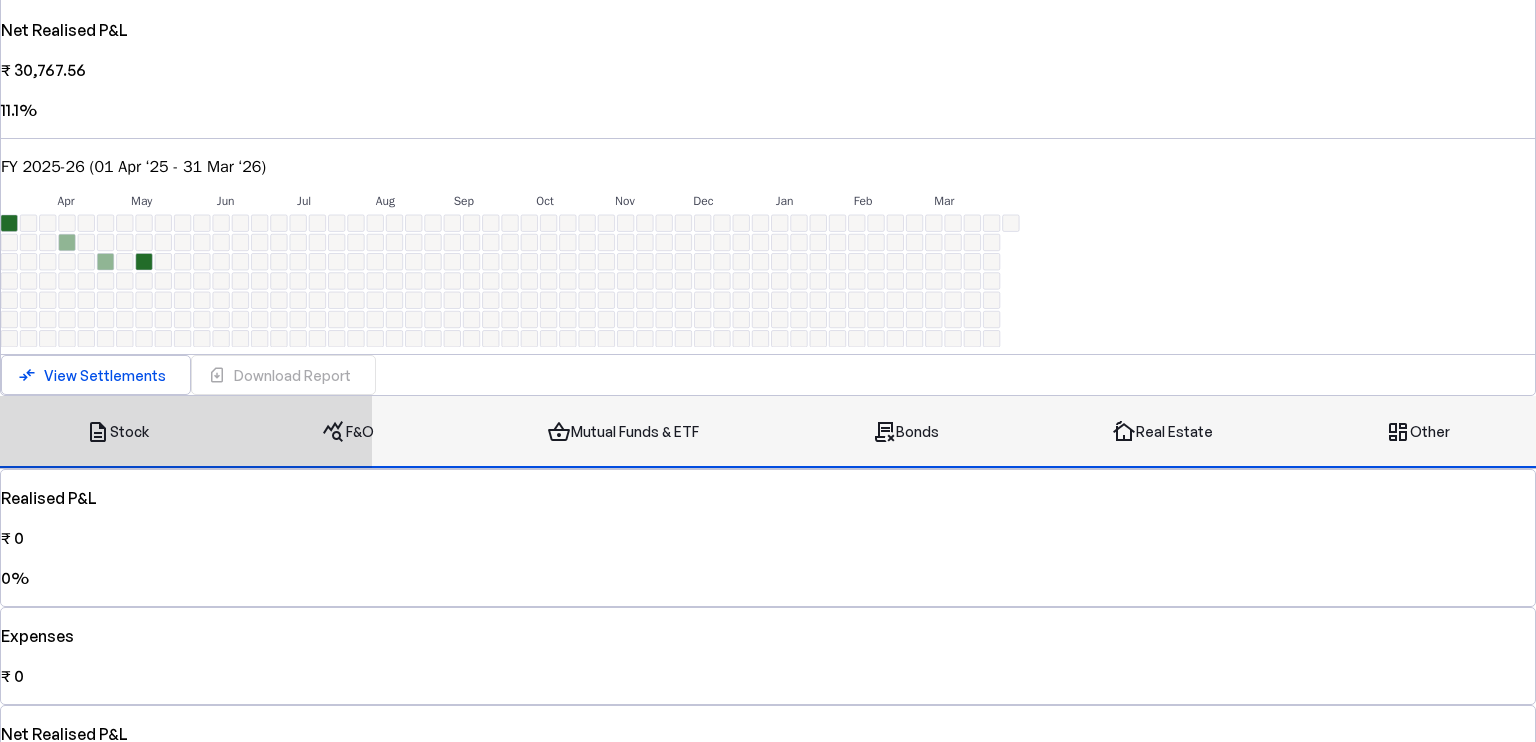 click on "shopping_basket  Mutual Funds & ETF" at bounding box center [623, 432] 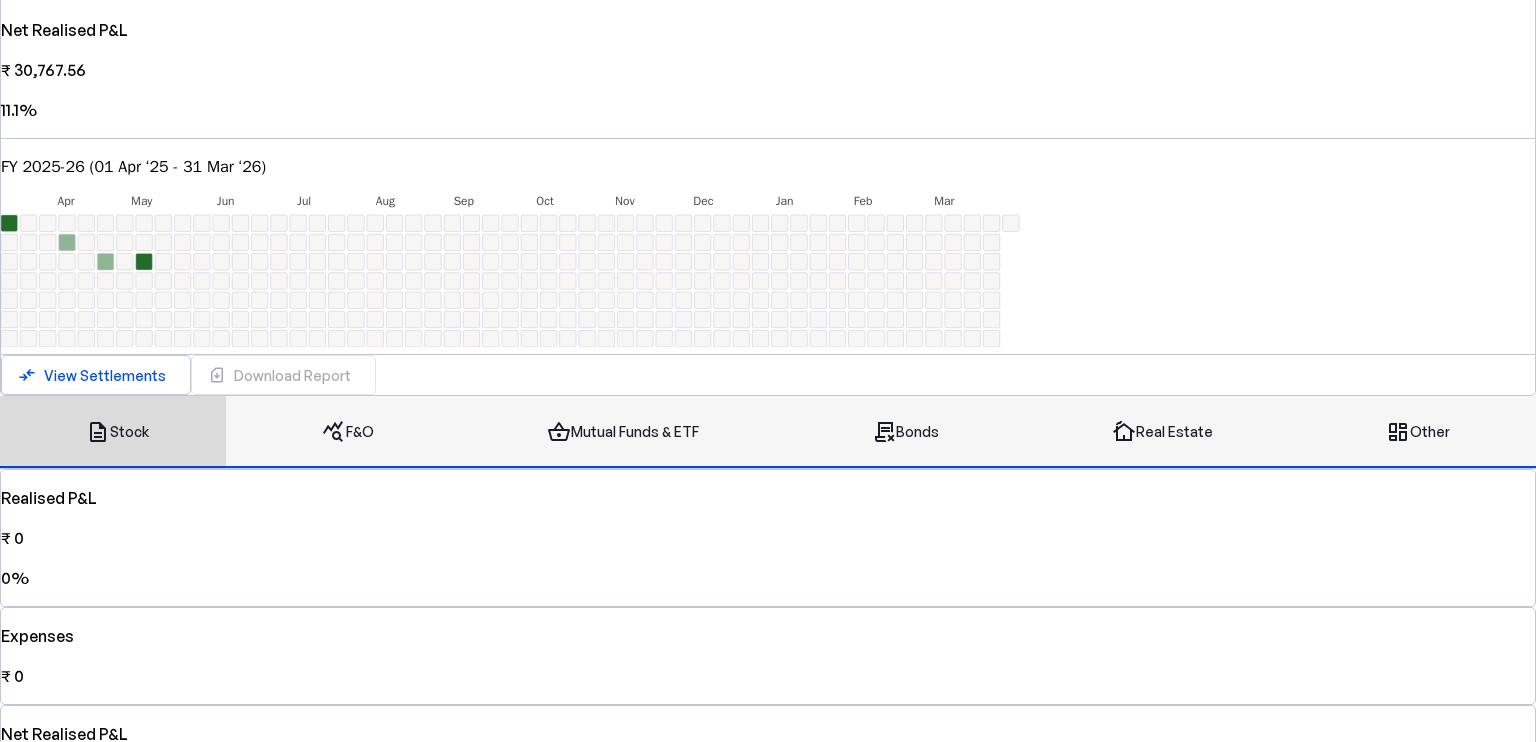 click on "contract_delete  Bonds" at bounding box center [905, 432] 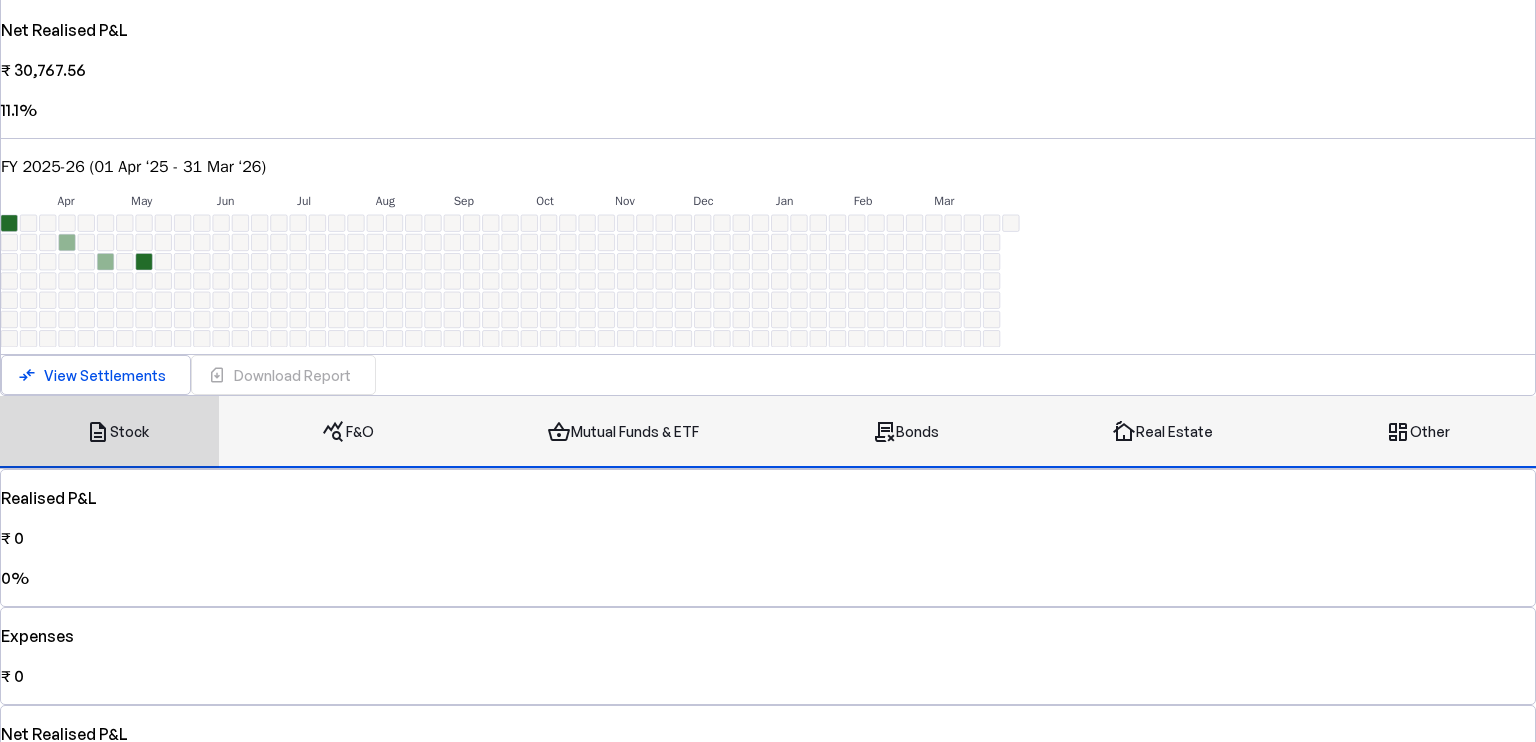 click on "cottage  Real Estate" at bounding box center (1162, 432) 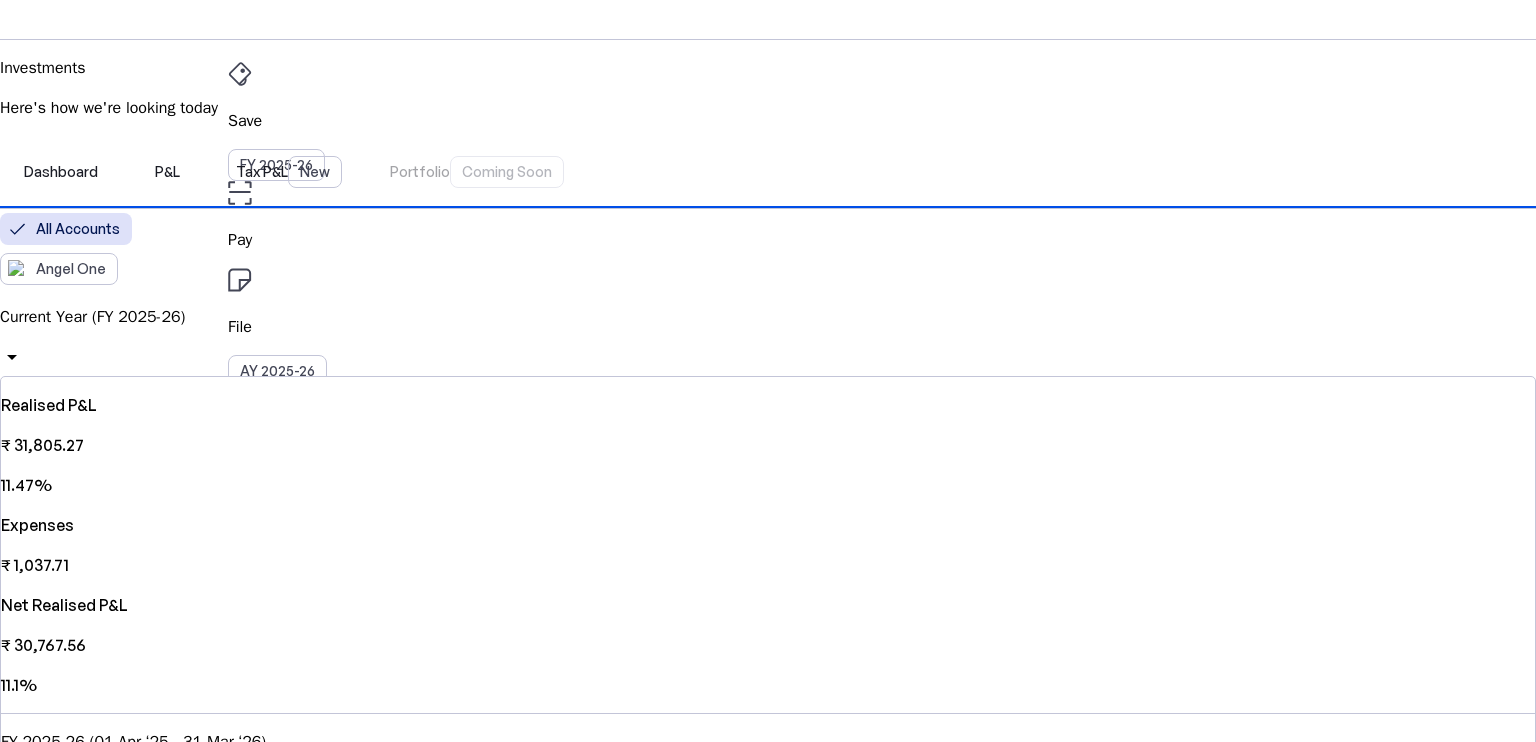 scroll, scrollTop: 0, scrollLeft: 0, axis: both 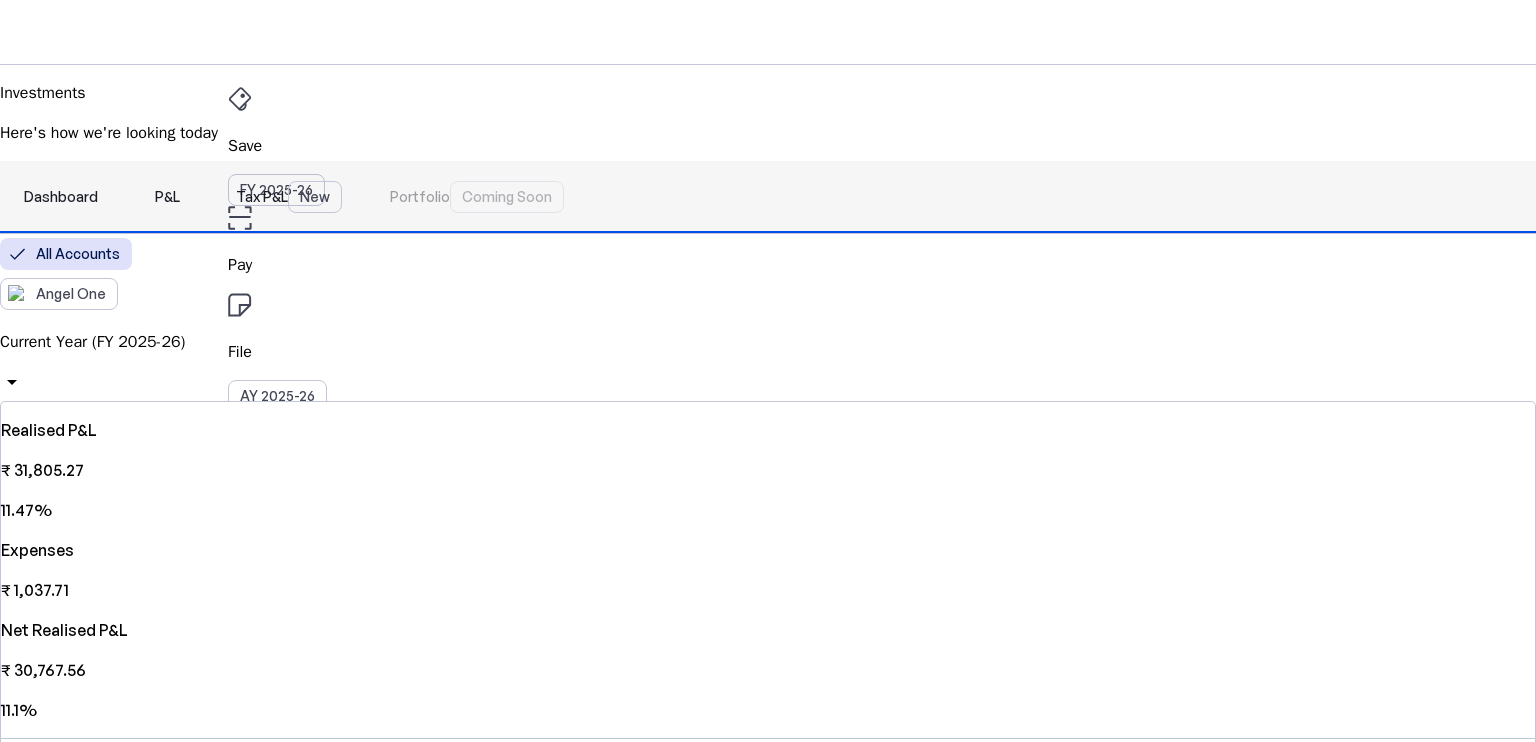 click on "Dashboard" at bounding box center (61, 197) 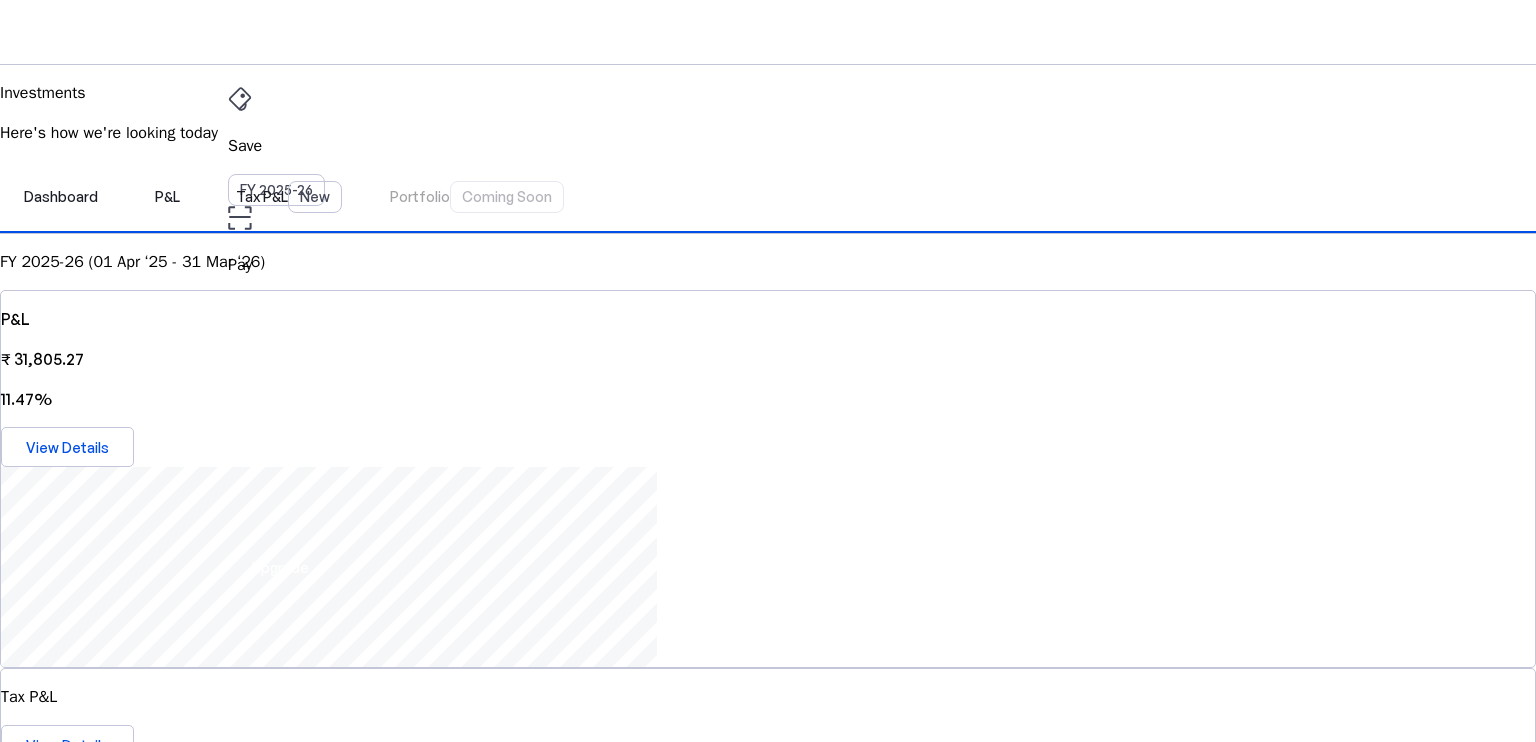 click on "AY 2025-26" at bounding box center [277, 396] 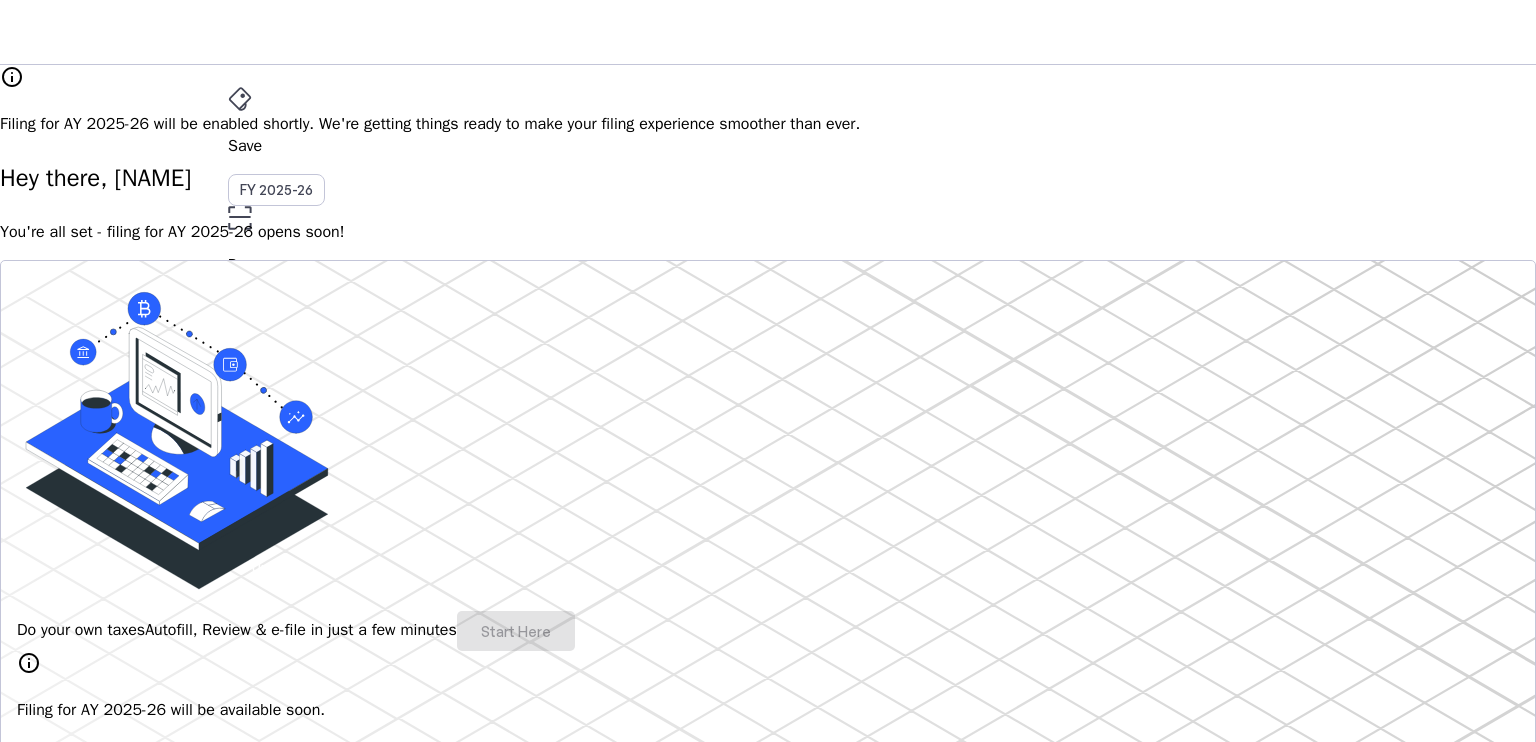 click on "AY 2025-26" at bounding box center [277, 396] 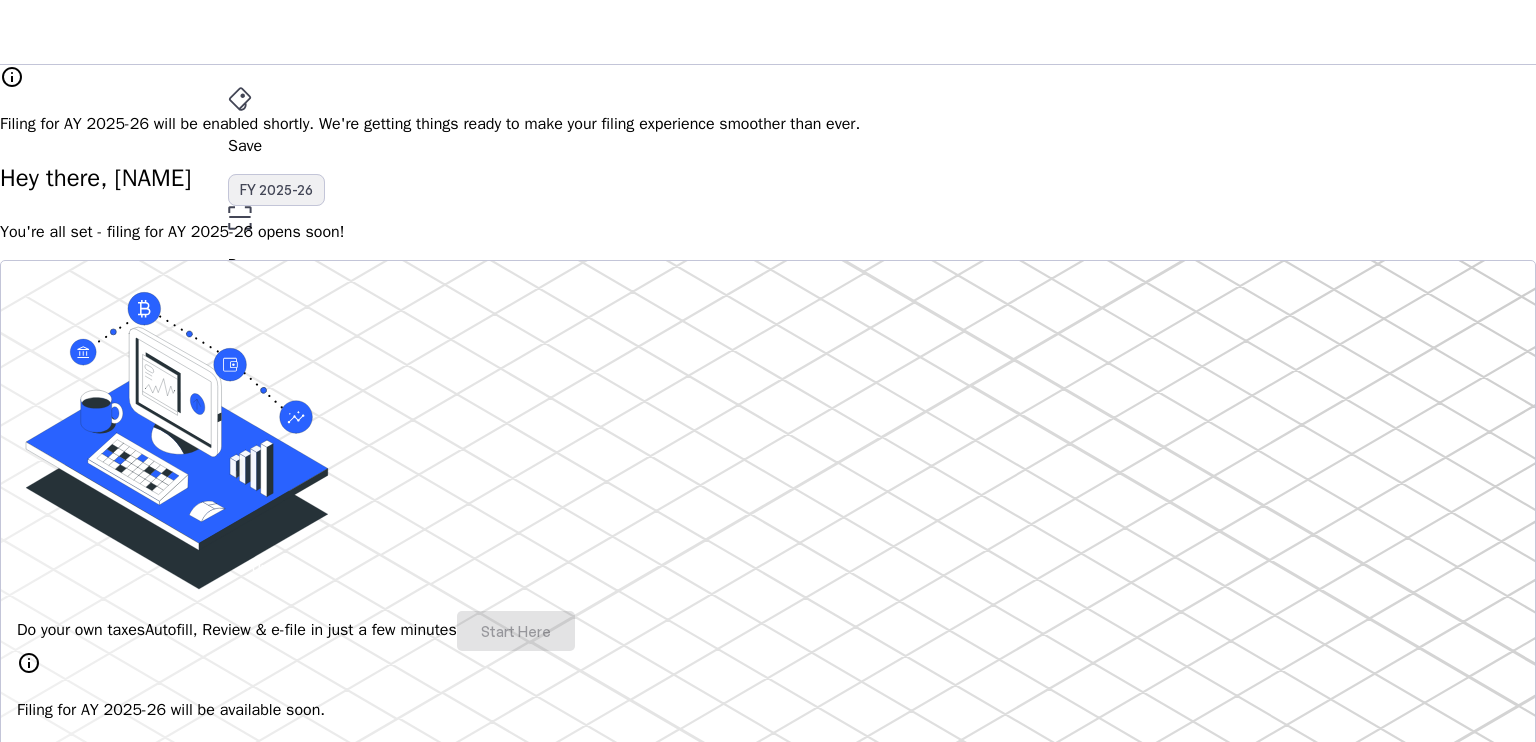 click on "FY 2025-26" at bounding box center (276, 190) 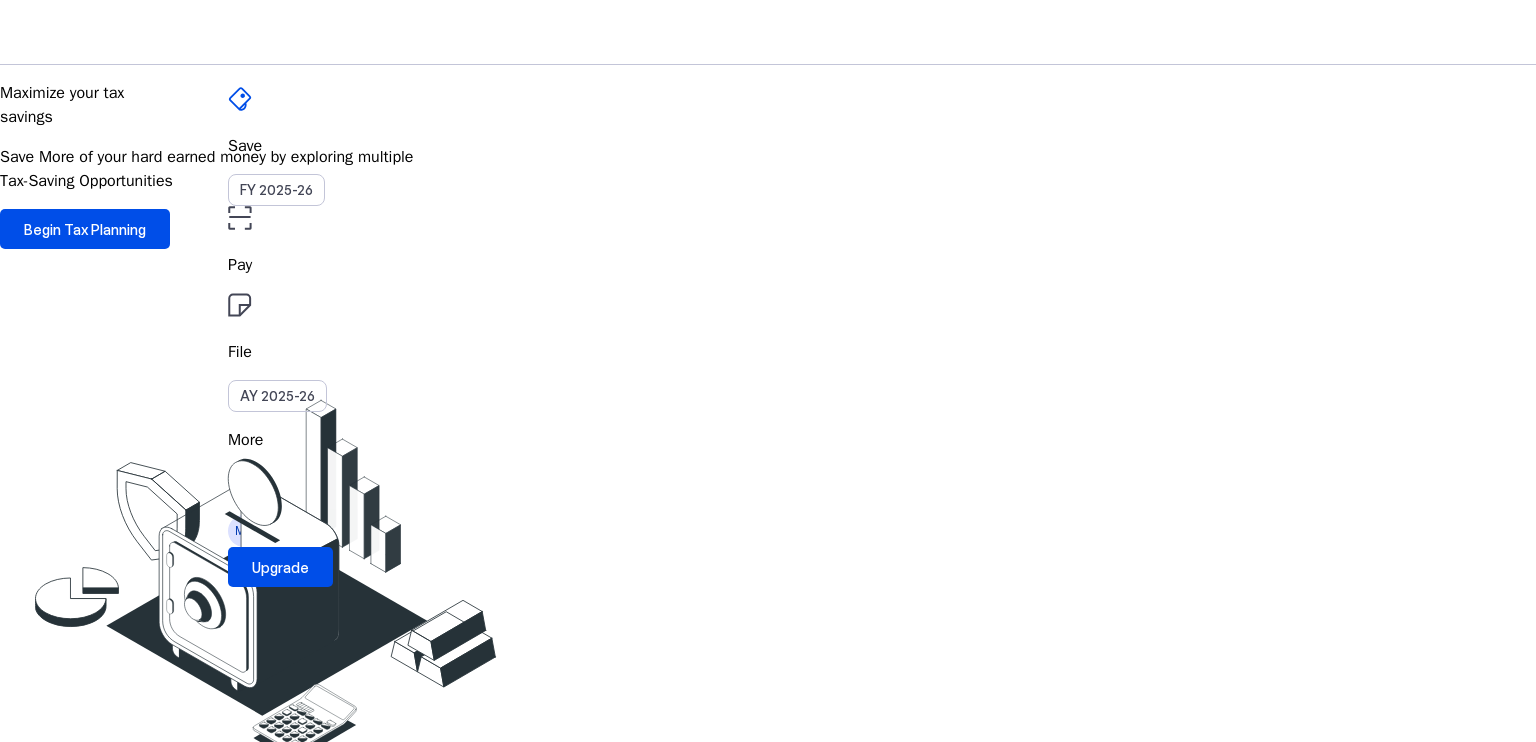 click on "arrow_drop_down" at bounding box center [240, 480] 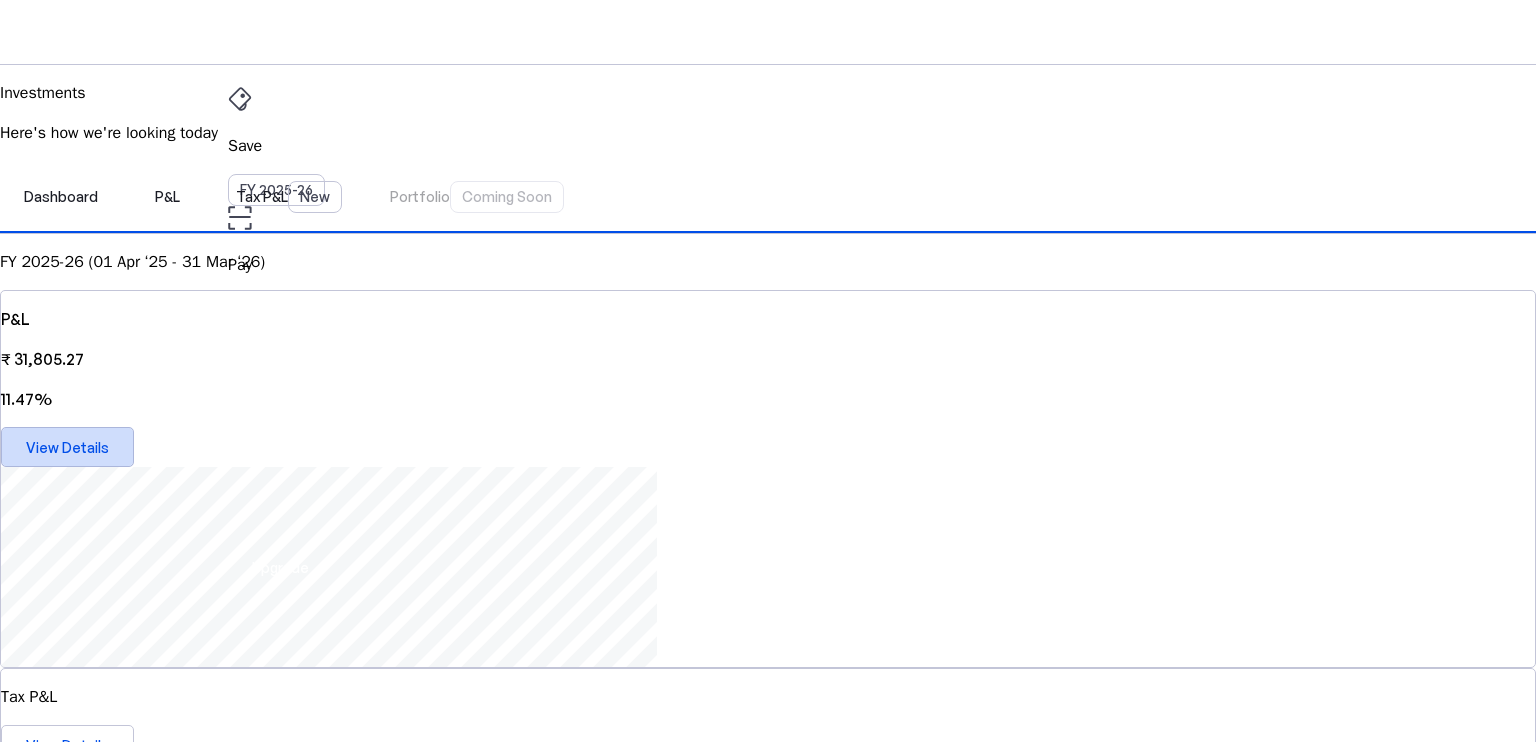 click on "View Details" at bounding box center (67, 447) 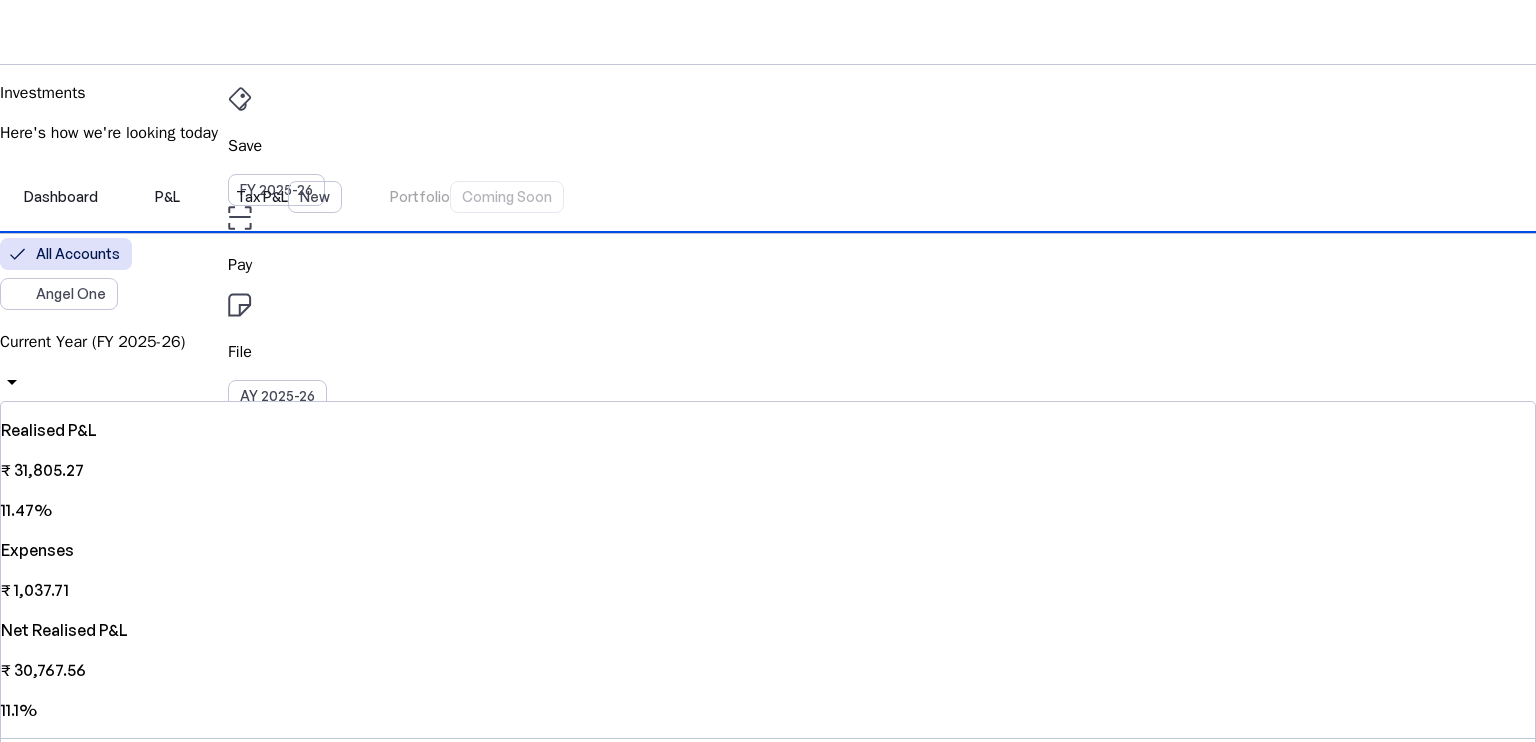 scroll, scrollTop: 200, scrollLeft: 0, axis: vertical 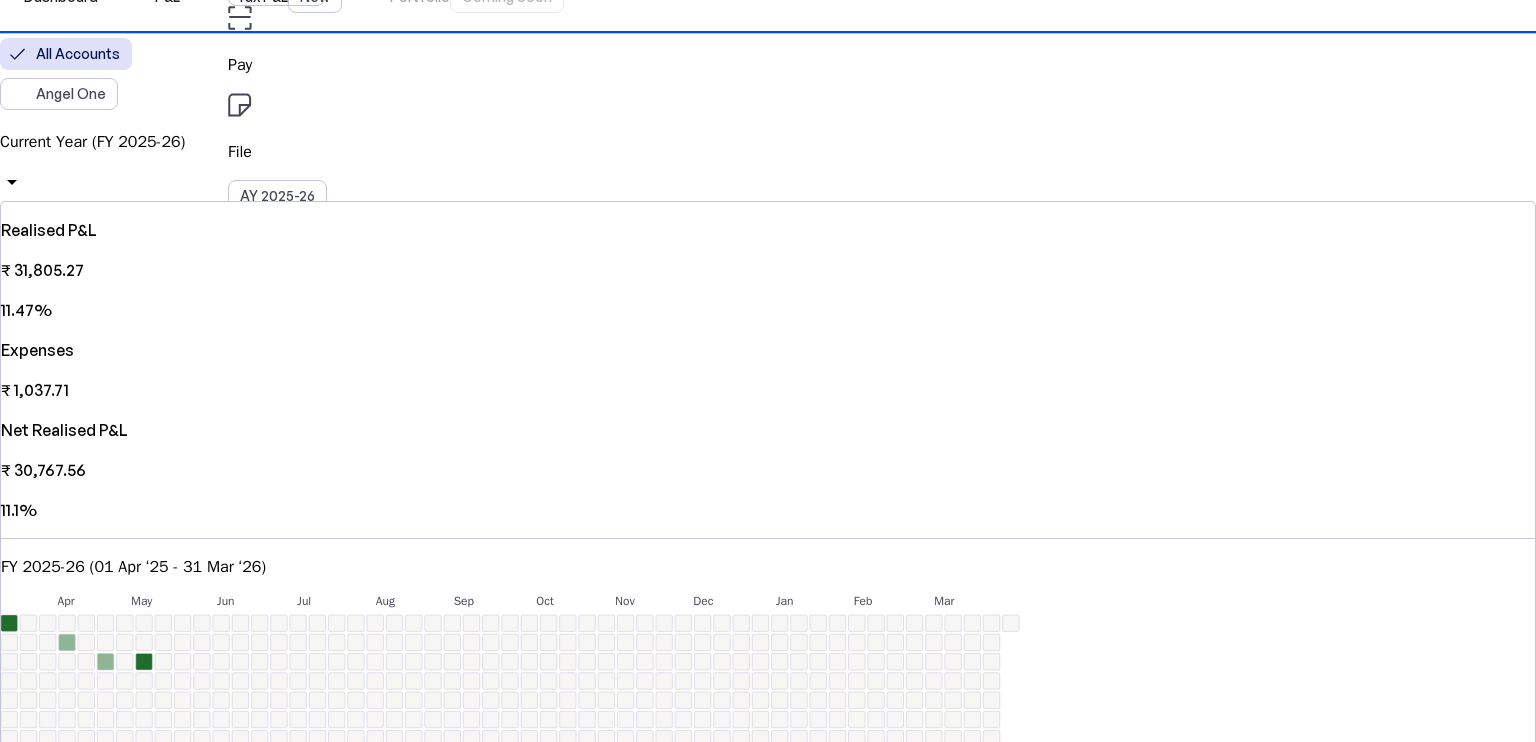 click on "Current Year (FY 2025-26)" at bounding box center [768, 142] 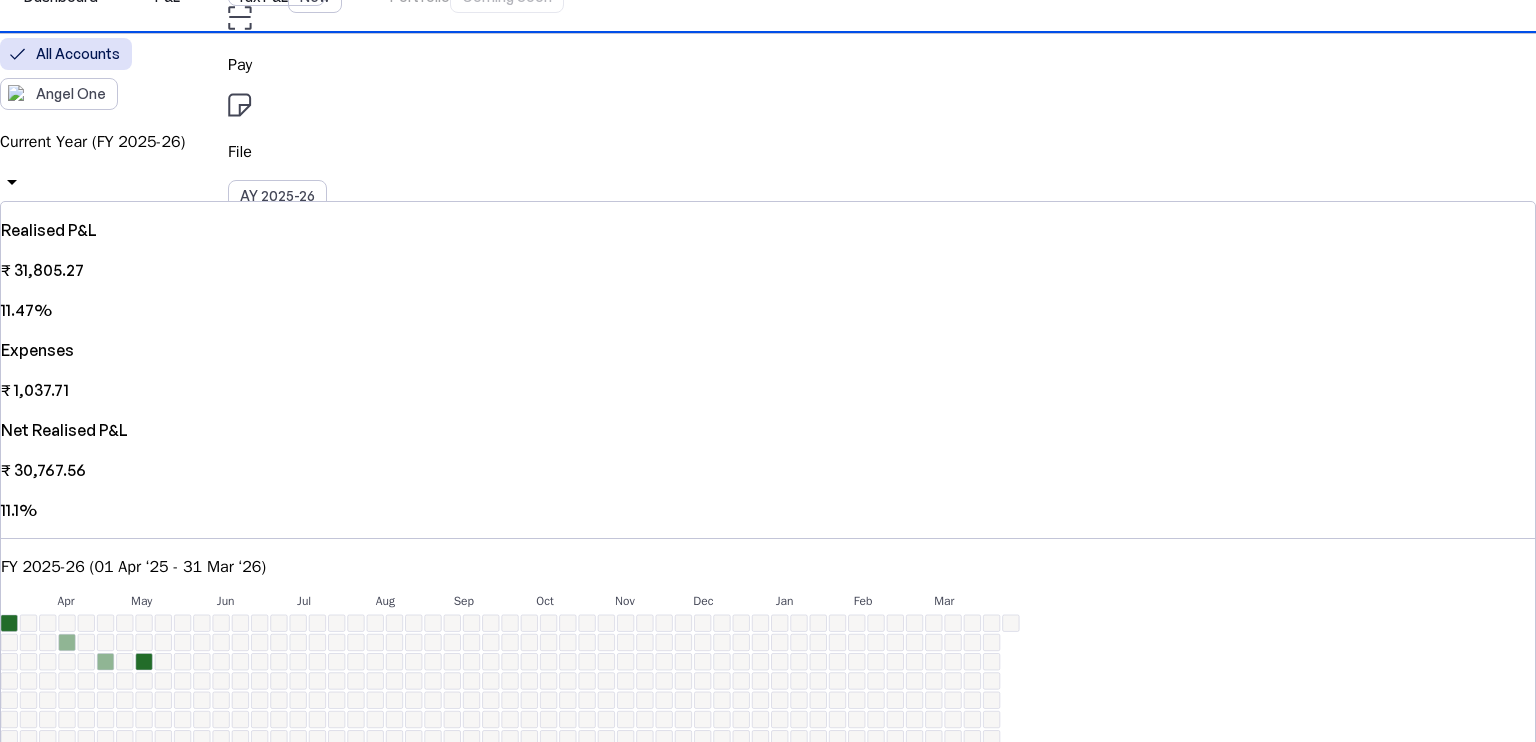 click on "Previous Year (FY 2024-25)" at bounding box center [140, 3602] 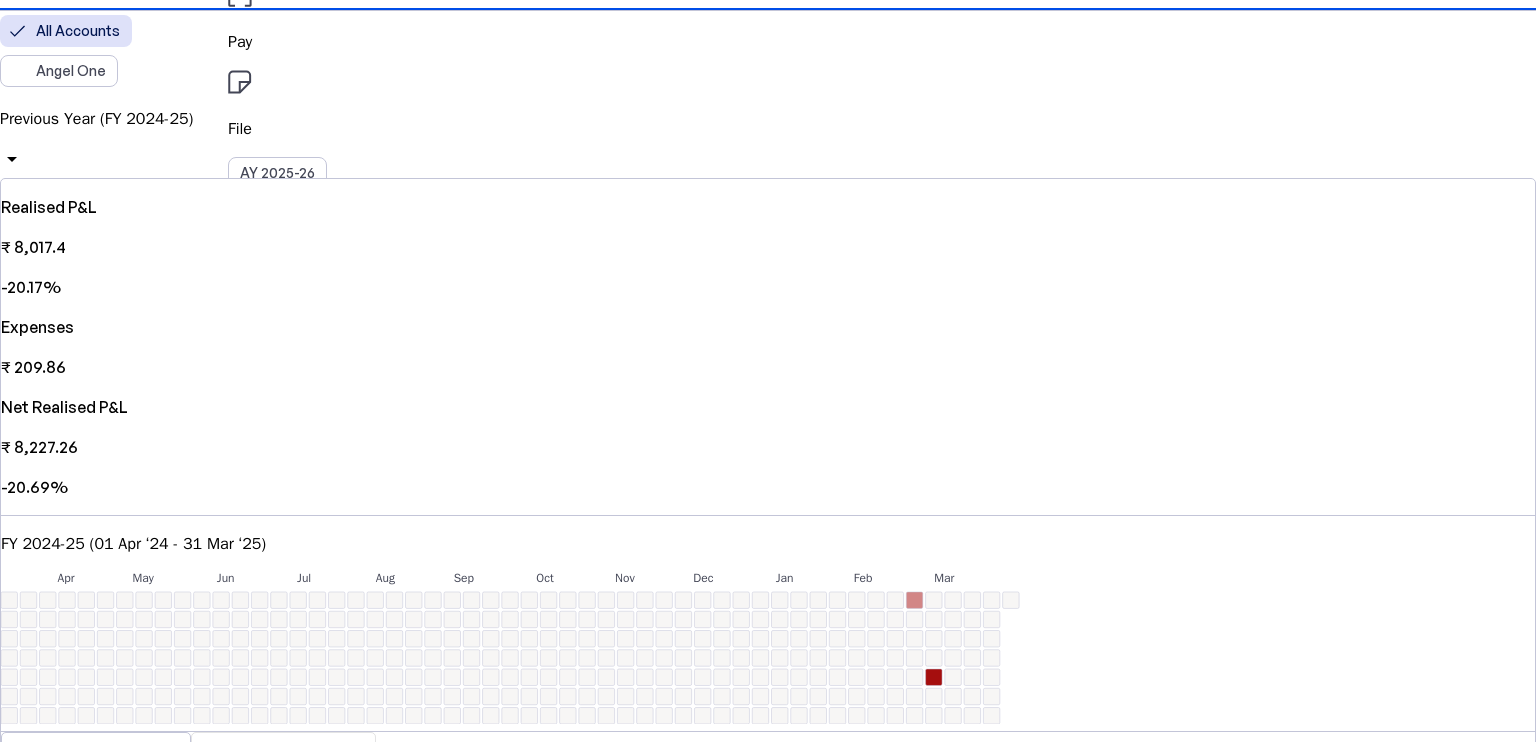 scroll, scrollTop: 0, scrollLeft: 0, axis: both 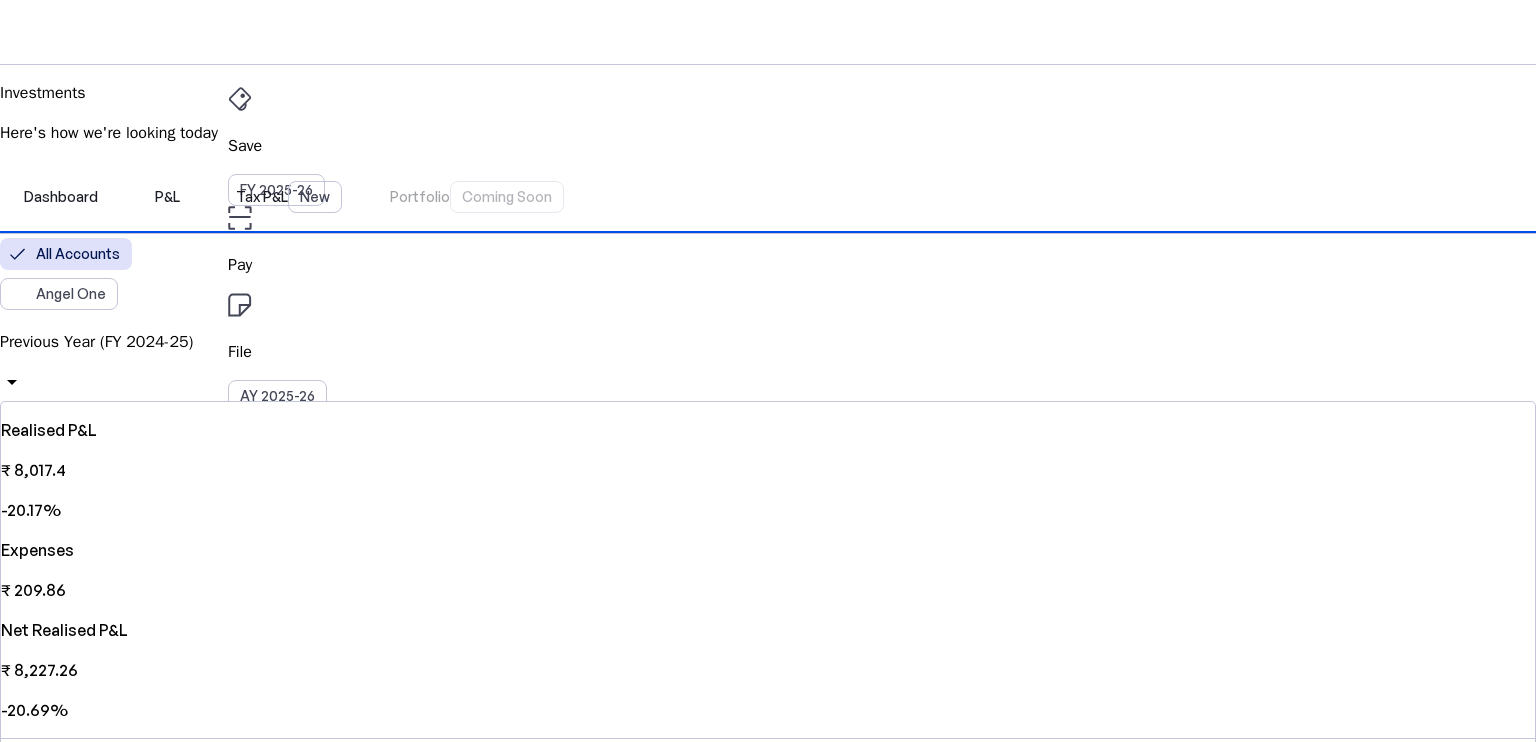 click on "Dashboard   P&L   Tax P&L  New  Portfolio  Coming Soon" at bounding box center (768, 197) 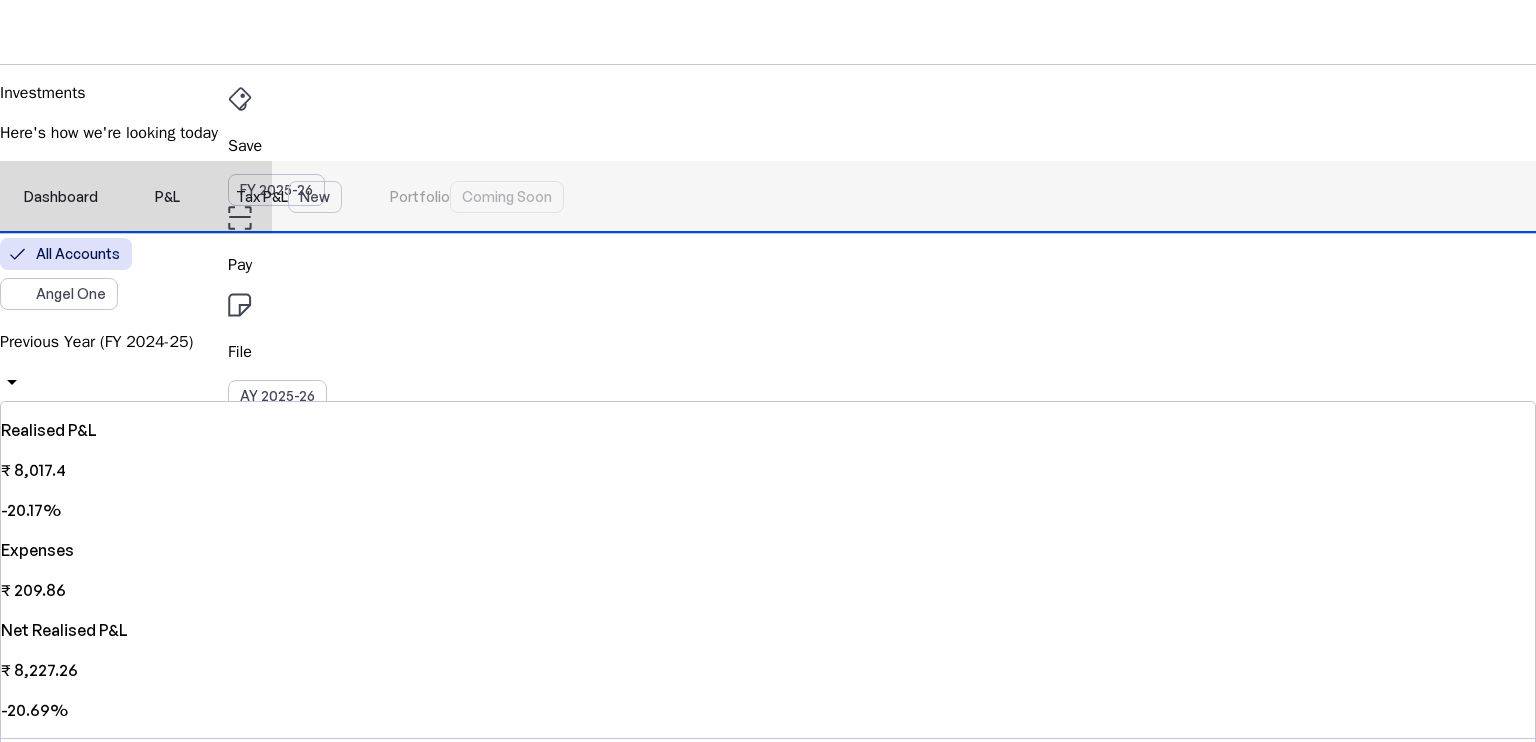 click on "Tax P&L  New" at bounding box center (289, 197) 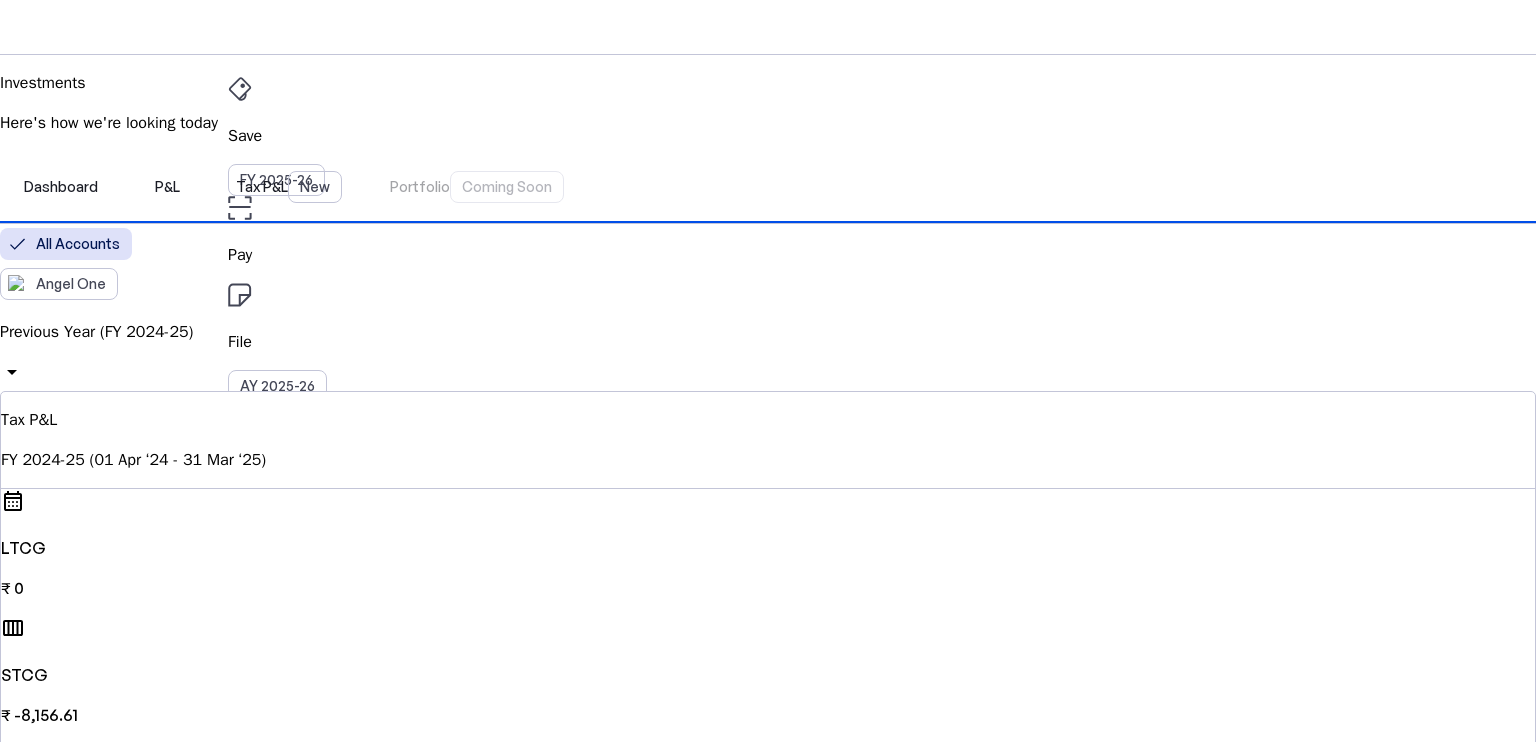 scroll, scrollTop: 0, scrollLeft: 0, axis: both 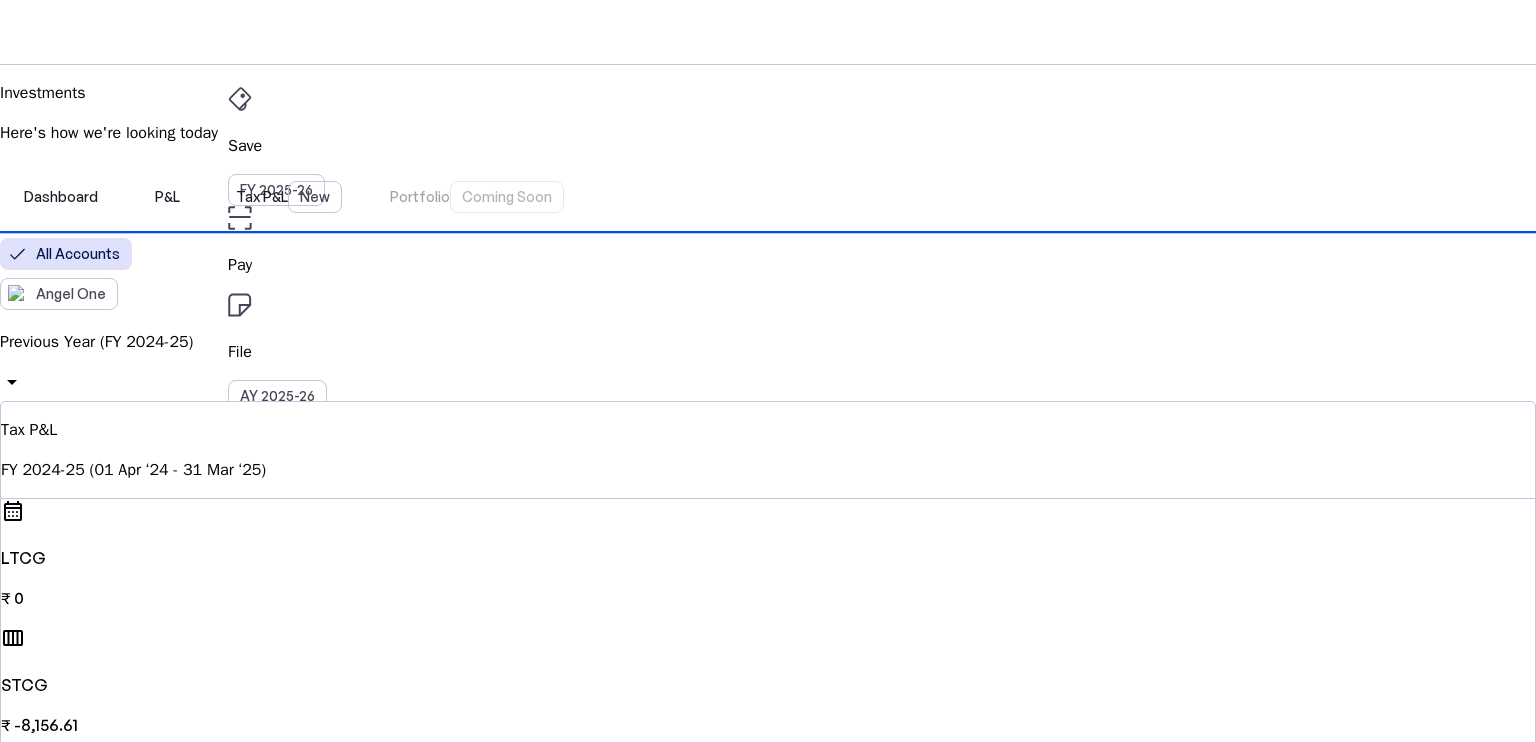 click on "File" at bounding box center [768, 146] 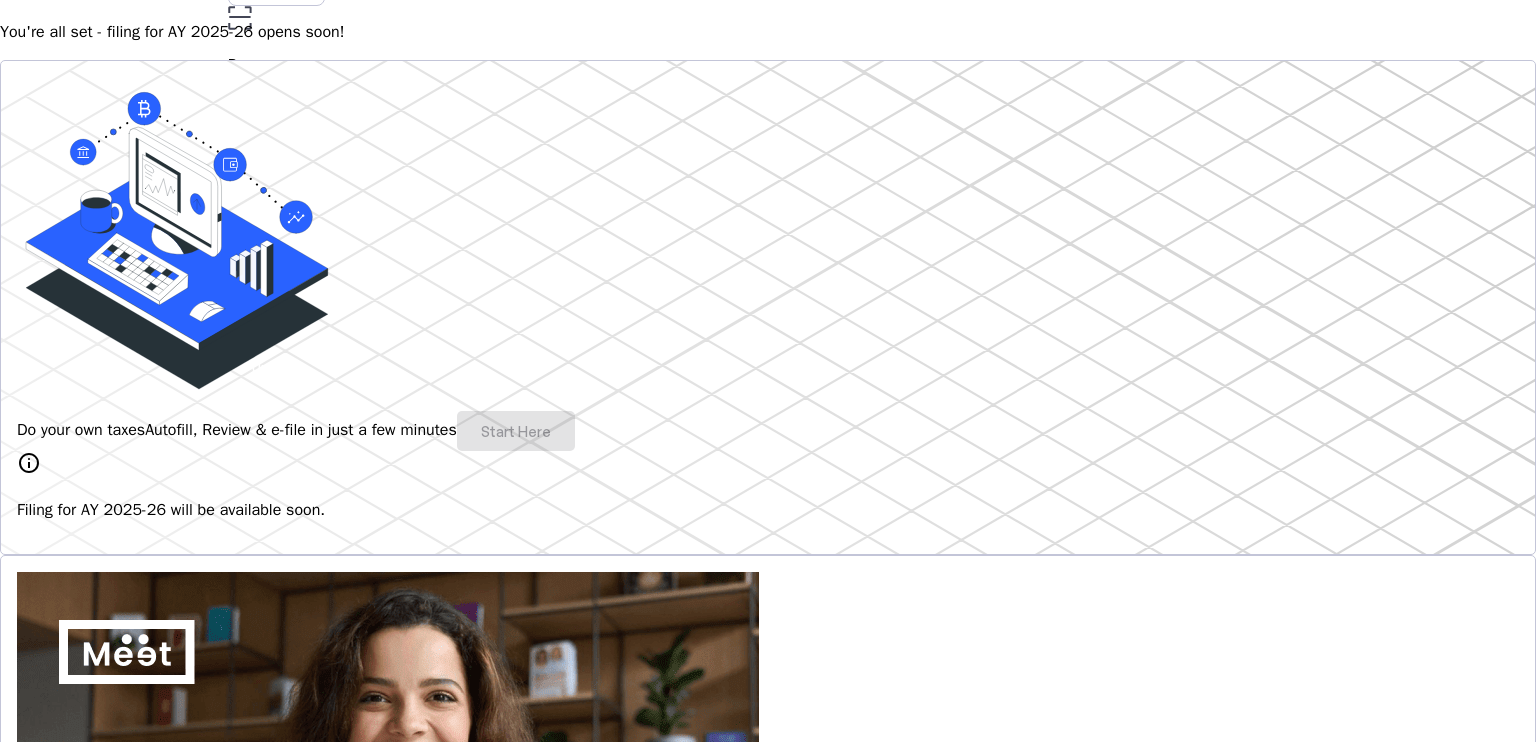 scroll, scrollTop: 300, scrollLeft: 0, axis: vertical 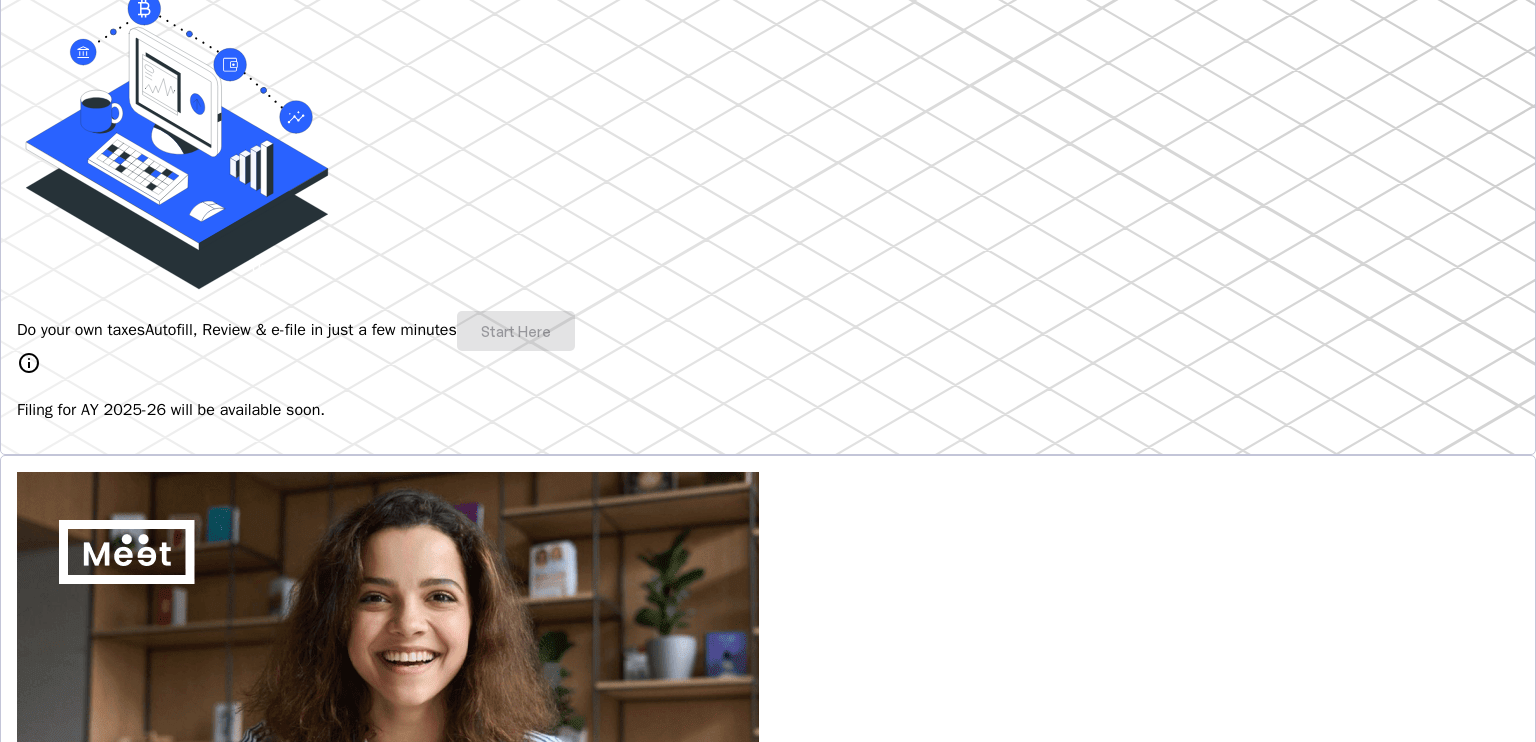 click at bounding box center (67, 1050) 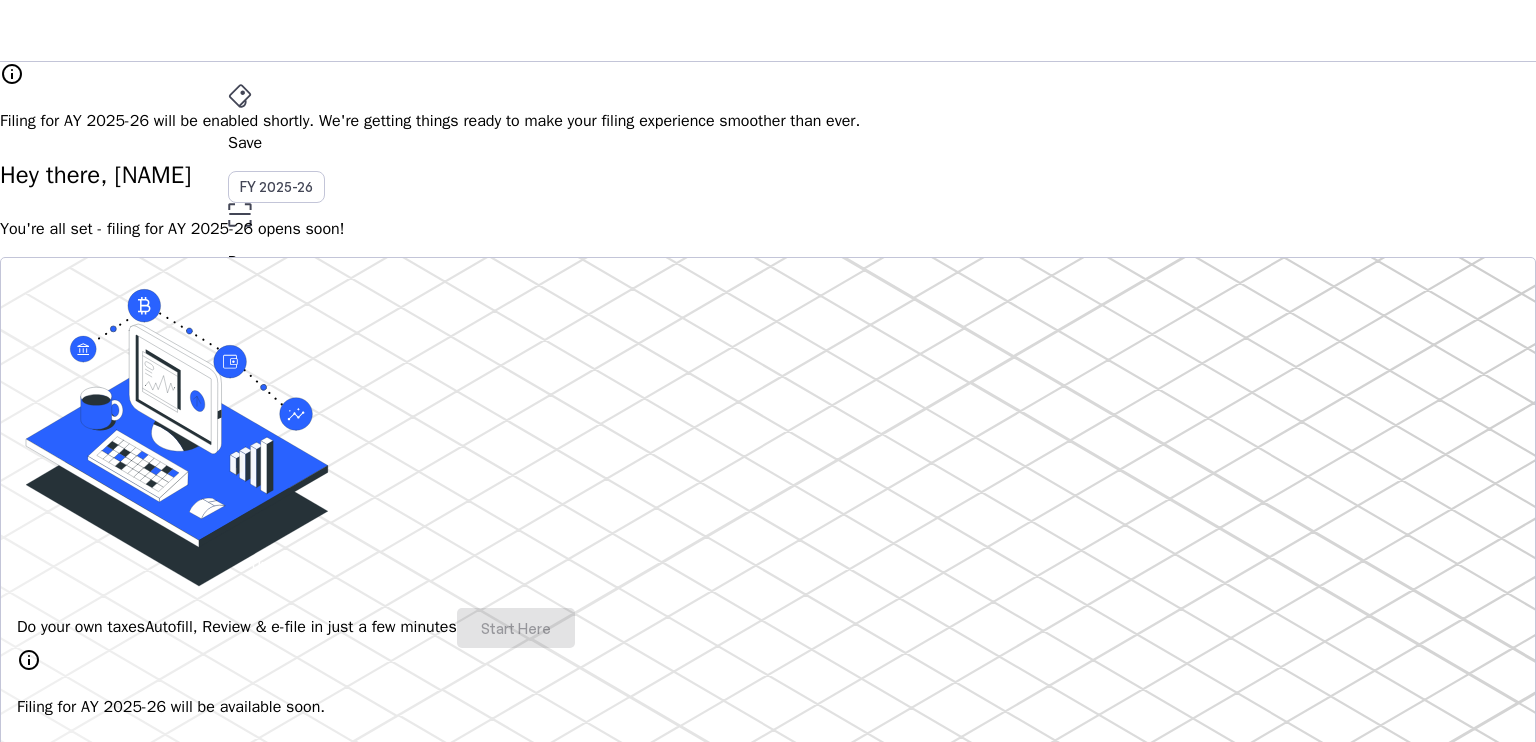 scroll, scrollTop: 0, scrollLeft: 0, axis: both 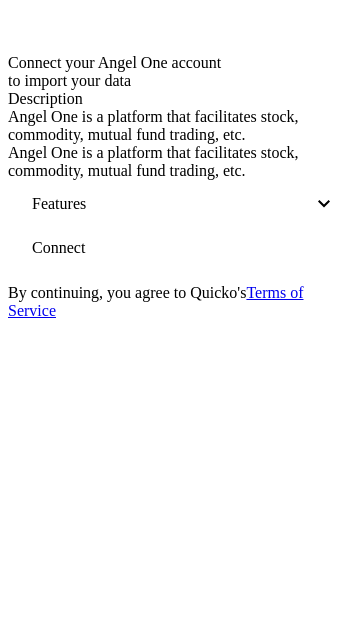 click on "Connect" at bounding box center (58, 248) 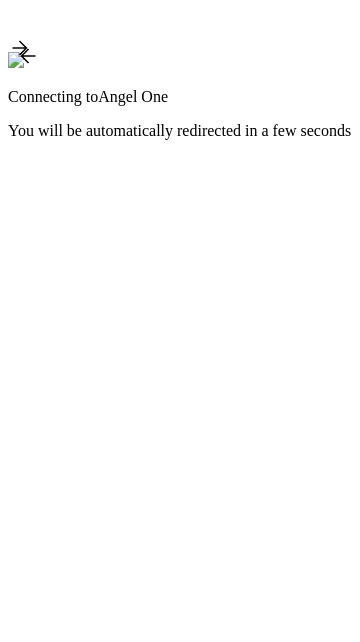 scroll, scrollTop: 0, scrollLeft: 0, axis: both 